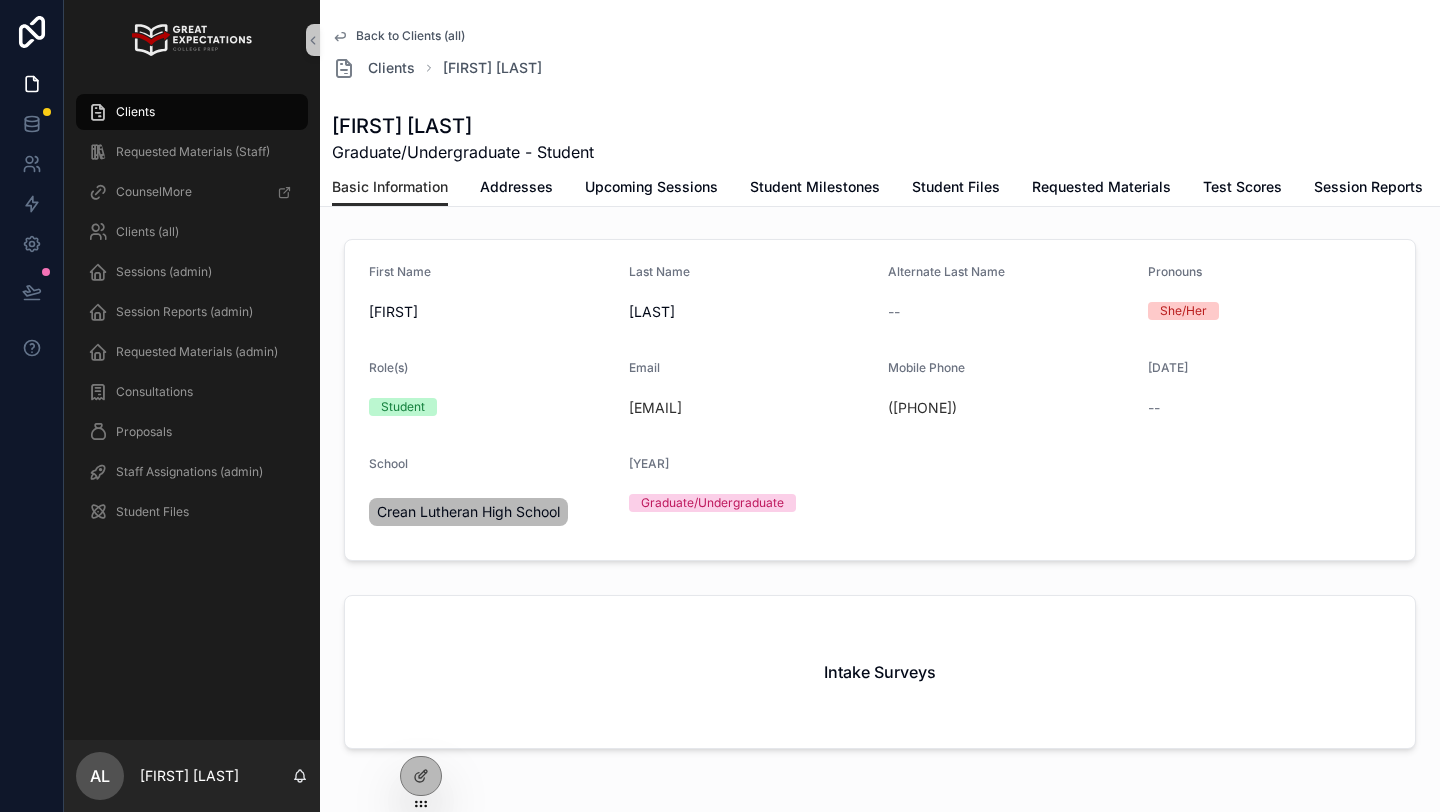 scroll, scrollTop: 0, scrollLeft: 0, axis: both 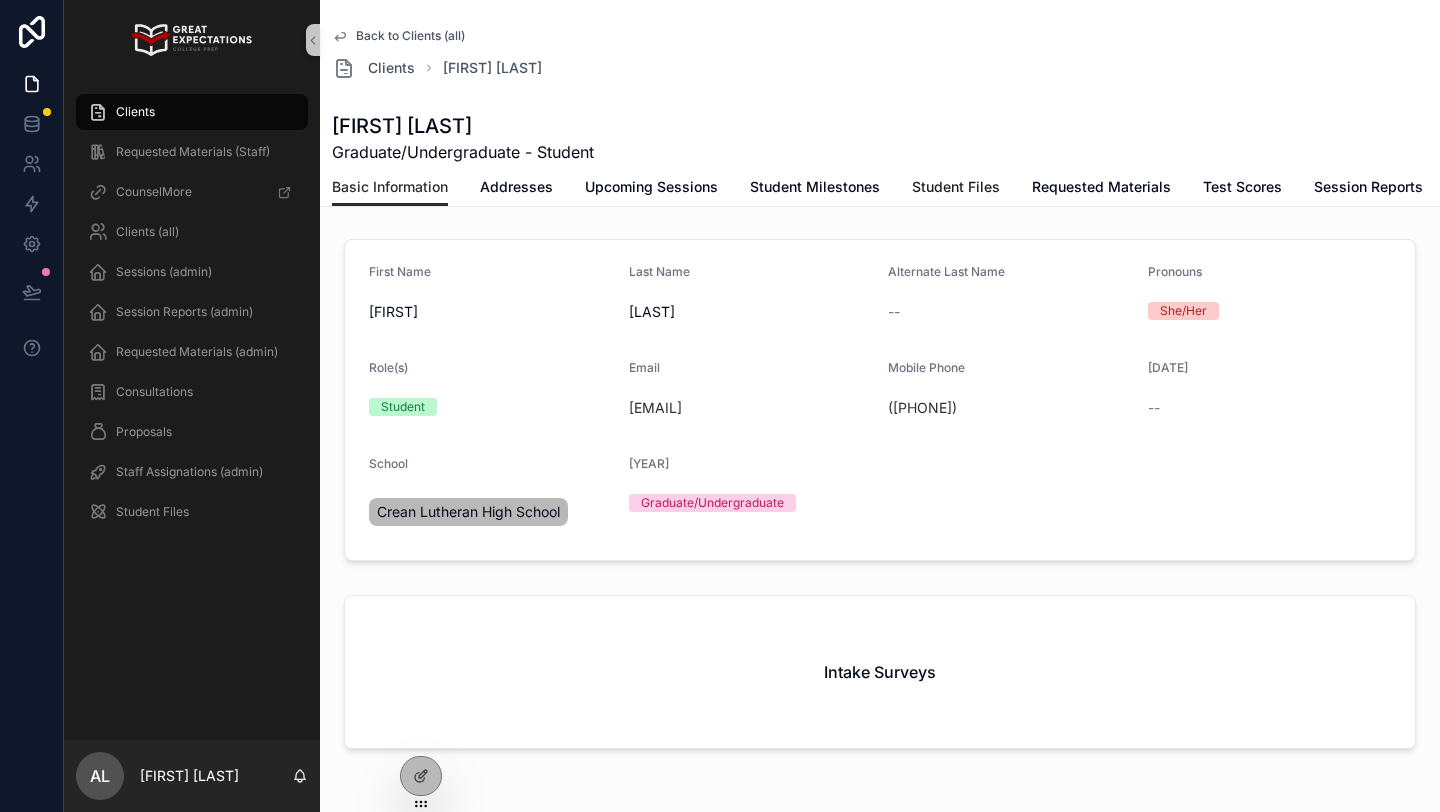 click on "Student Files" at bounding box center [956, 189] 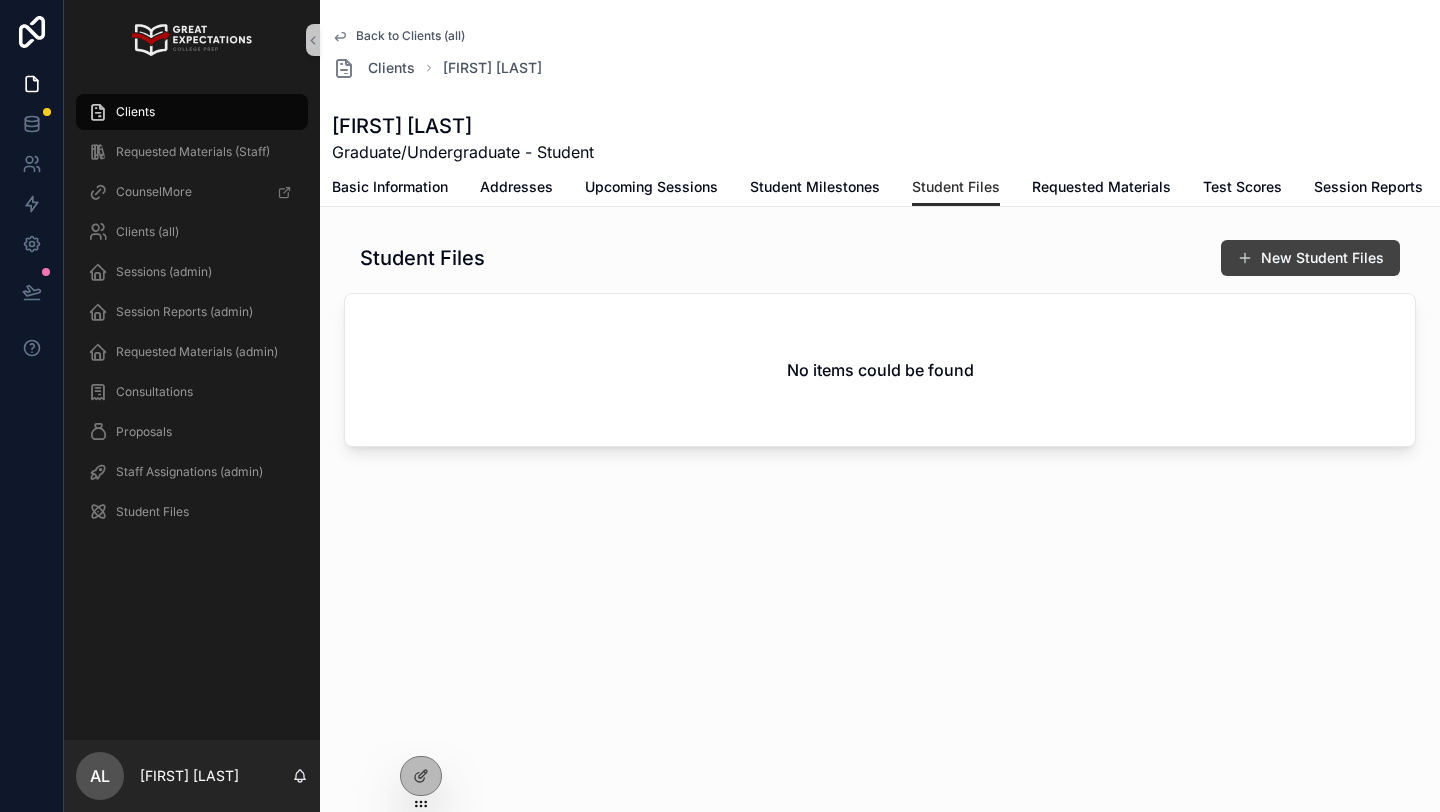 click on "New Student Files" at bounding box center (1310, 258) 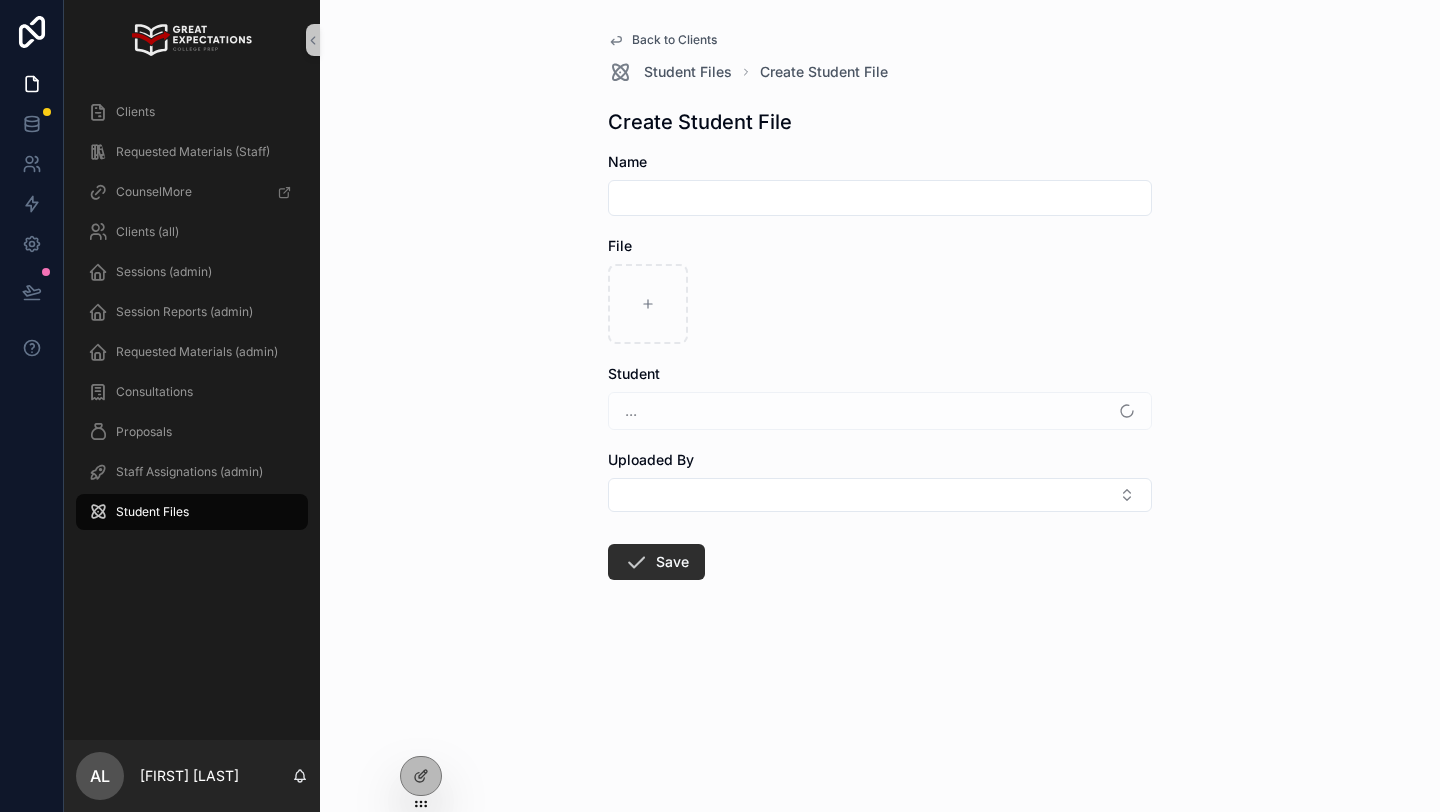 click at bounding box center (880, 198) 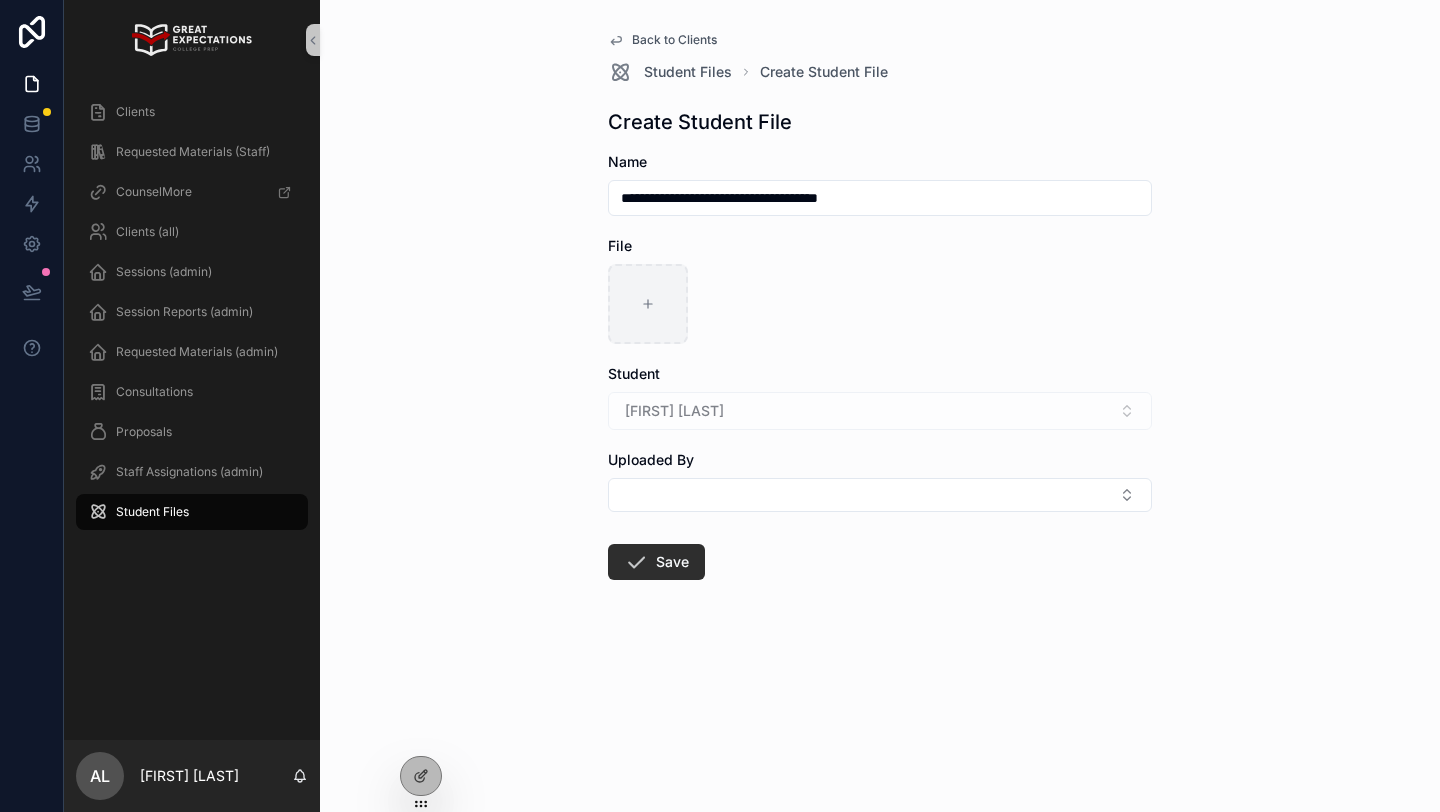 type on "**********" 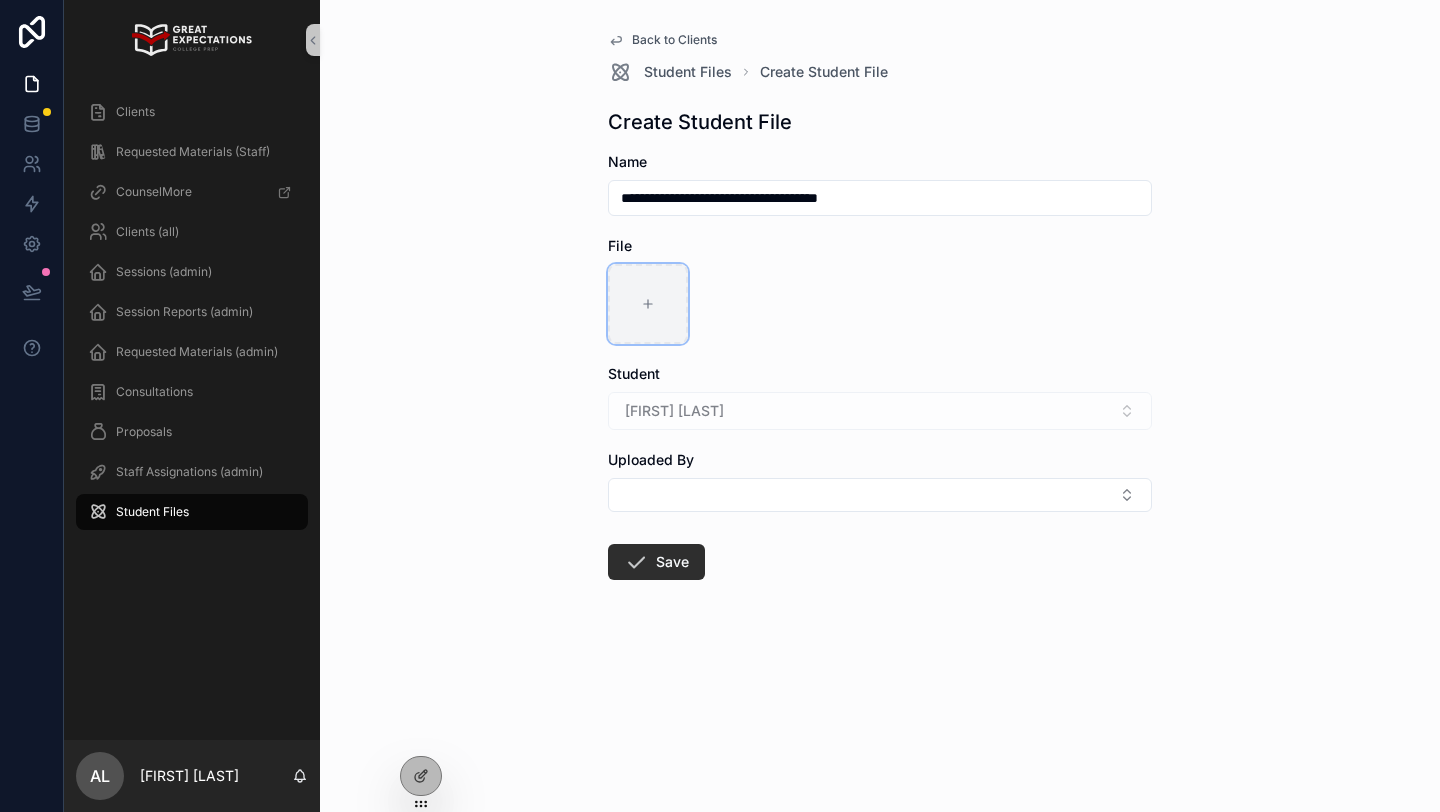 click at bounding box center (648, 304) 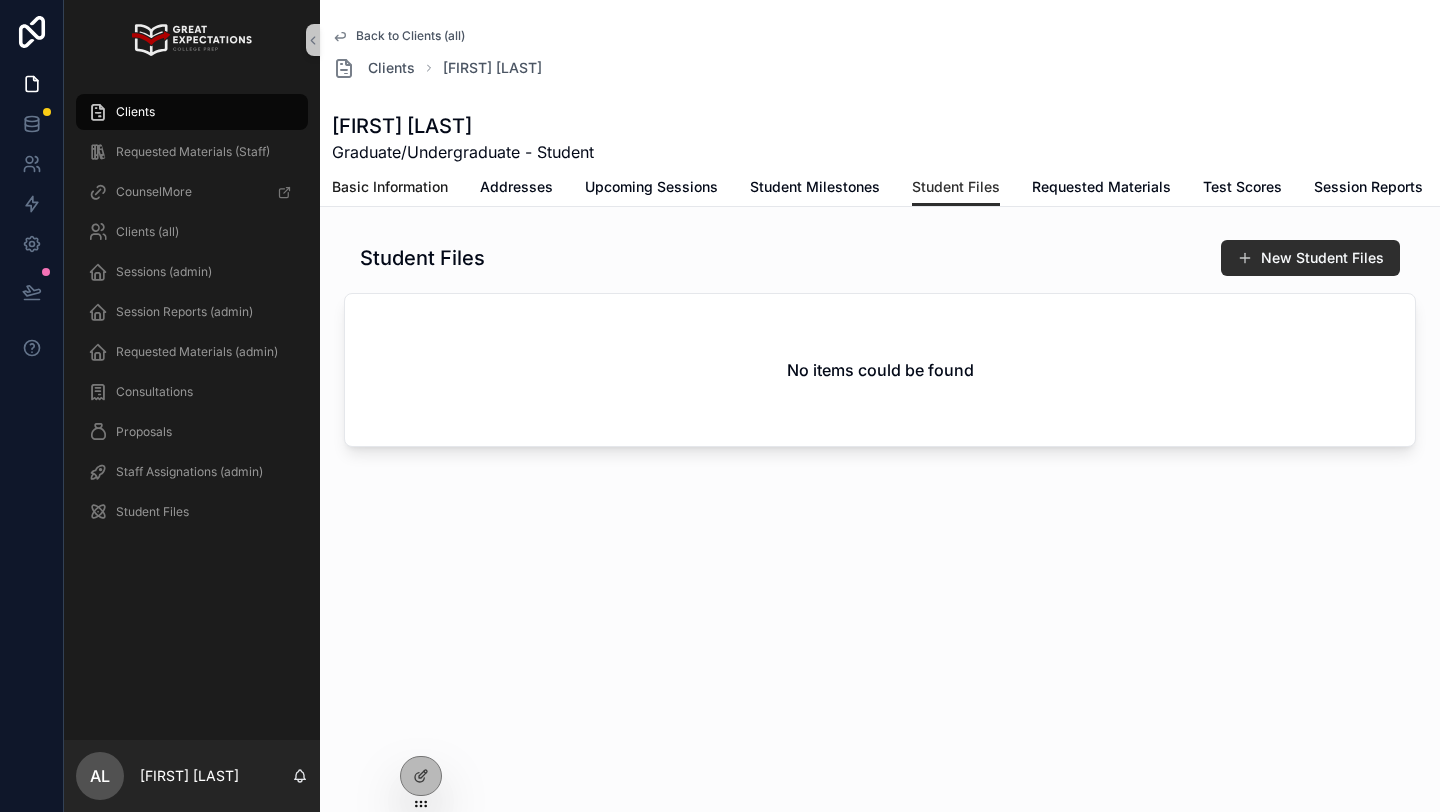 click on "Basic Information" at bounding box center (390, 187) 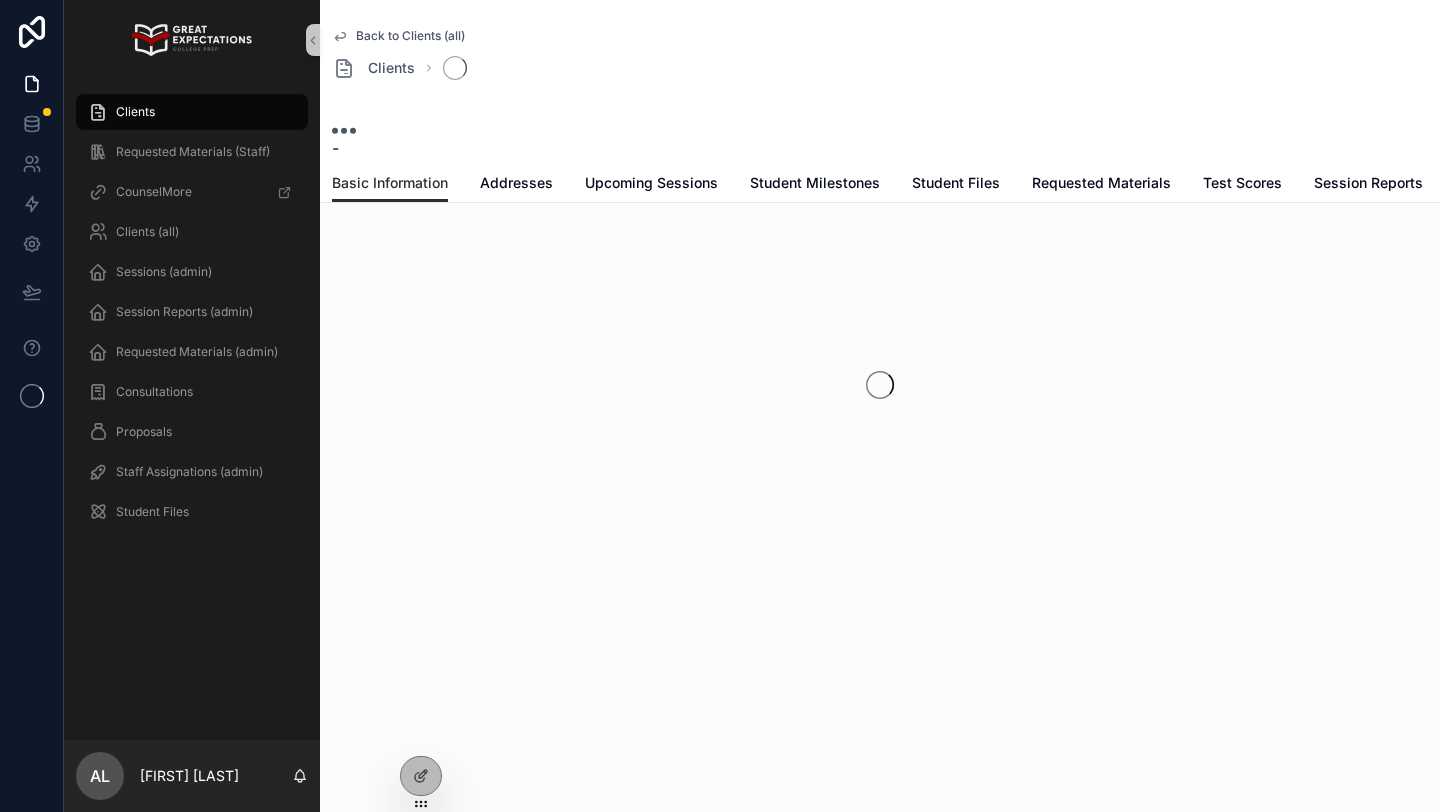 scroll, scrollTop: 0, scrollLeft: 0, axis: both 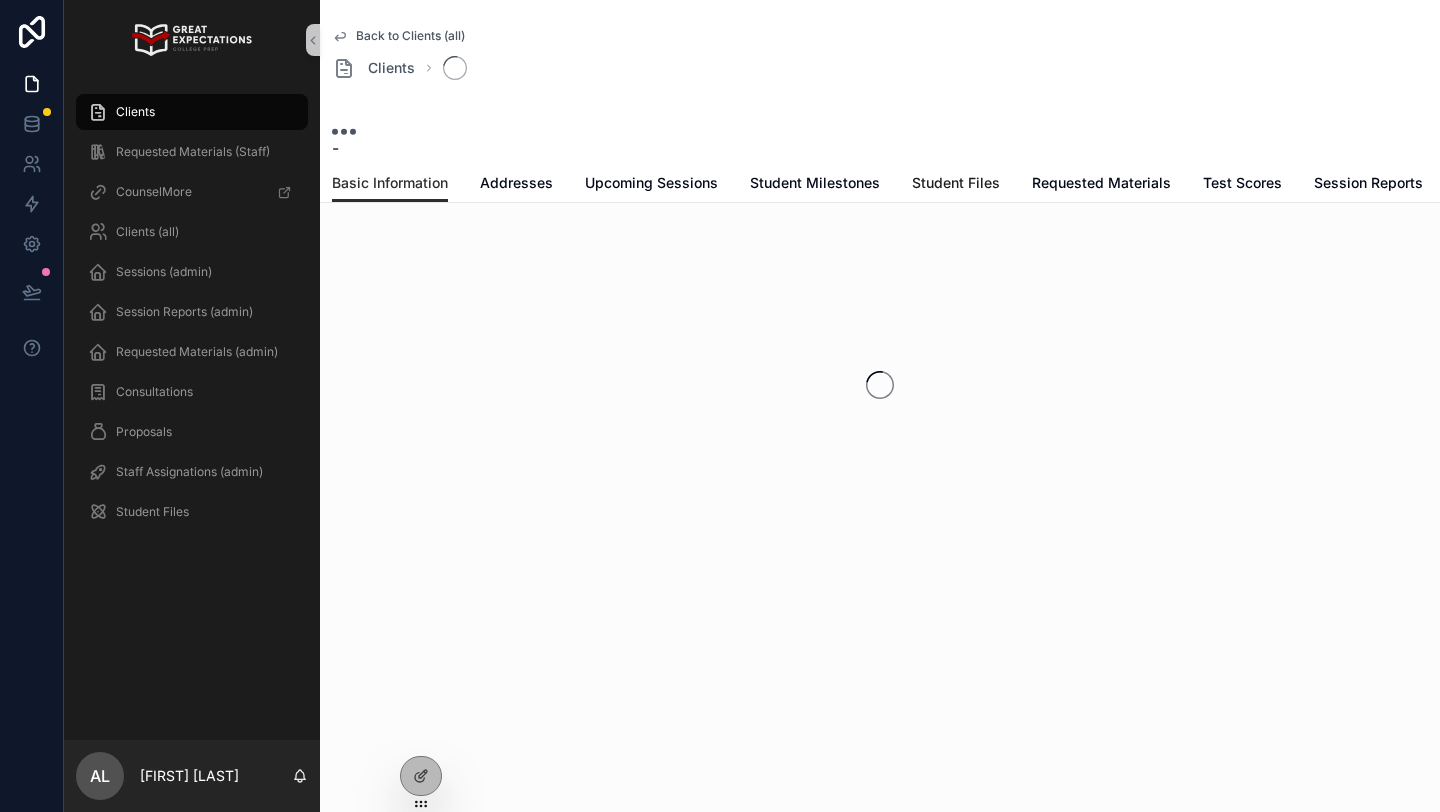 click on "Student Files" at bounding box center [956, 183] 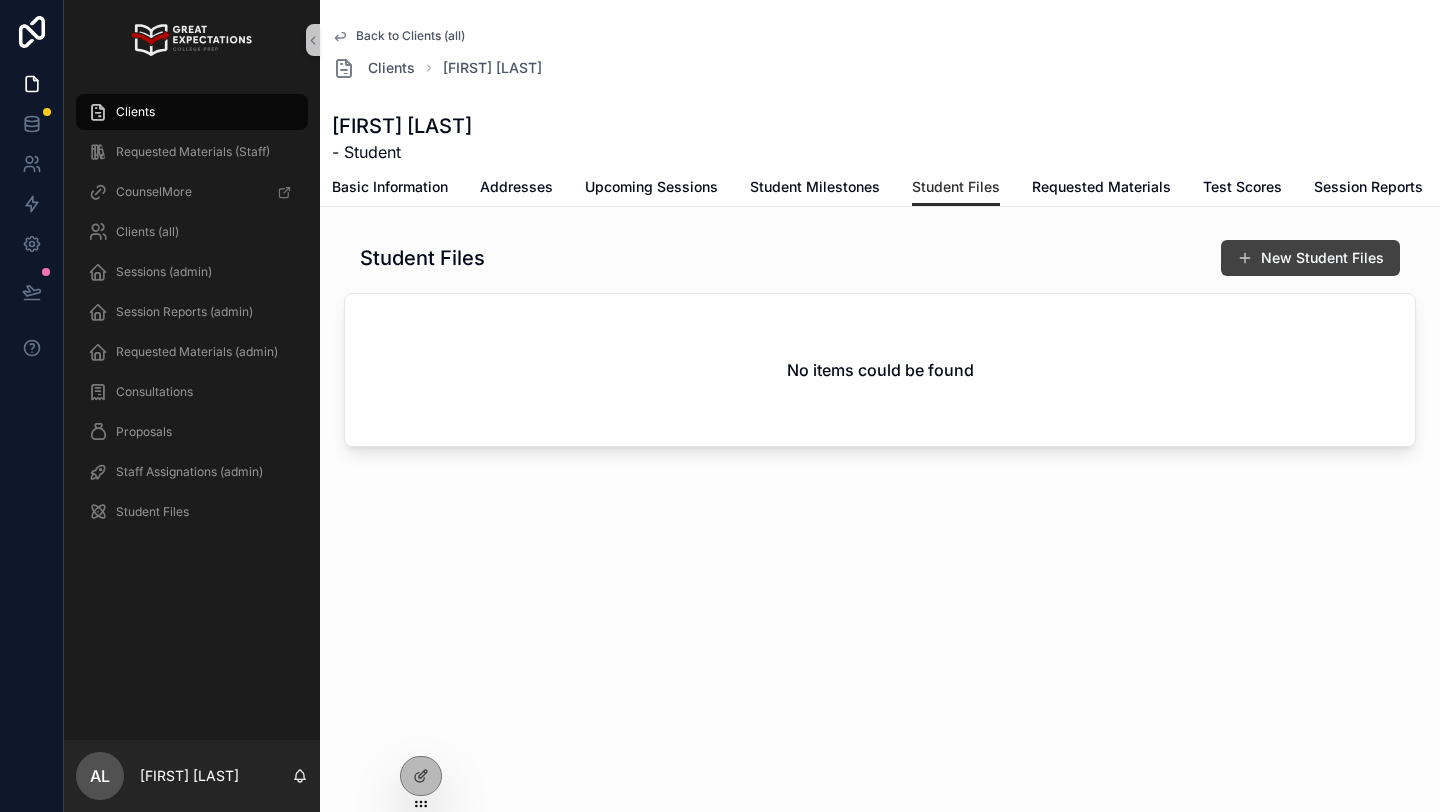 click on "New Student Files" at bounding box center (1310, 258) 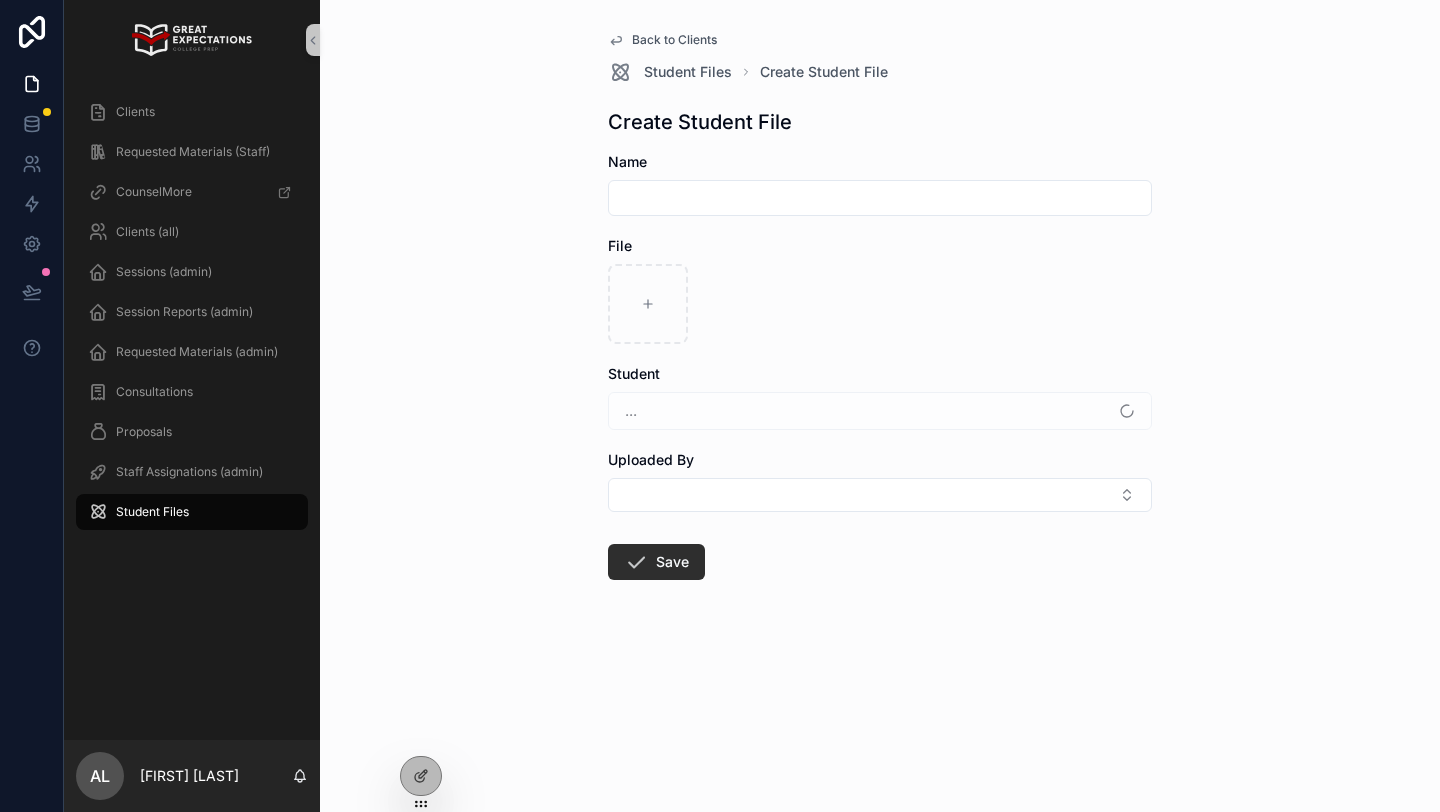 click at bounding box center [880, 198] 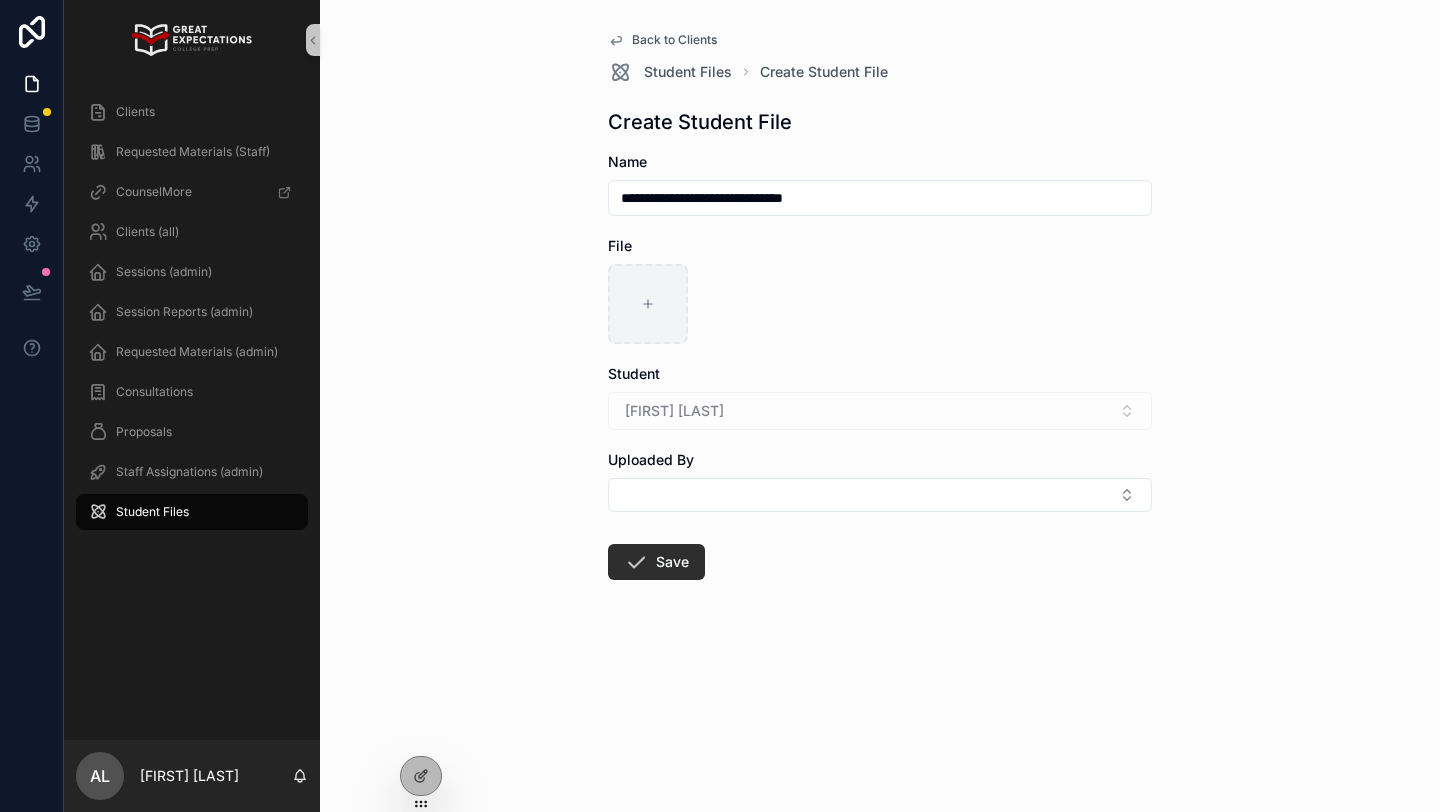type on "**********" 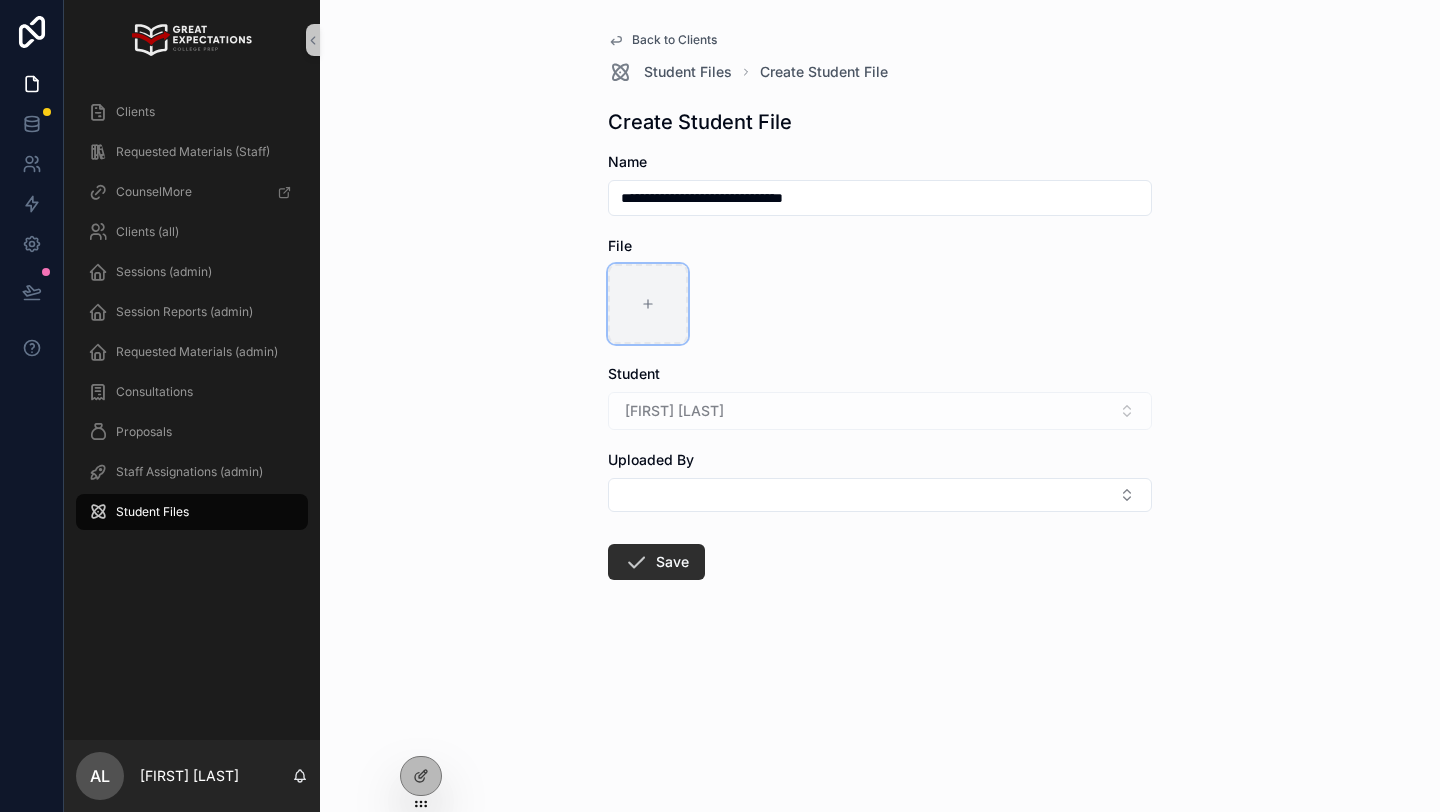 click at bounding box center [648, 304] 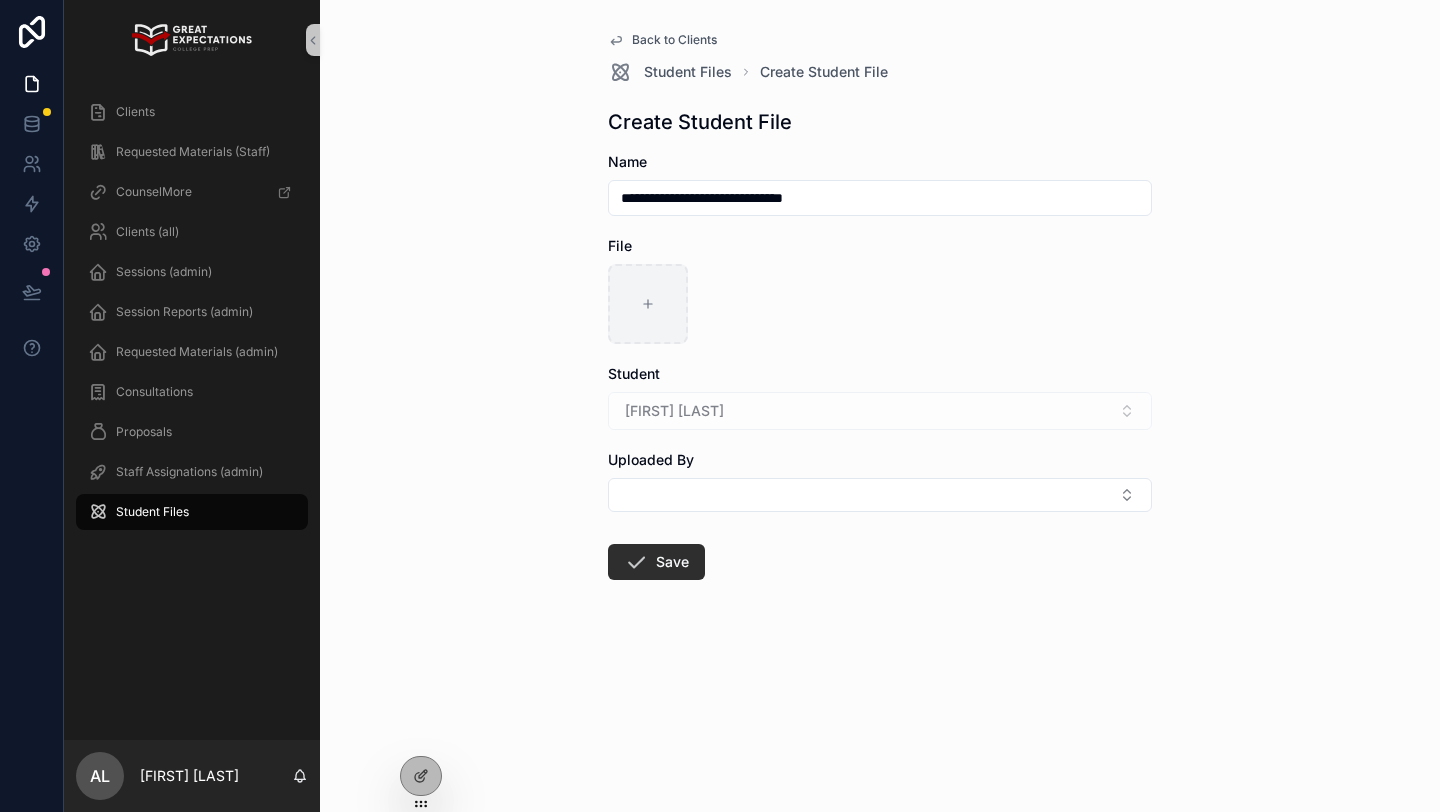 type on "**********" 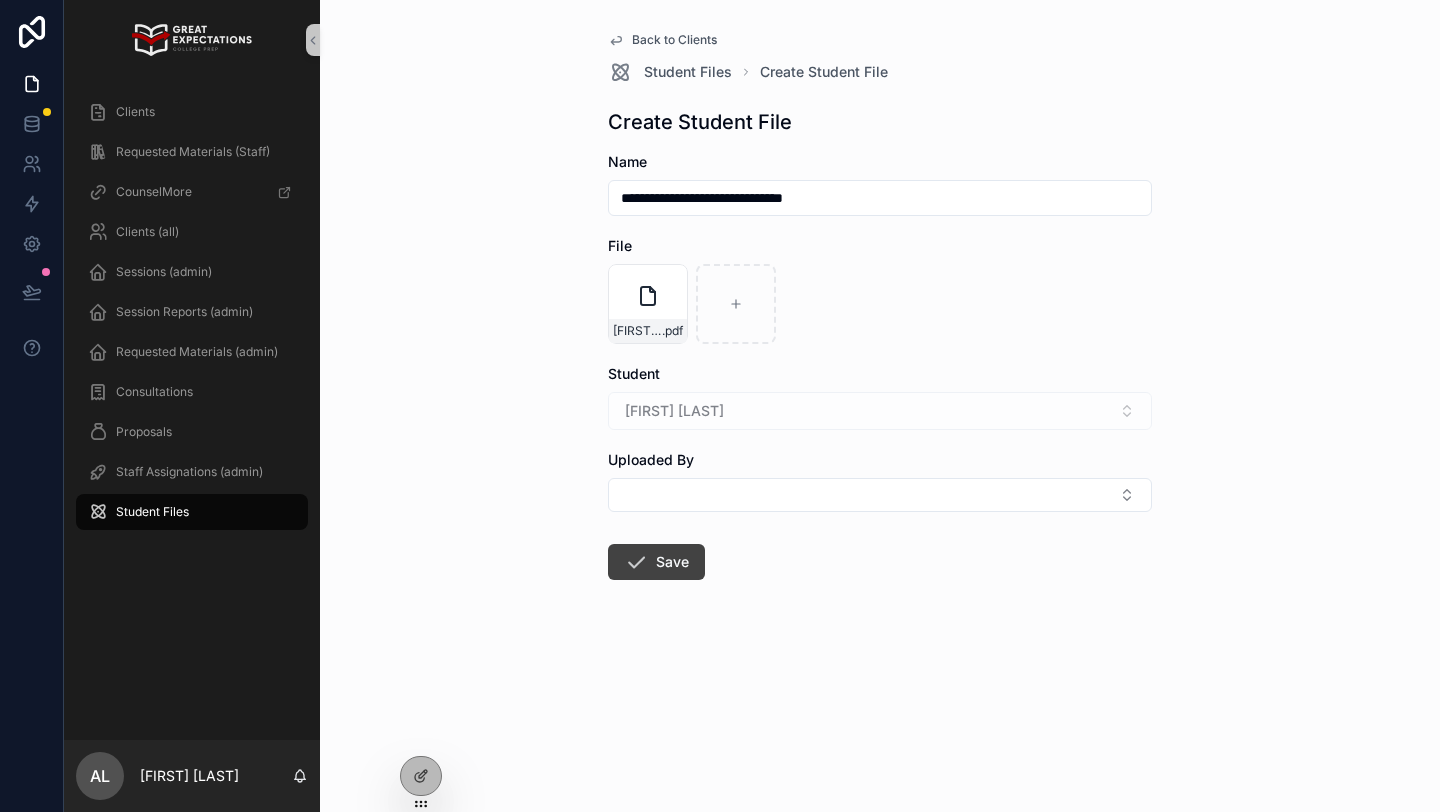 click on "Save" at bounding box center [656, 562] 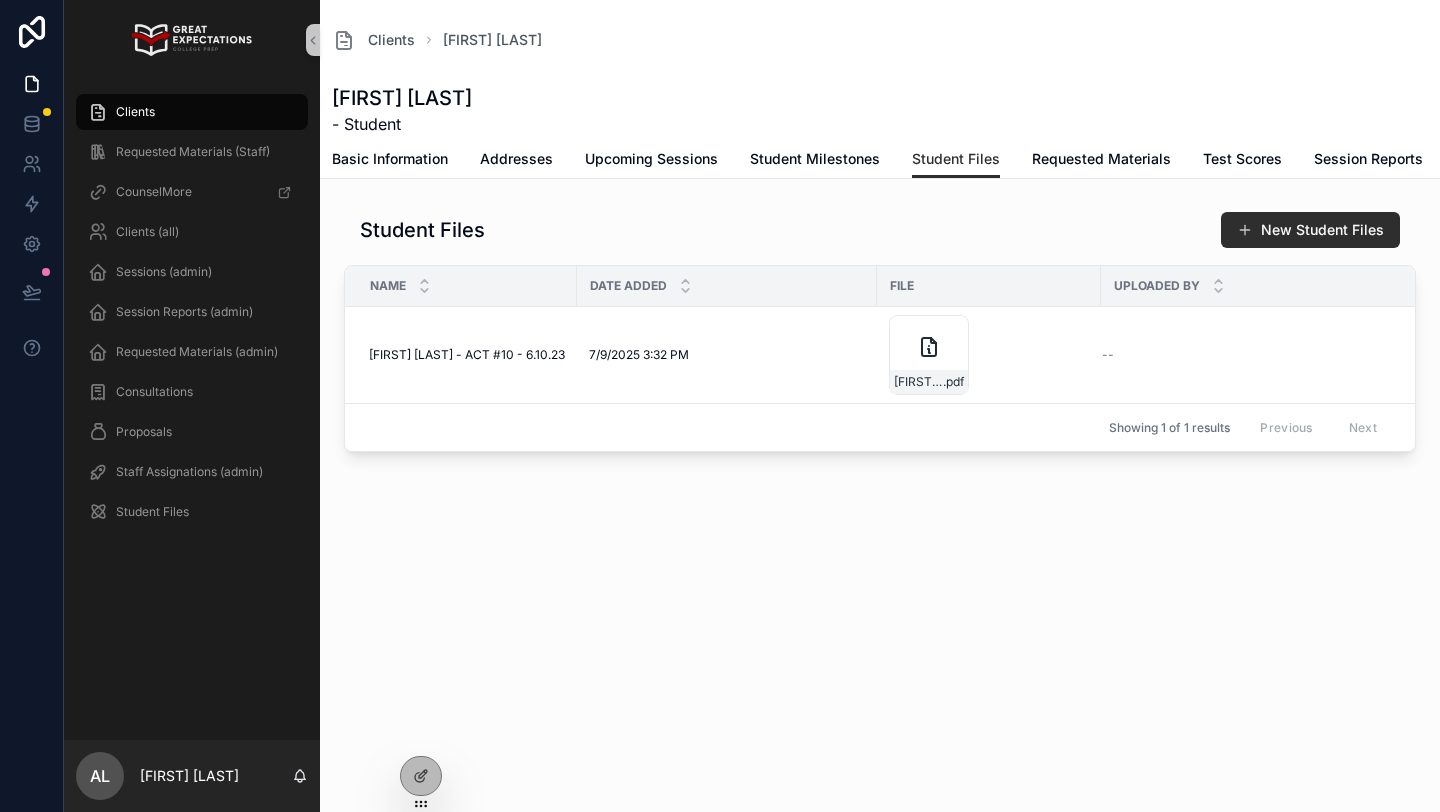 click on "New Student Files" at bounding box center [1310, 230] 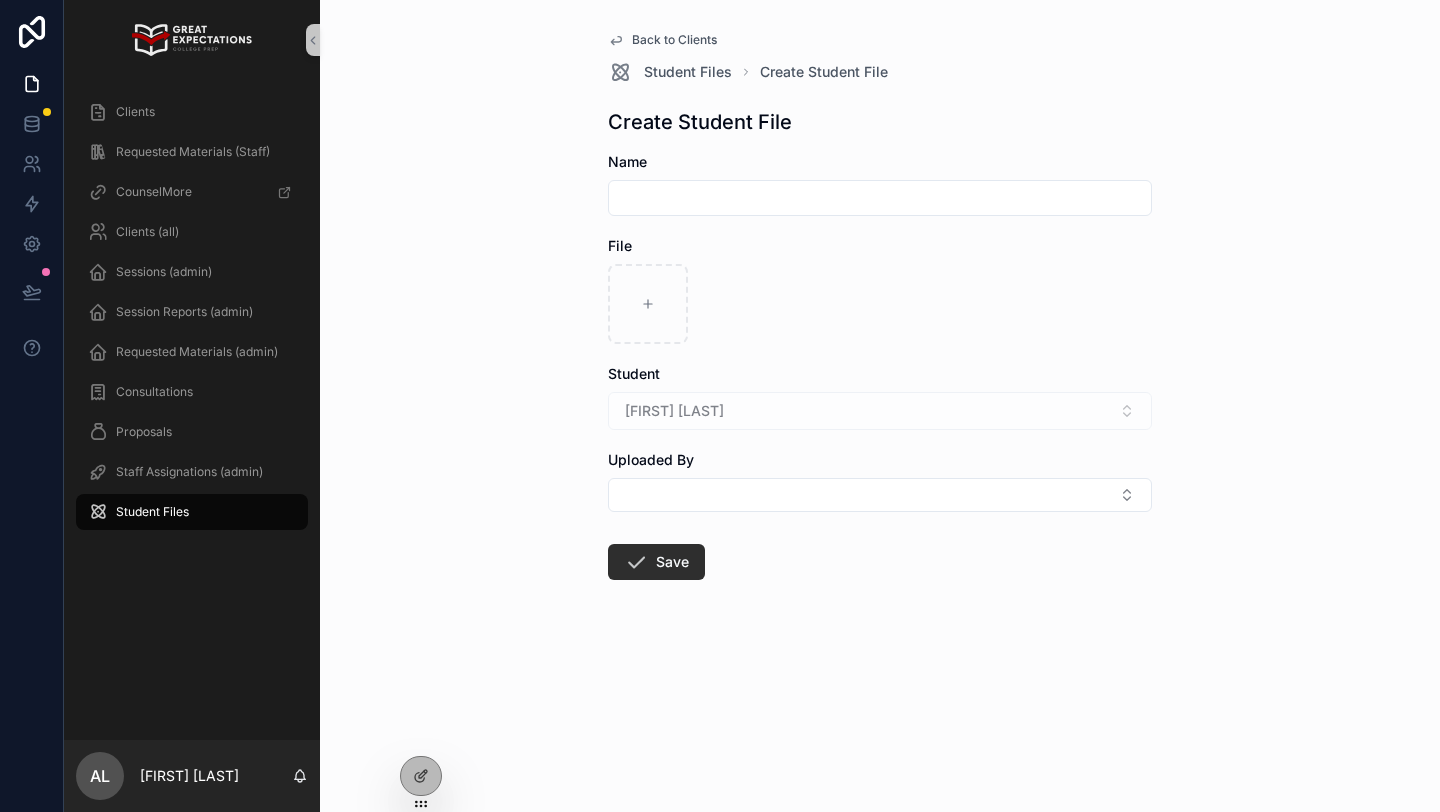 click at bounding box center (880, 198) 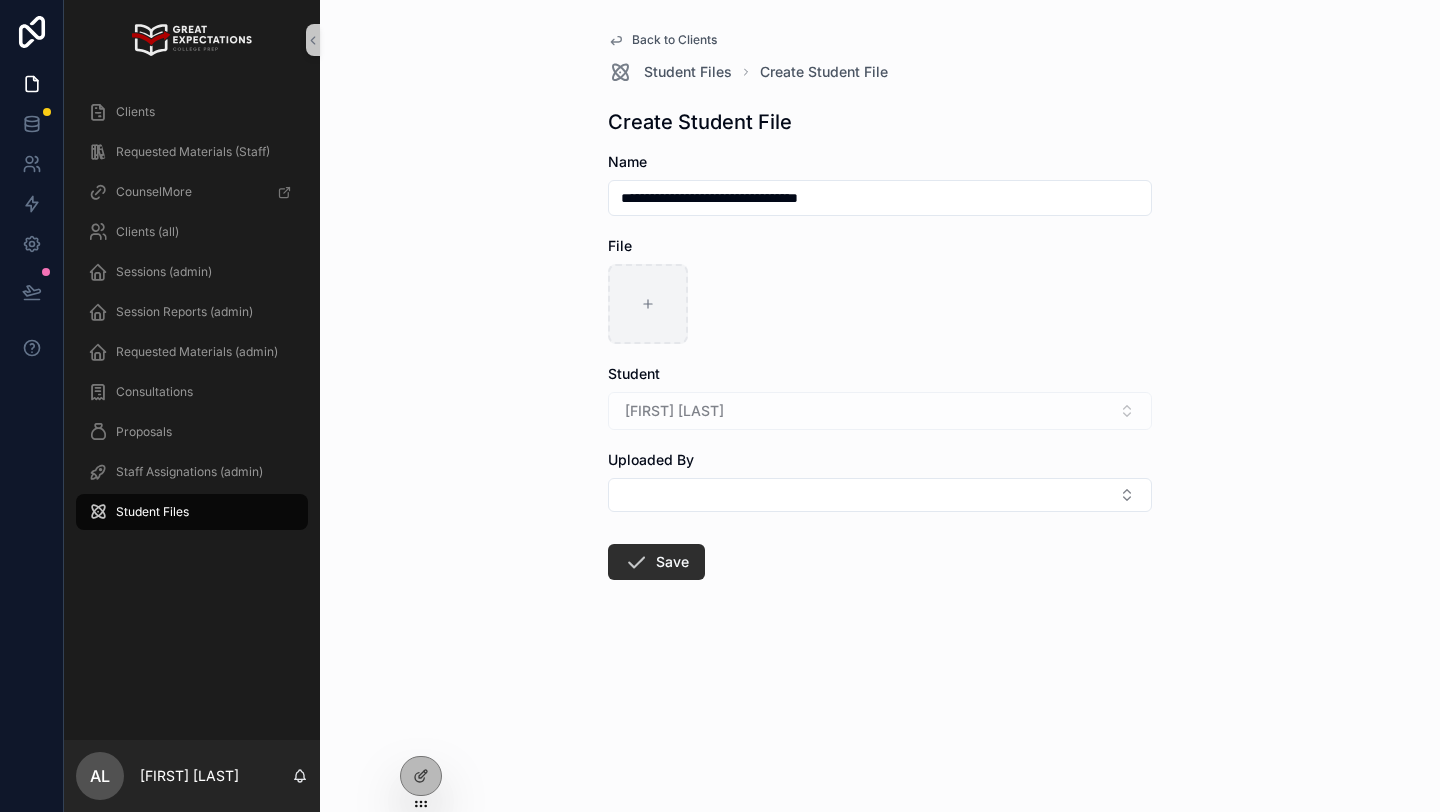 type on "**********" 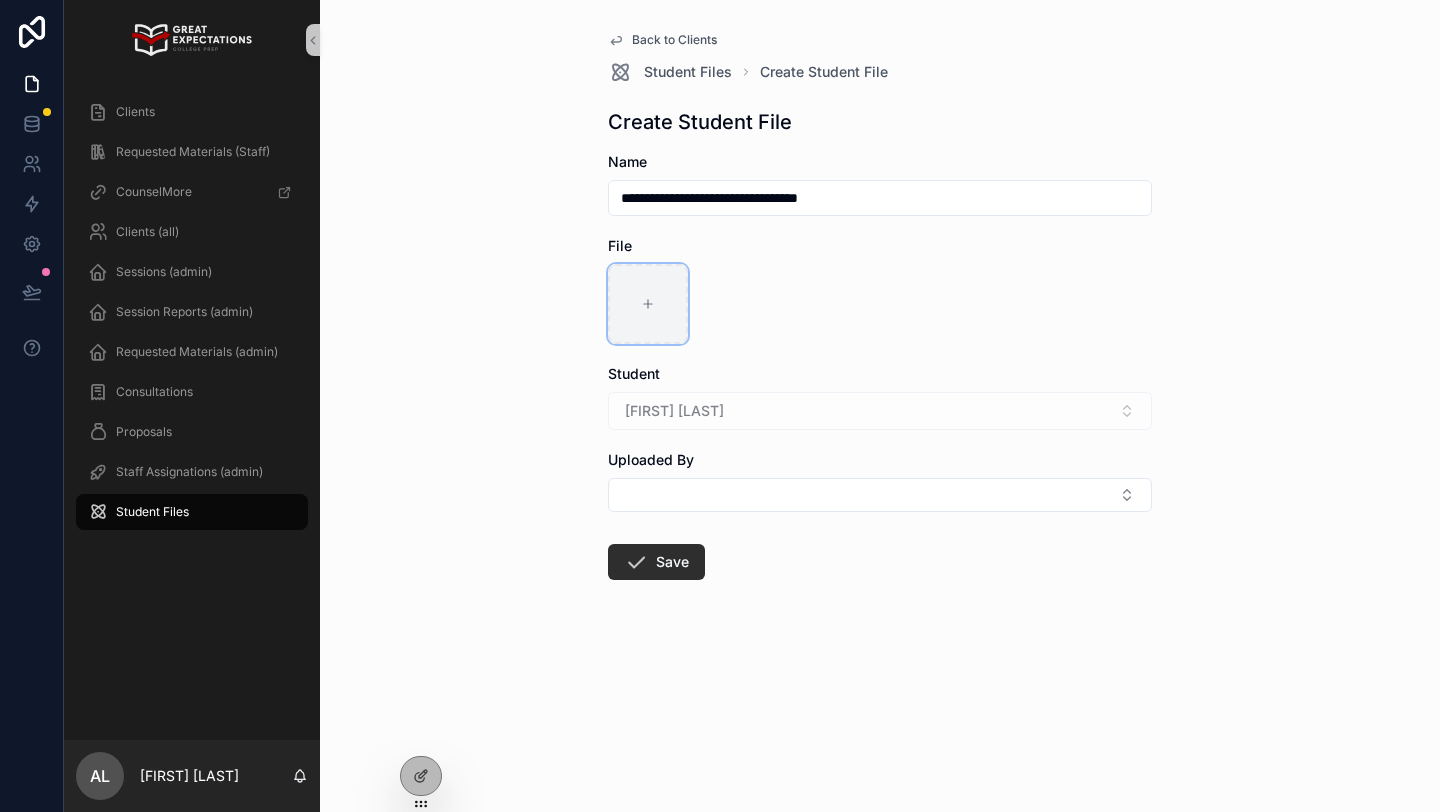 click at bounding box center (648, 304) 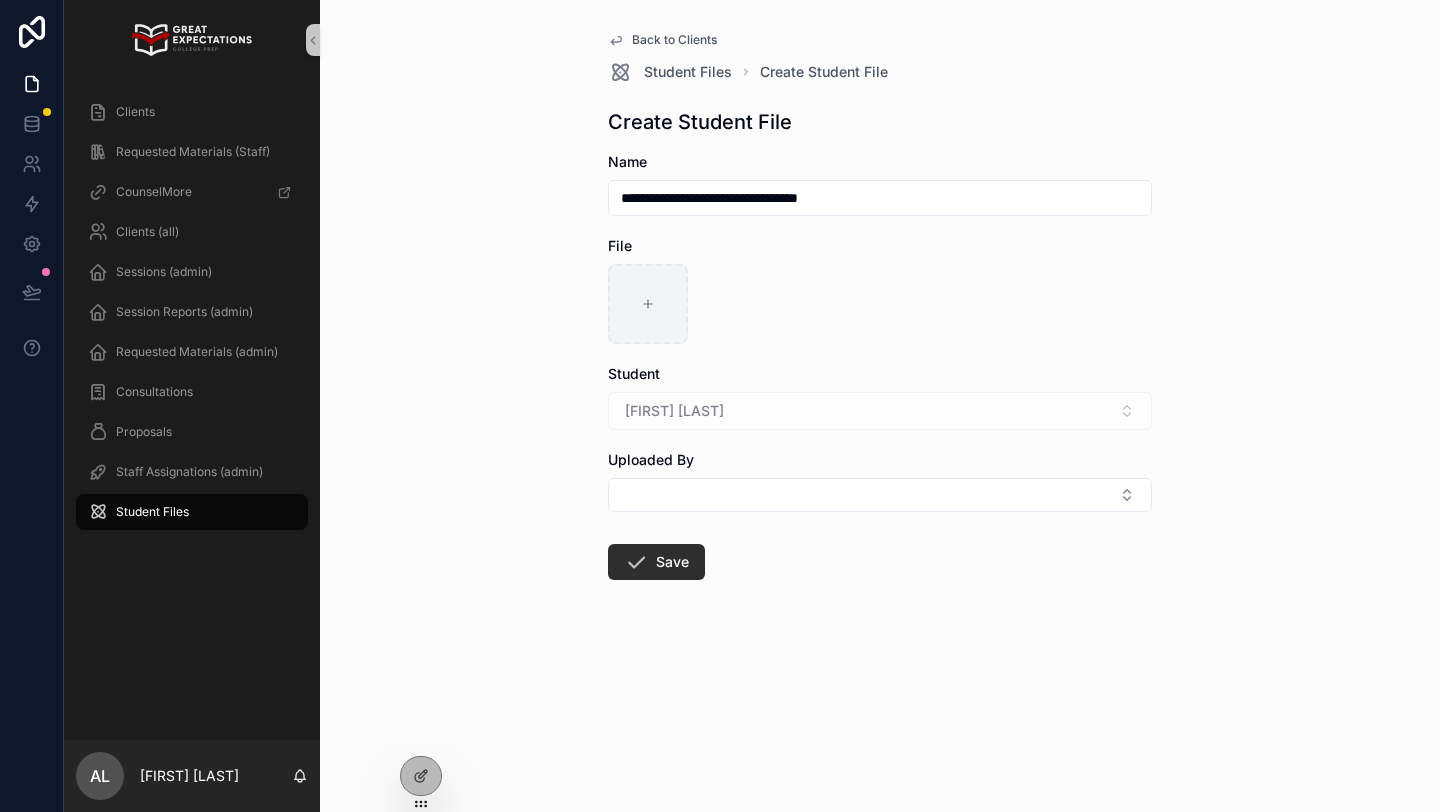 type on "**********" 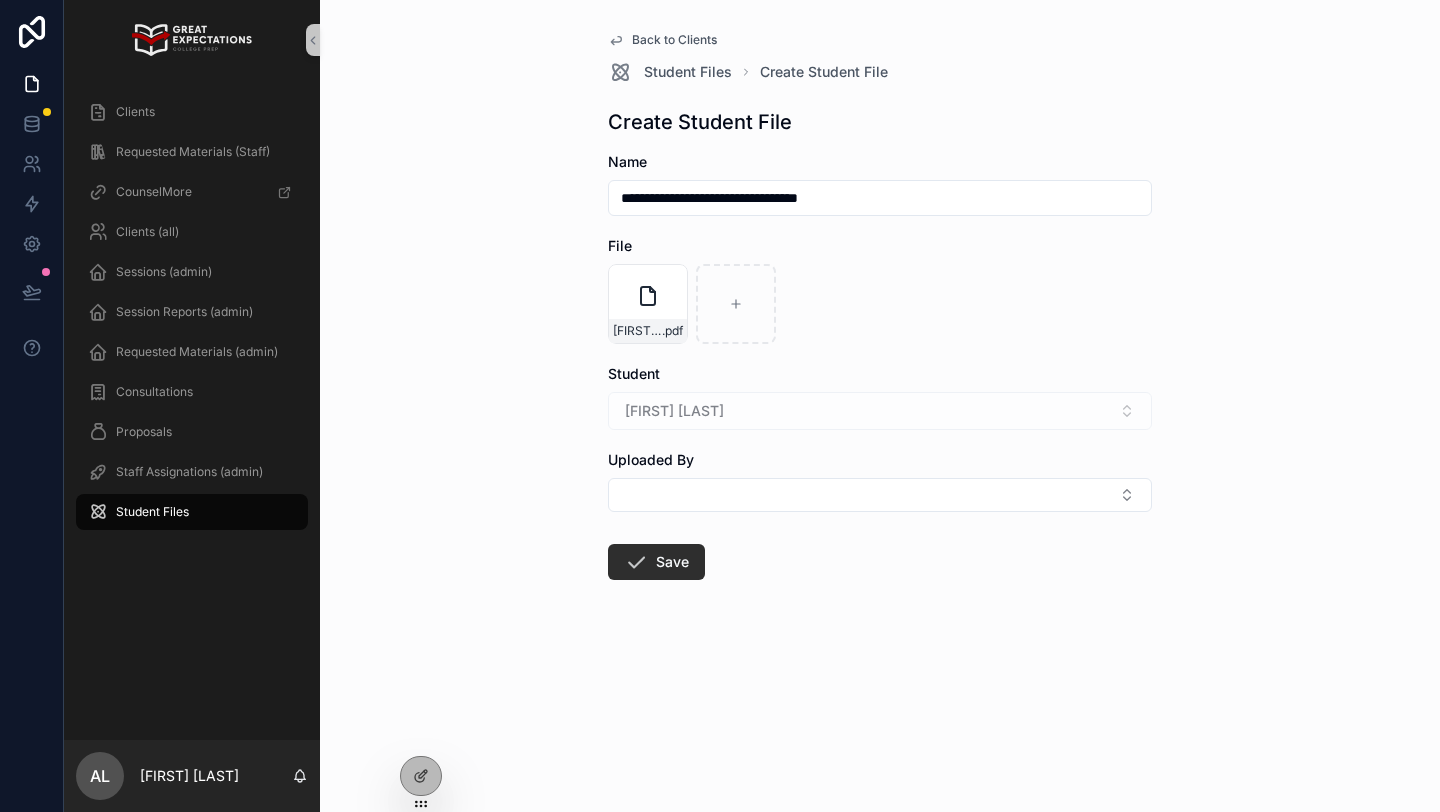 click on "**********" at bounding box center [880, 198] 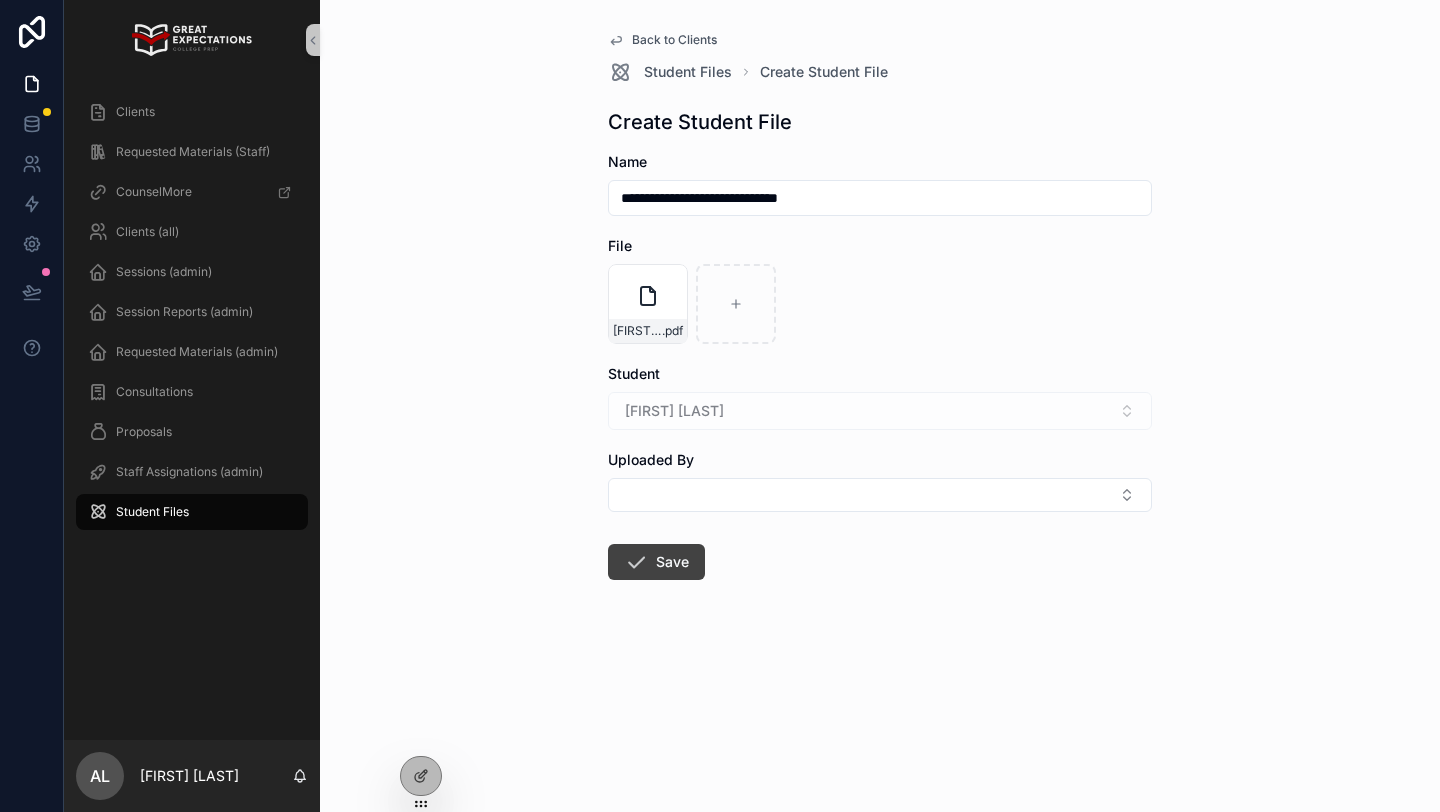 type on "**********" 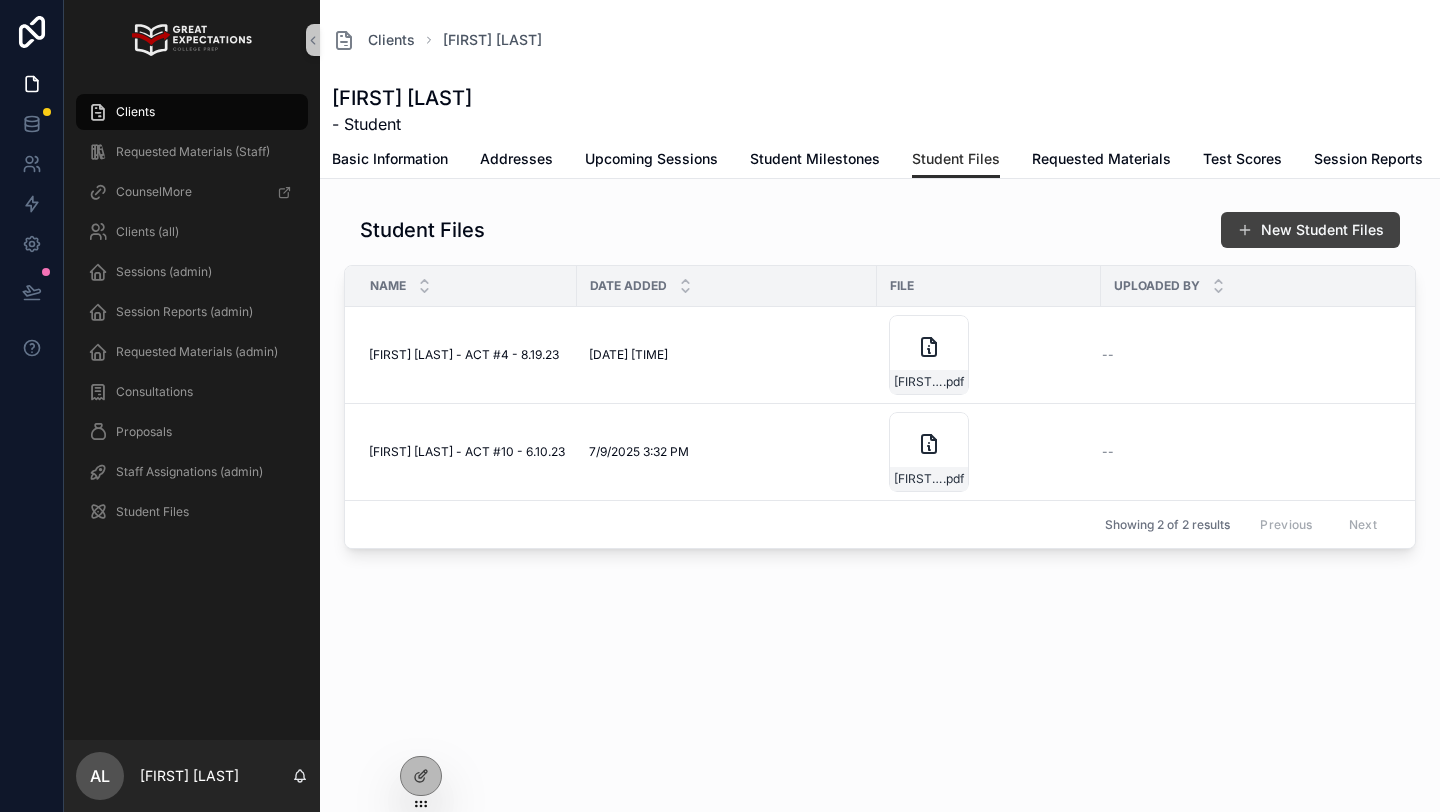 click on "New Student Files" at bounding box center (1310, 230) 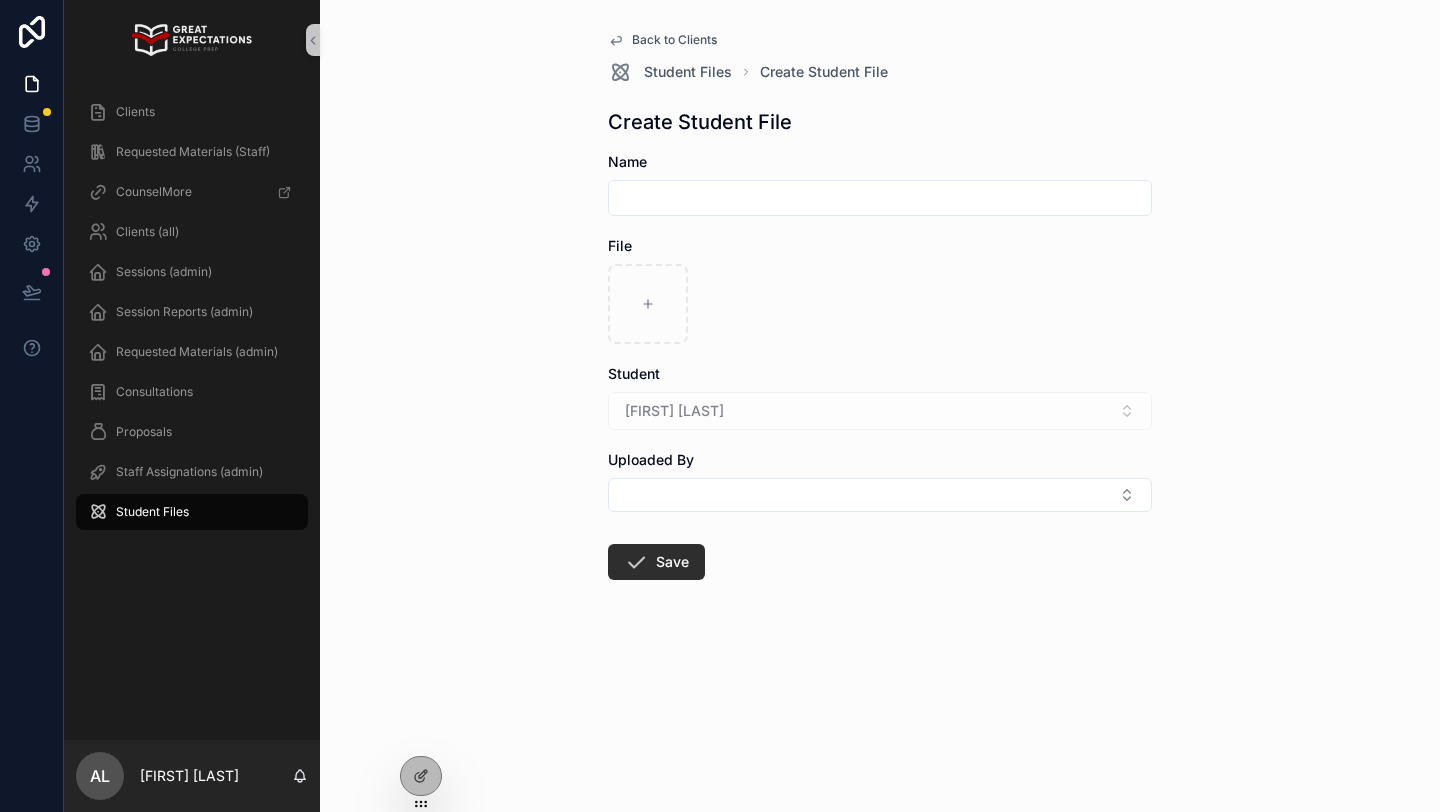 click at bounding box center [880, 198] 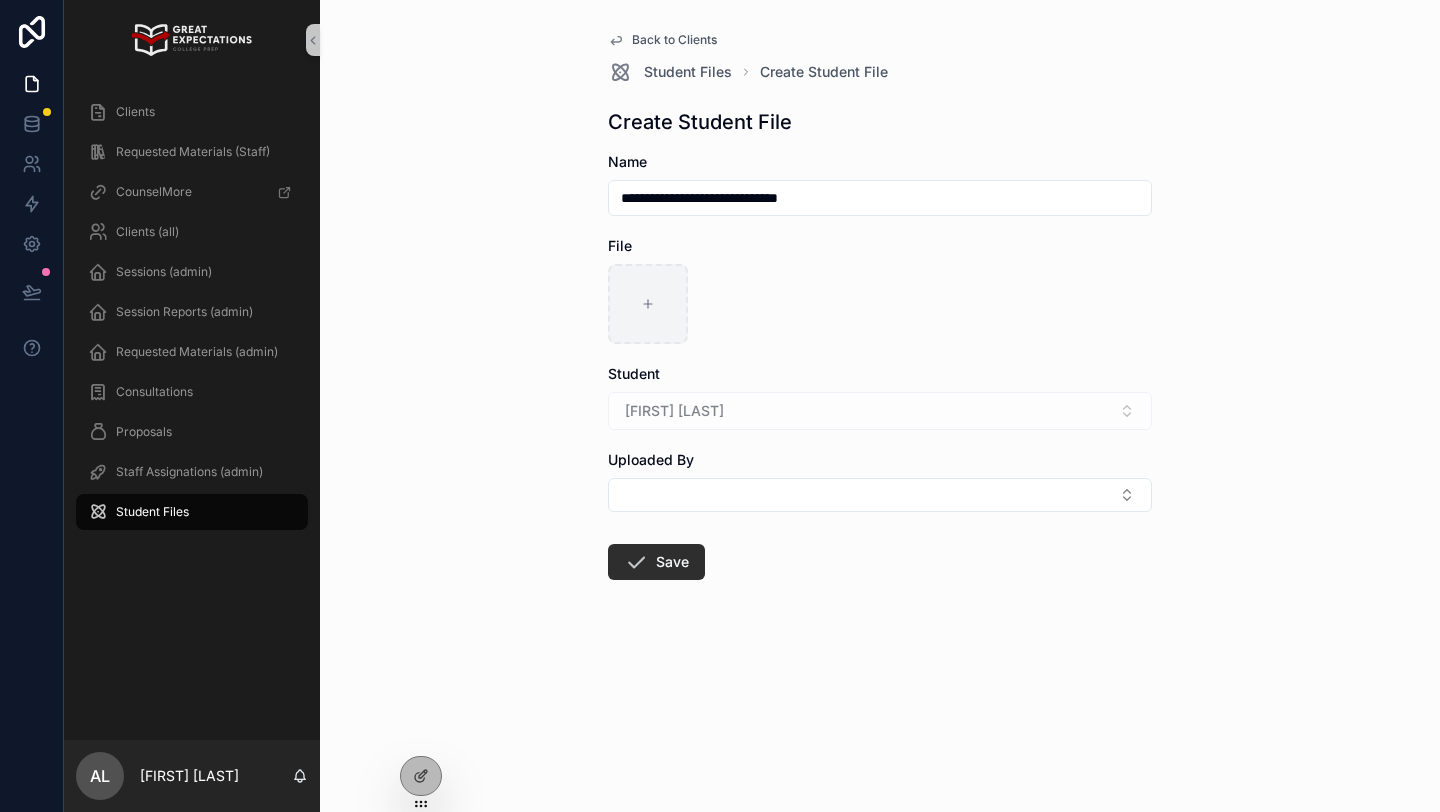 type on "**********" 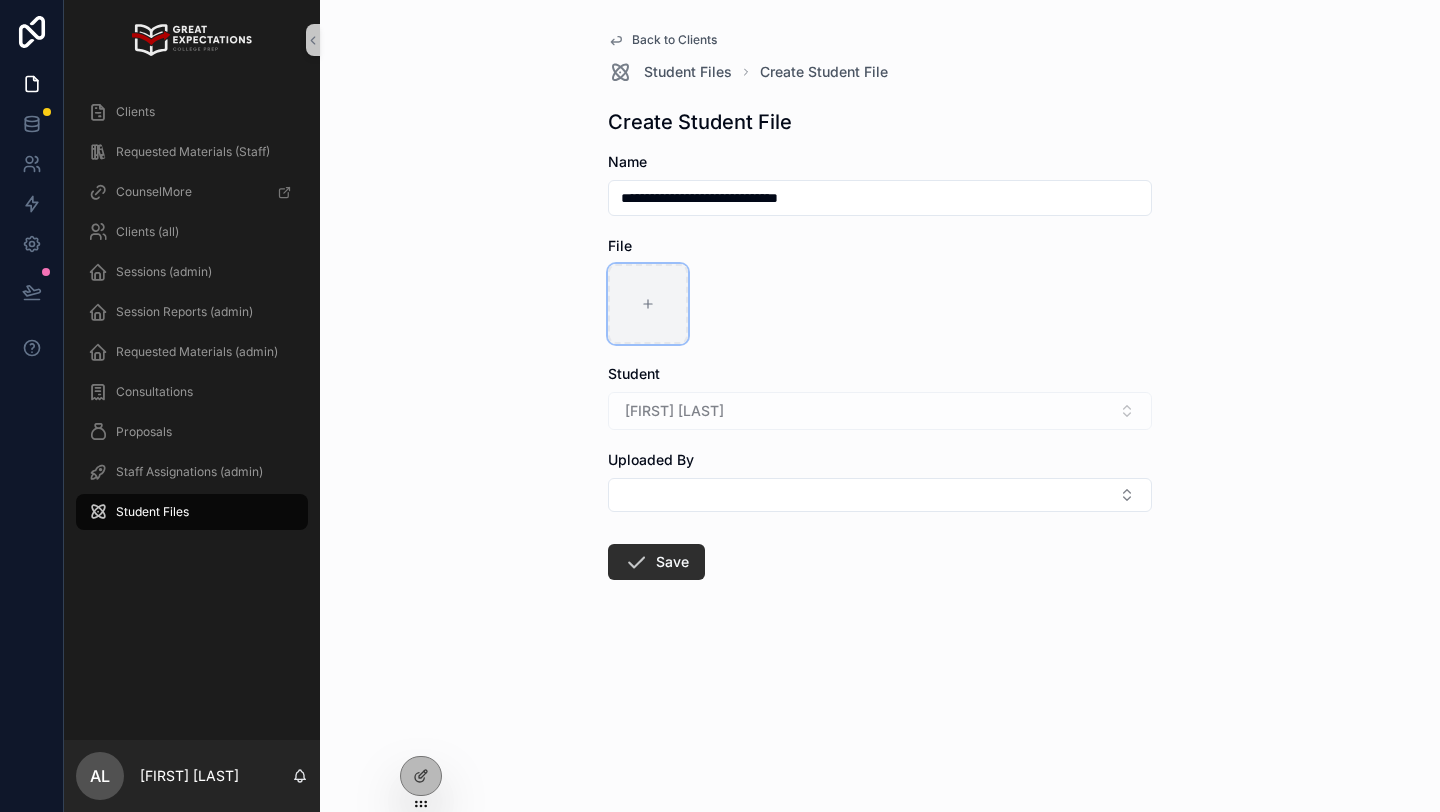 click at bounding box center (648, 304) 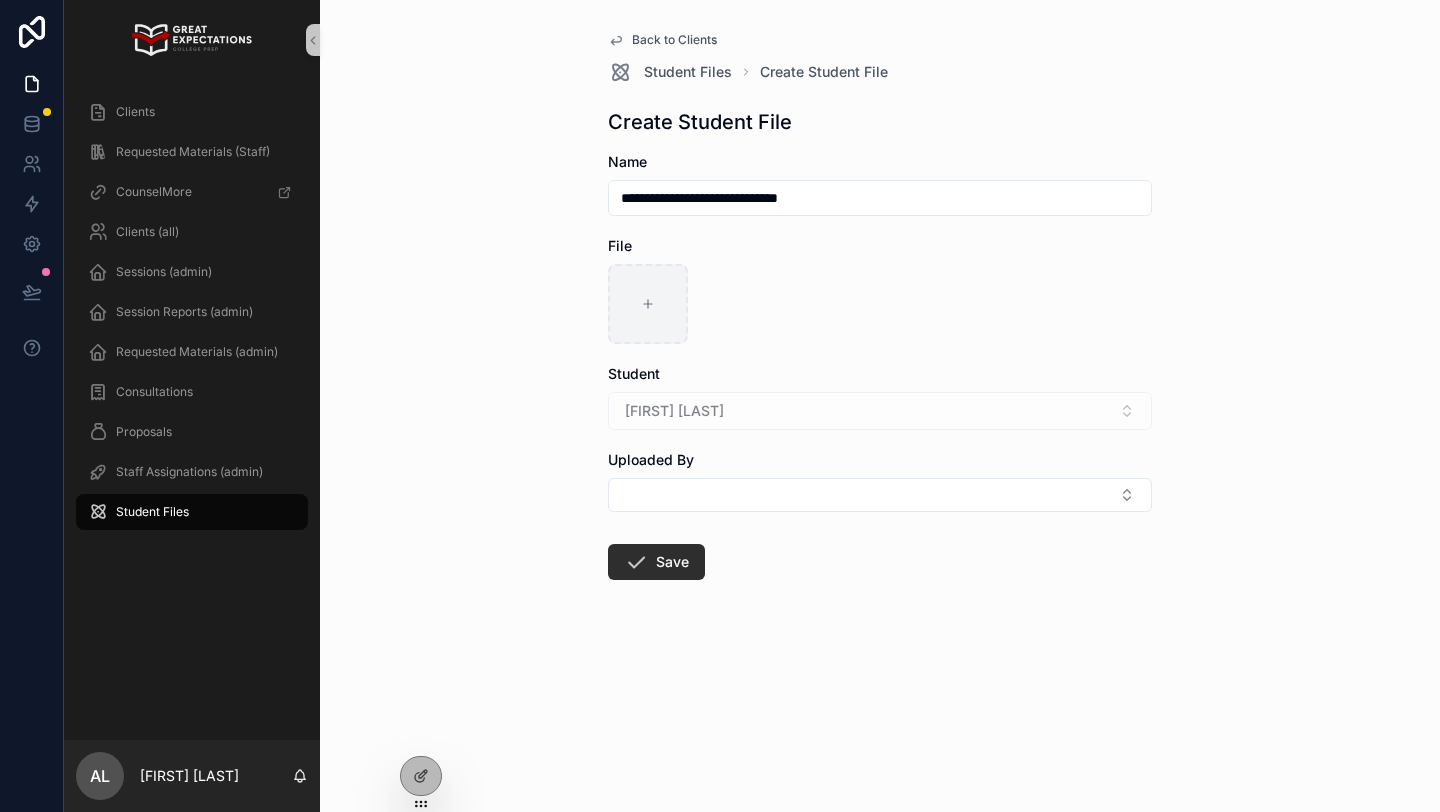 type on "**********" 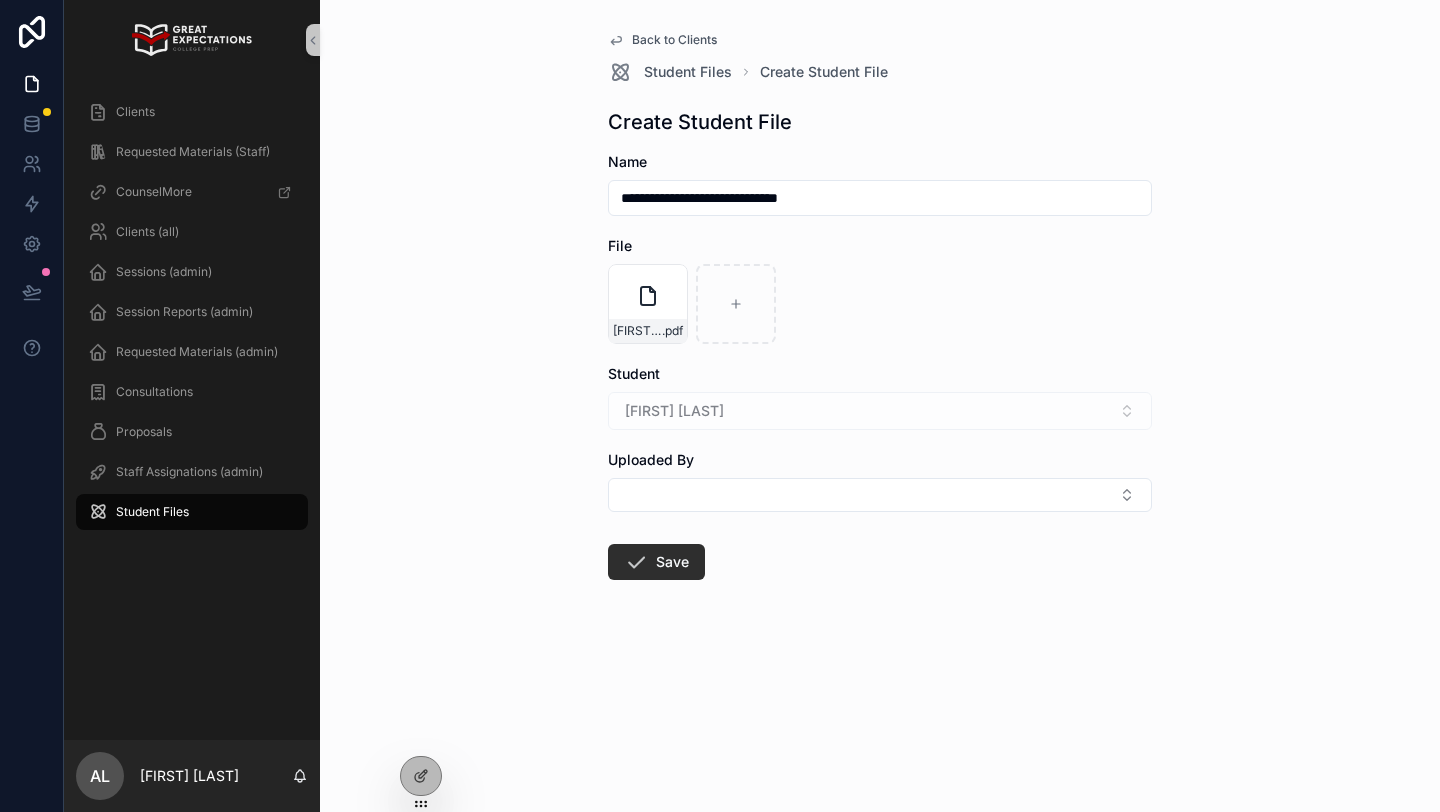 click on "**********" at bounding box center (880, 198) 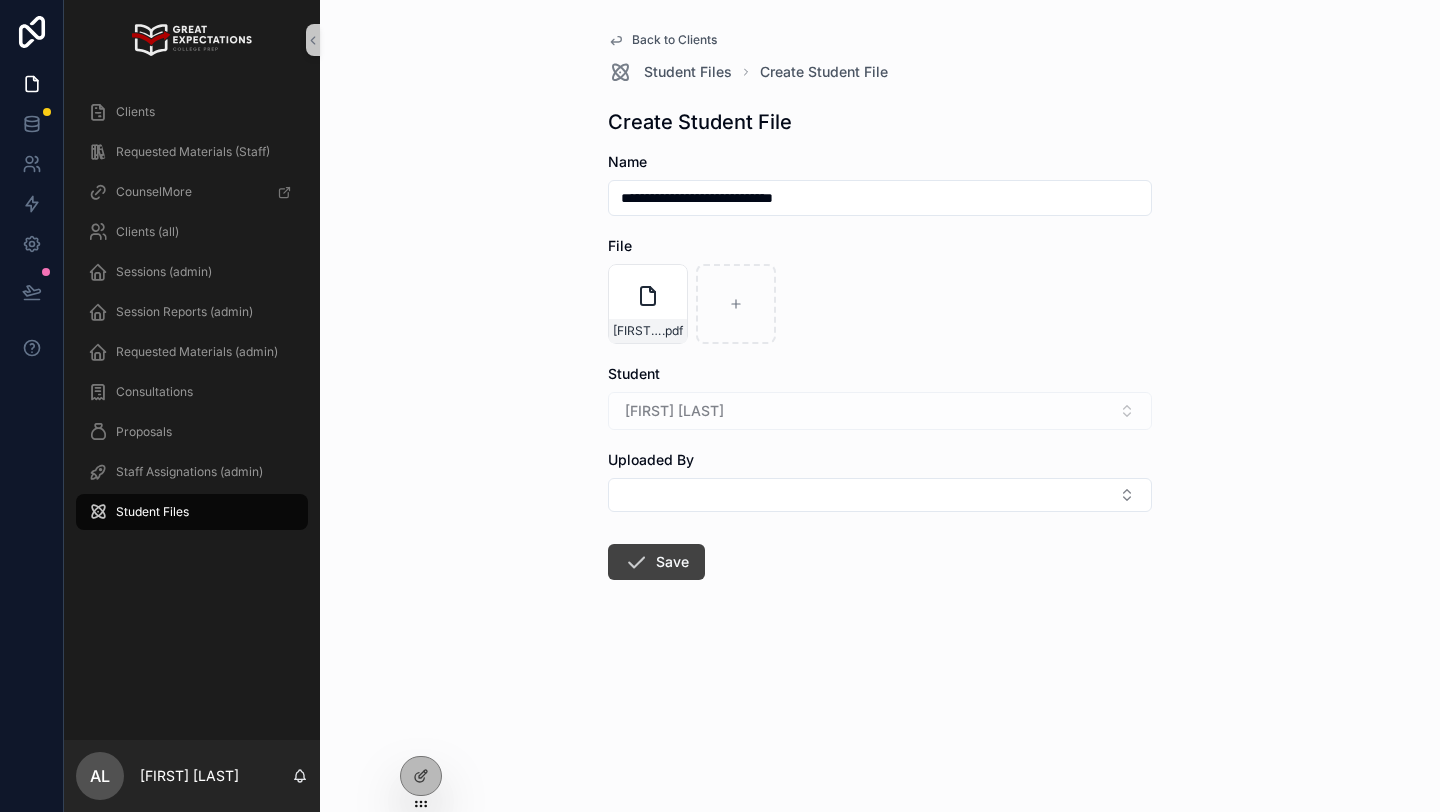 type on "**********" 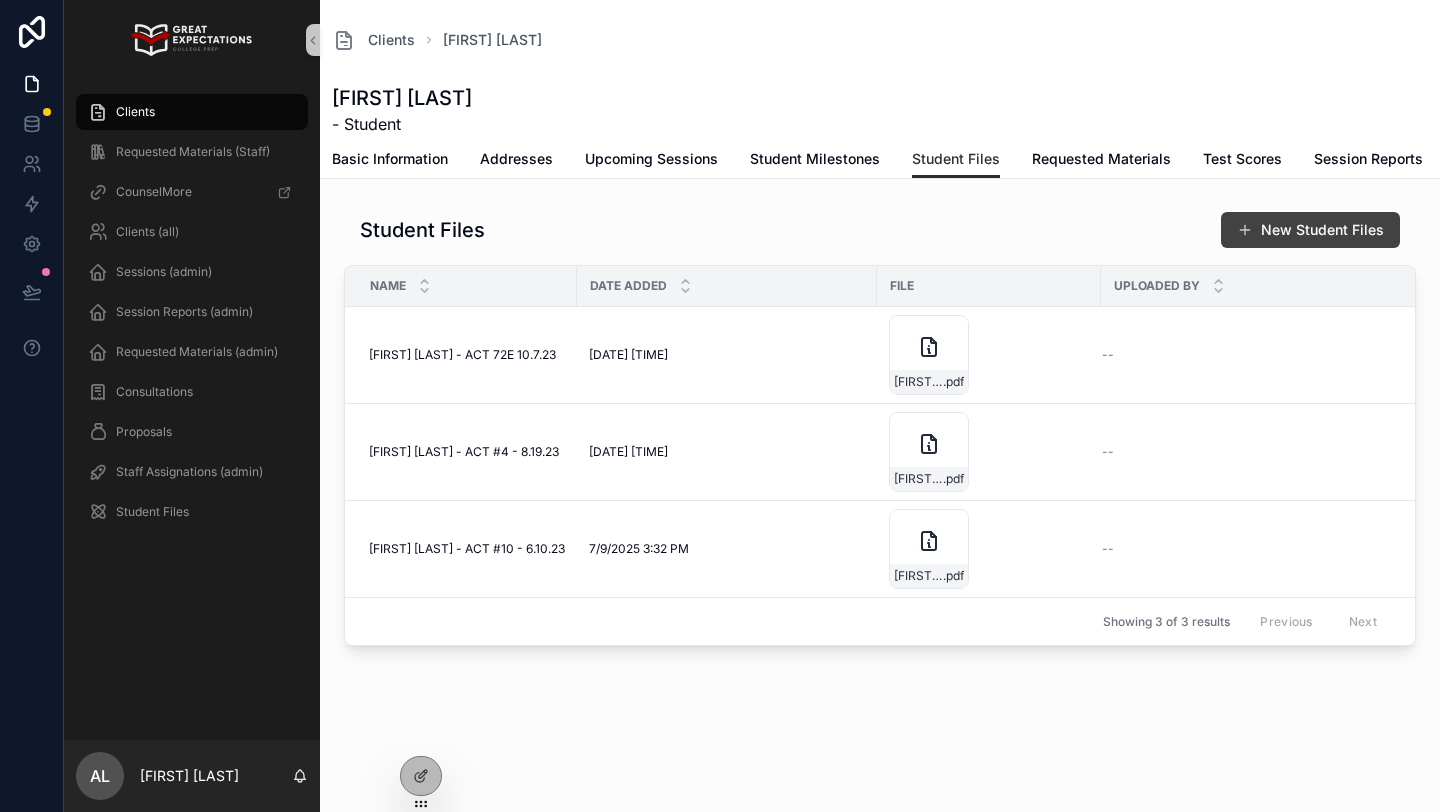 click on "New Student Files" at bounding box center (1310, 230) 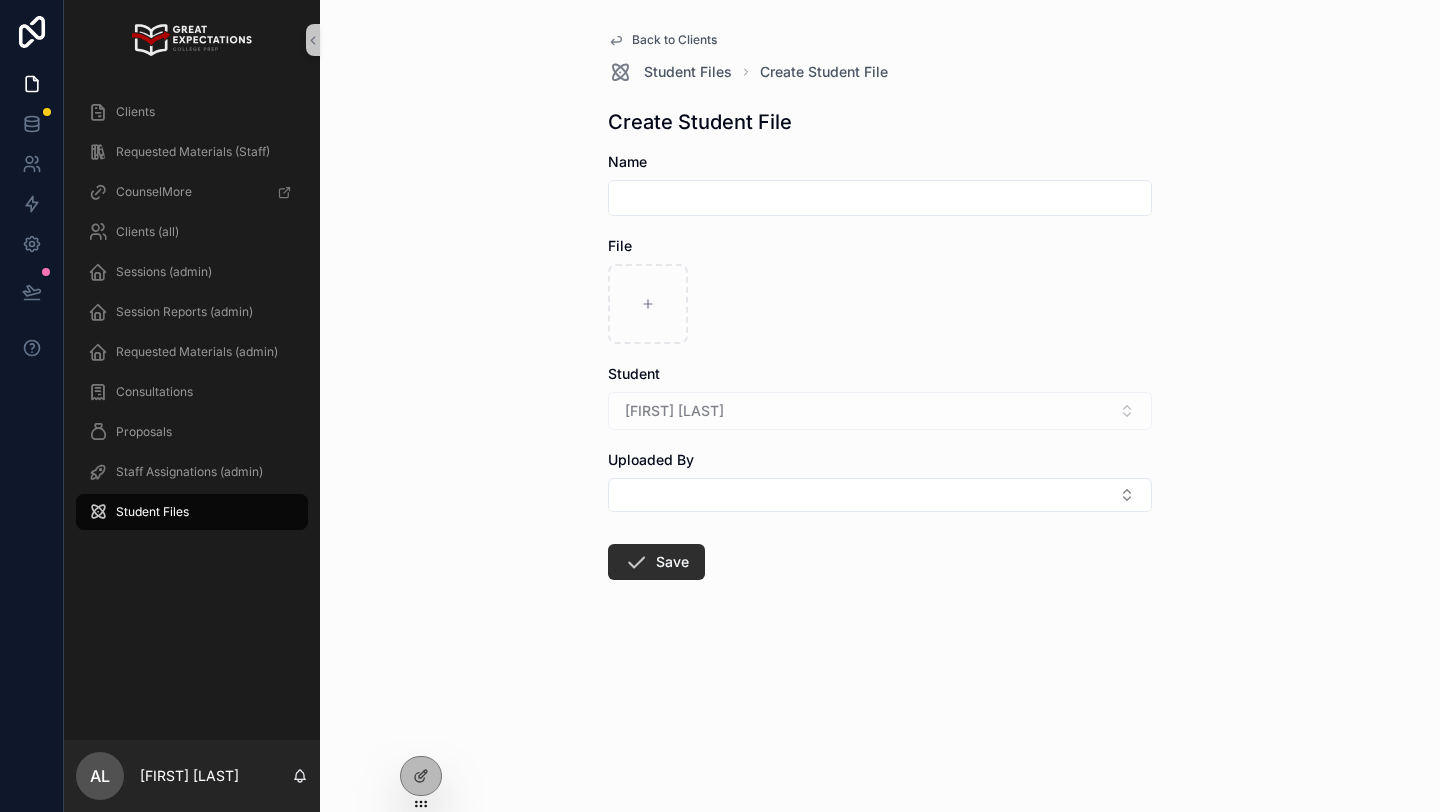 click at bounding box center (880, 198) 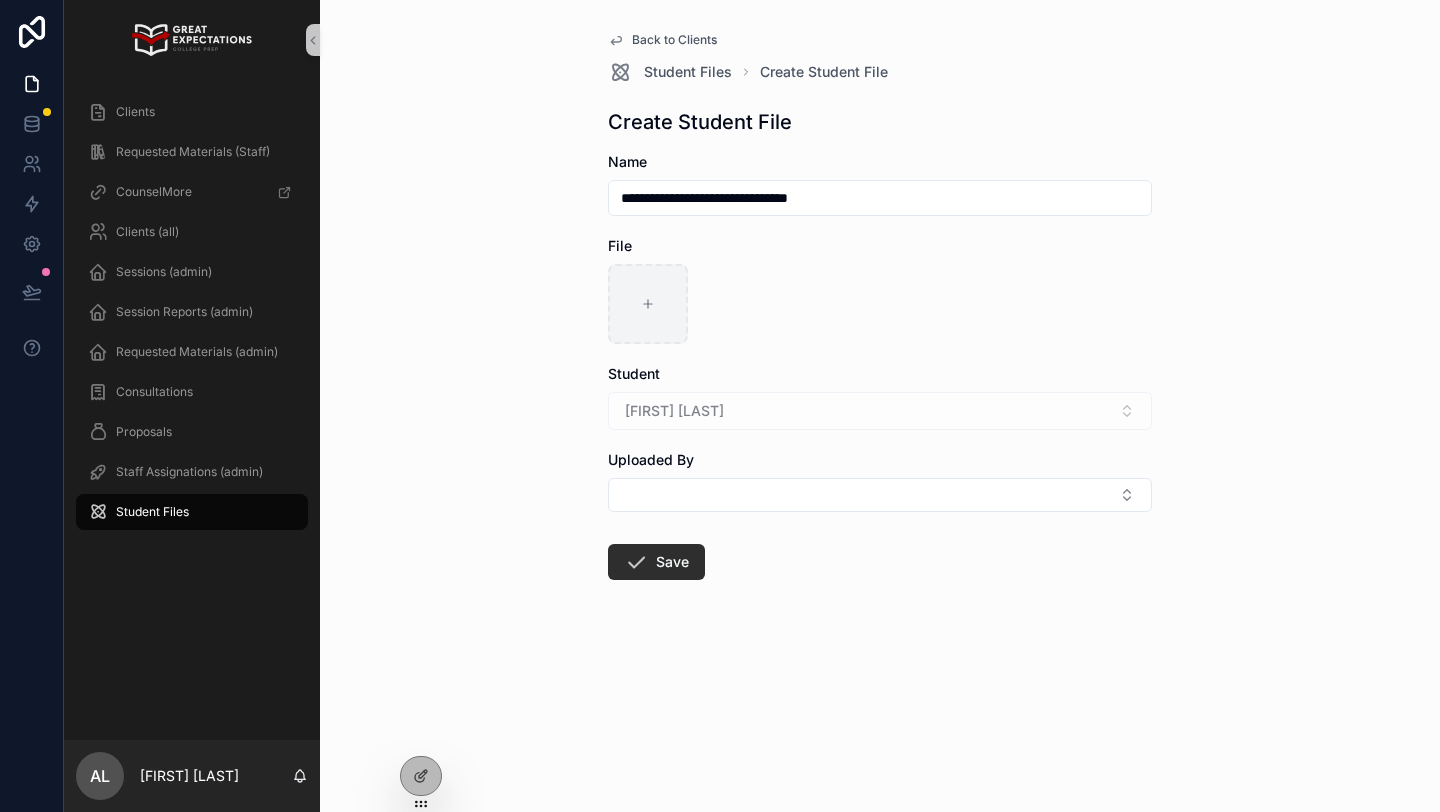 type on "**********" 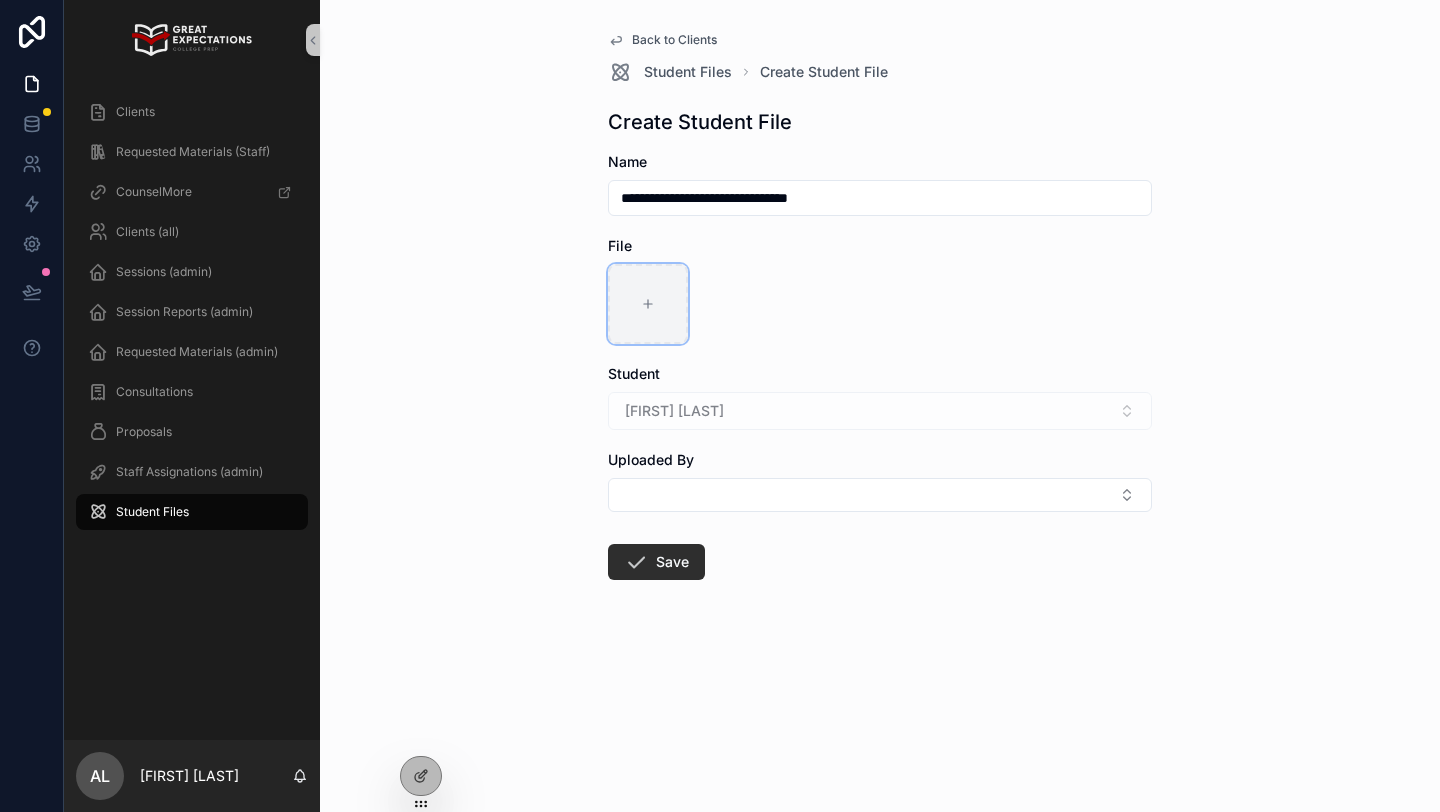 click at bounding box center [648, 304] 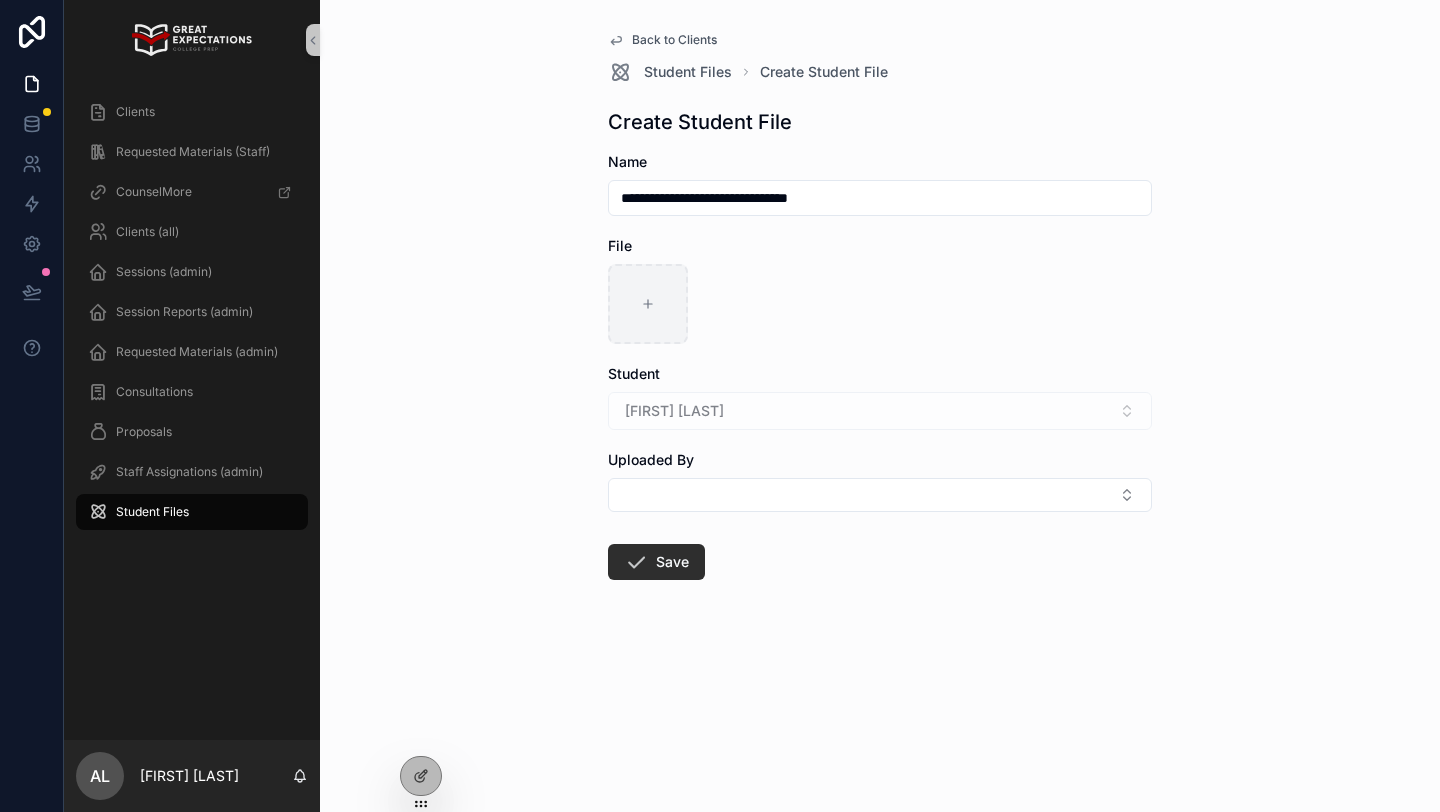 type on "**********" 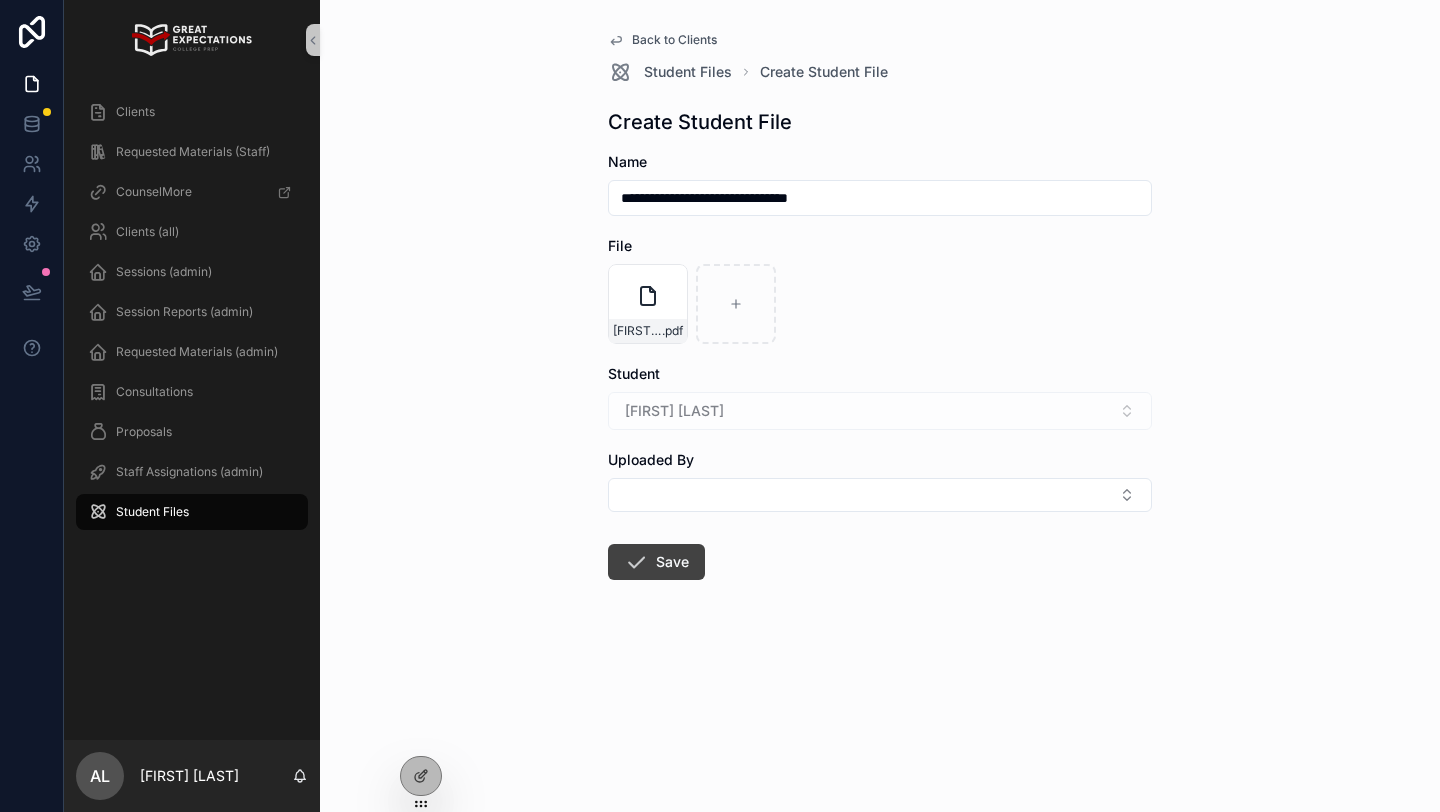 click on "Save" at bounding box center [656, 562] 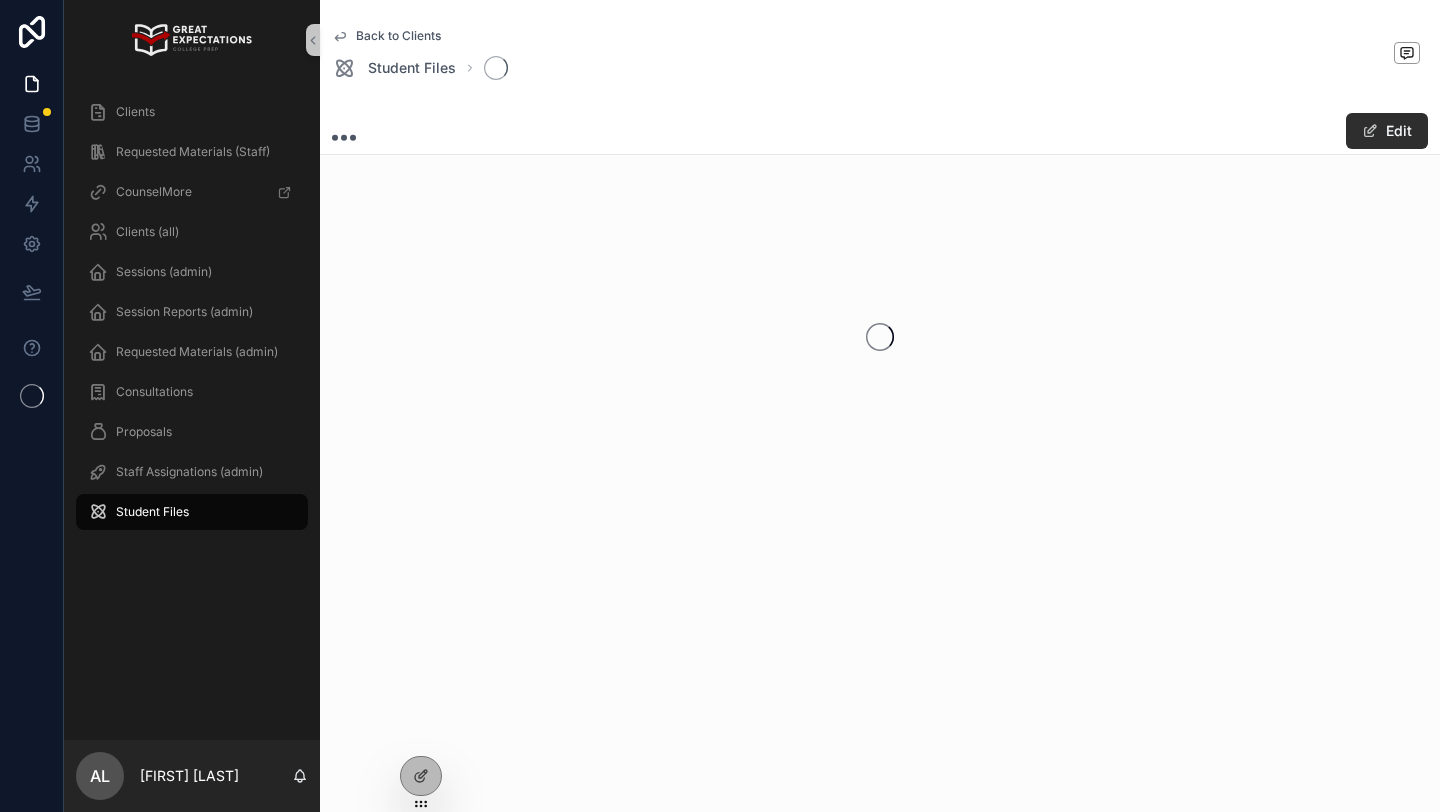 scroll, scrollTop: 0, scrollLeft: 0, axis: both 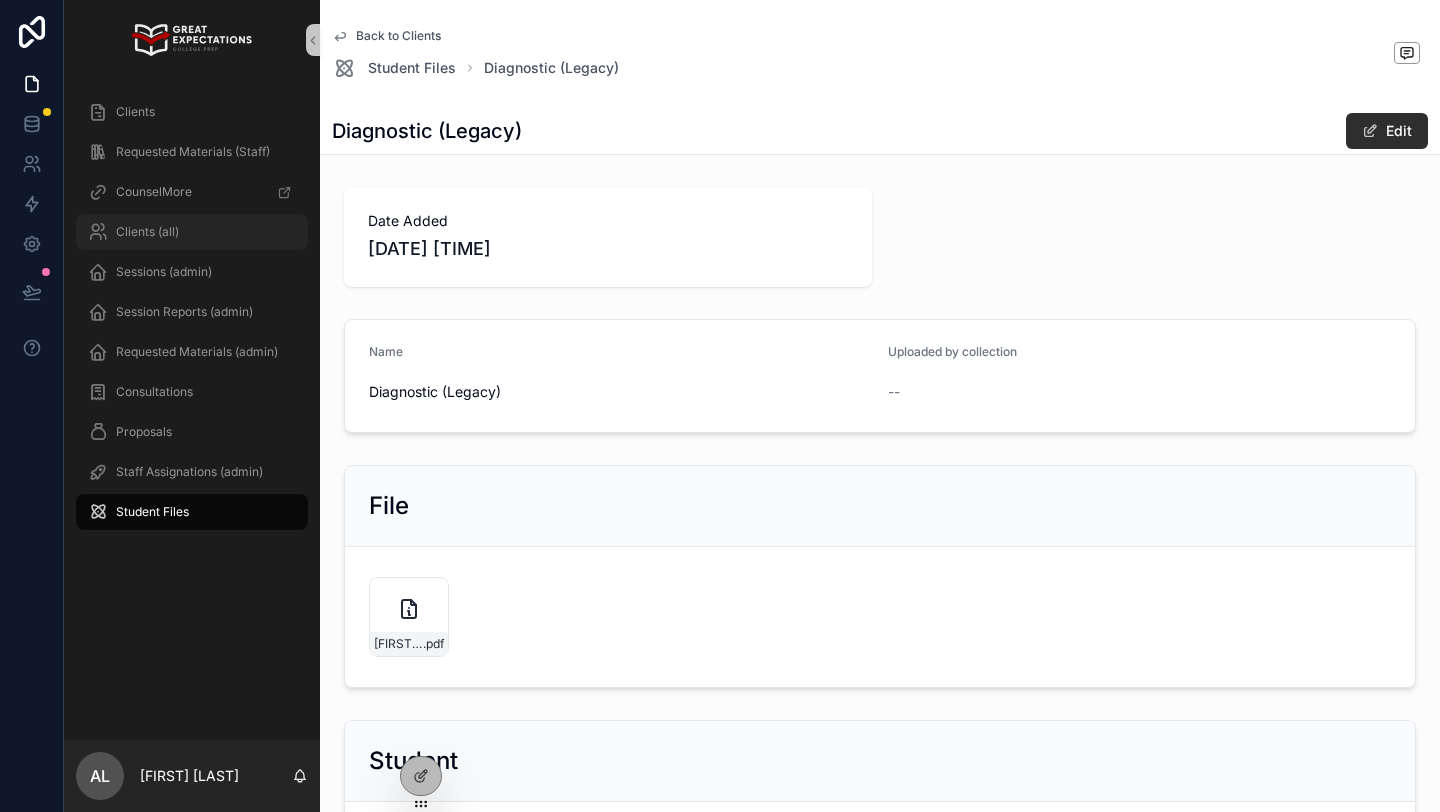 click on "Clients (all)" at bounding box center (147, 232) 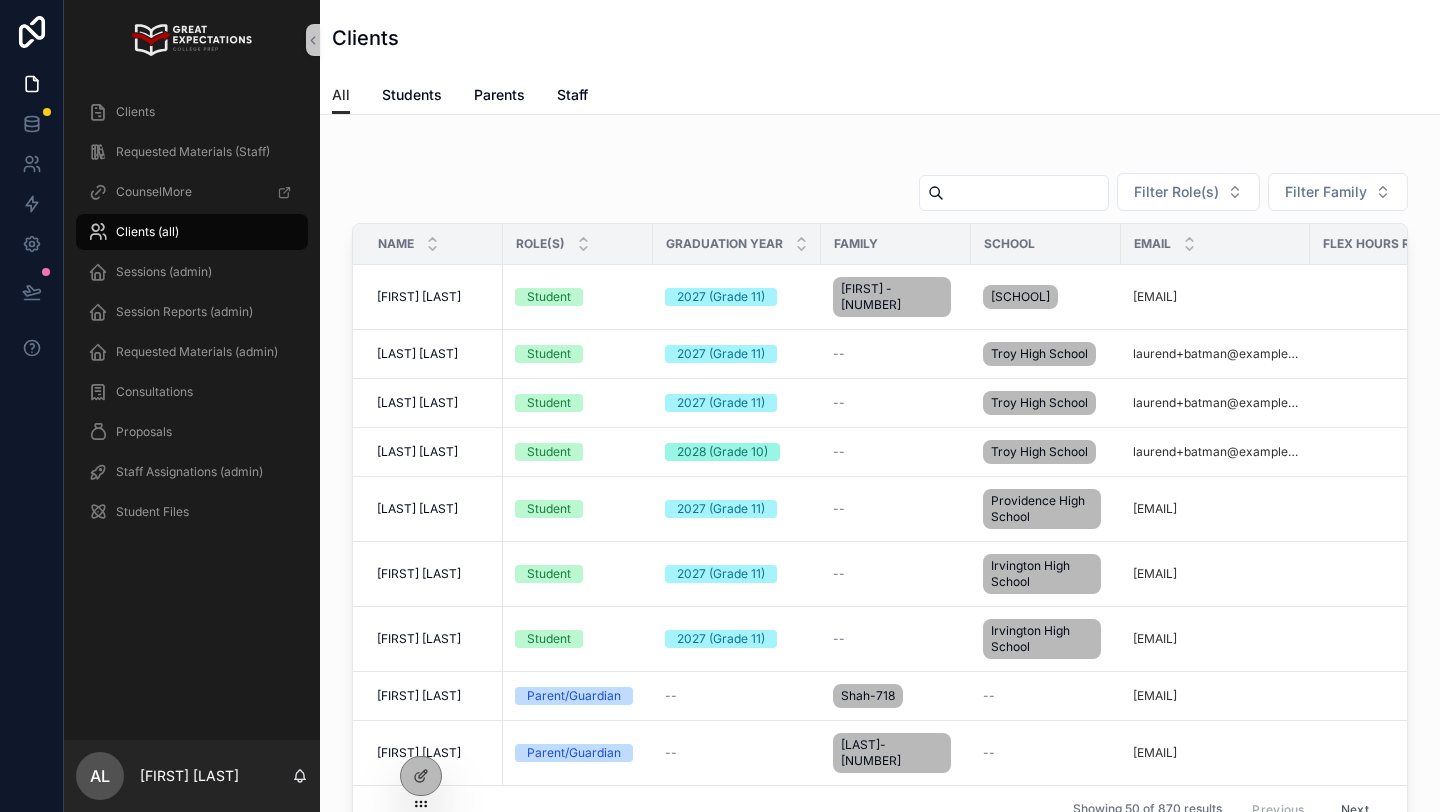click at bounding box center [1026, 193] 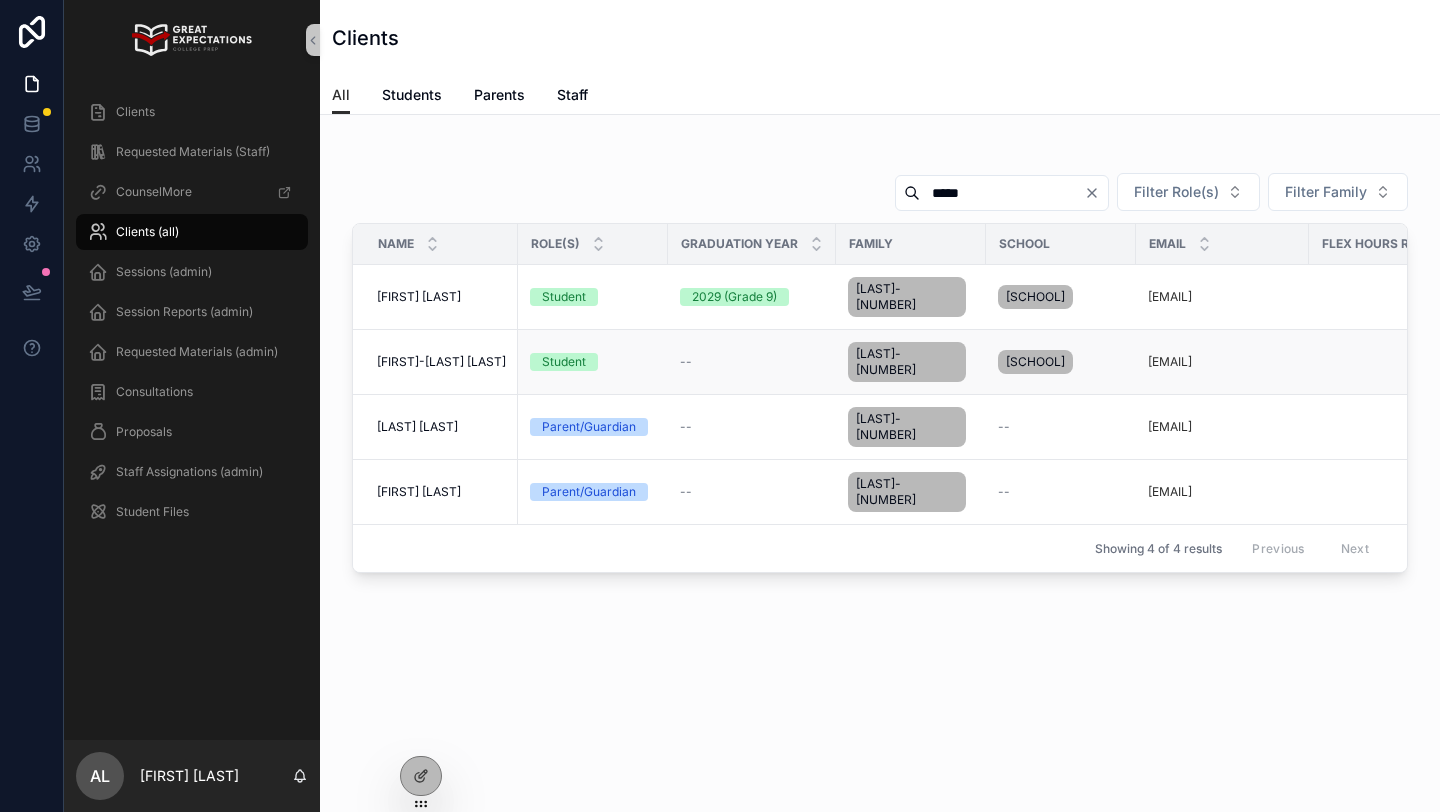 click on "[FIRST]-[LAST] [LAST]" at bounding box center (441, 362) 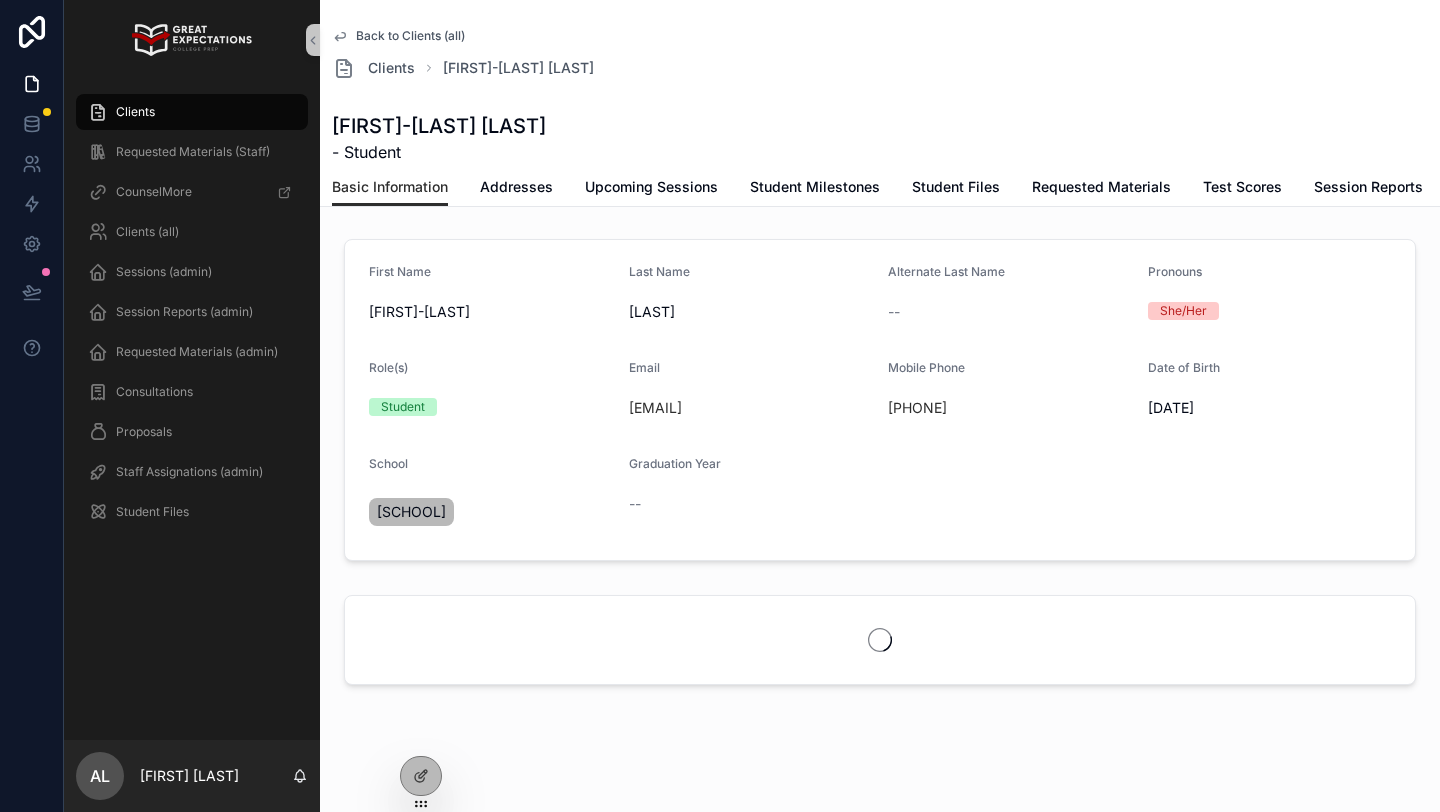 click on "Student Files" at bounding box center (956, 189) 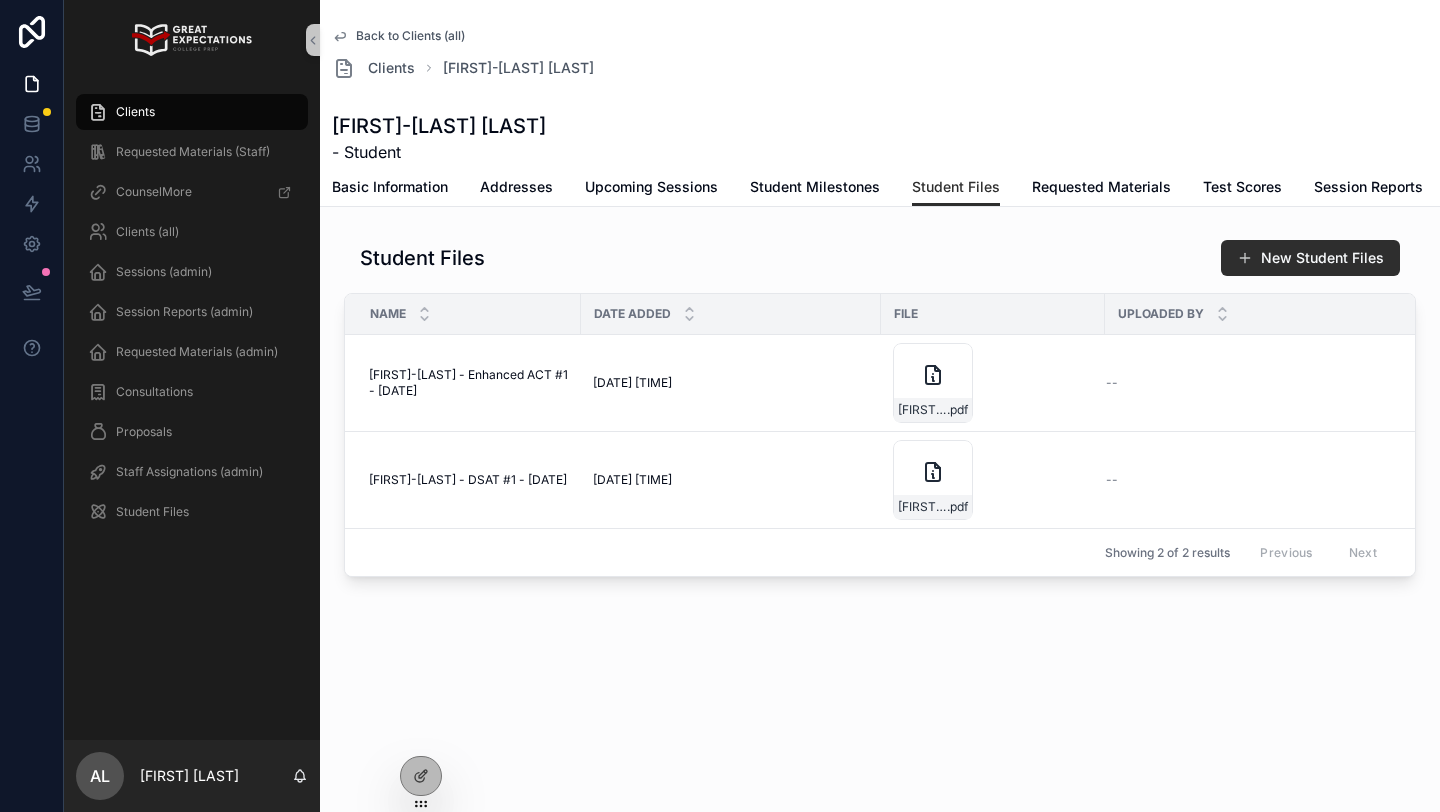 click on "New Student Files" at bounding box center (1310, 258) 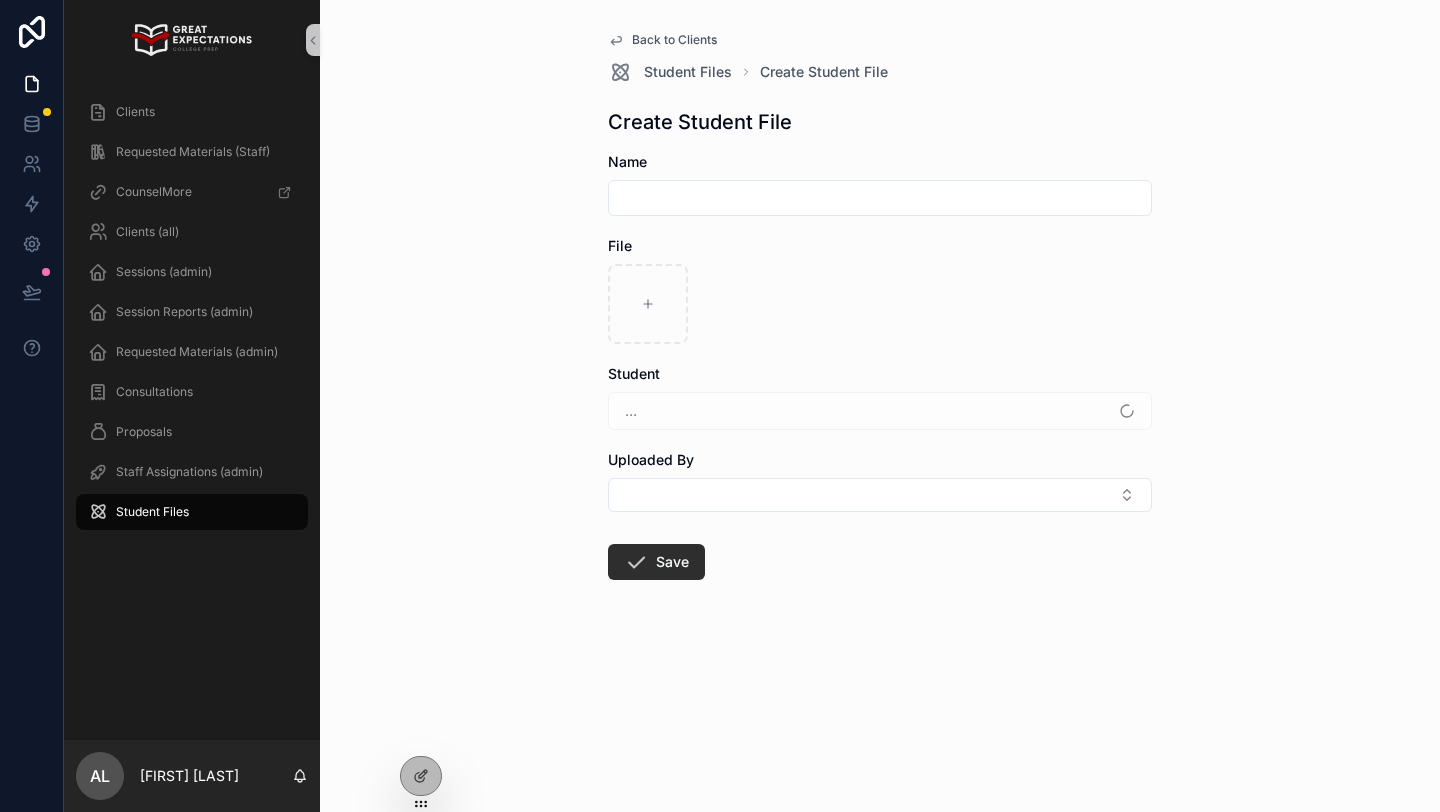 click on "Name" at bounding box center [880, 184] 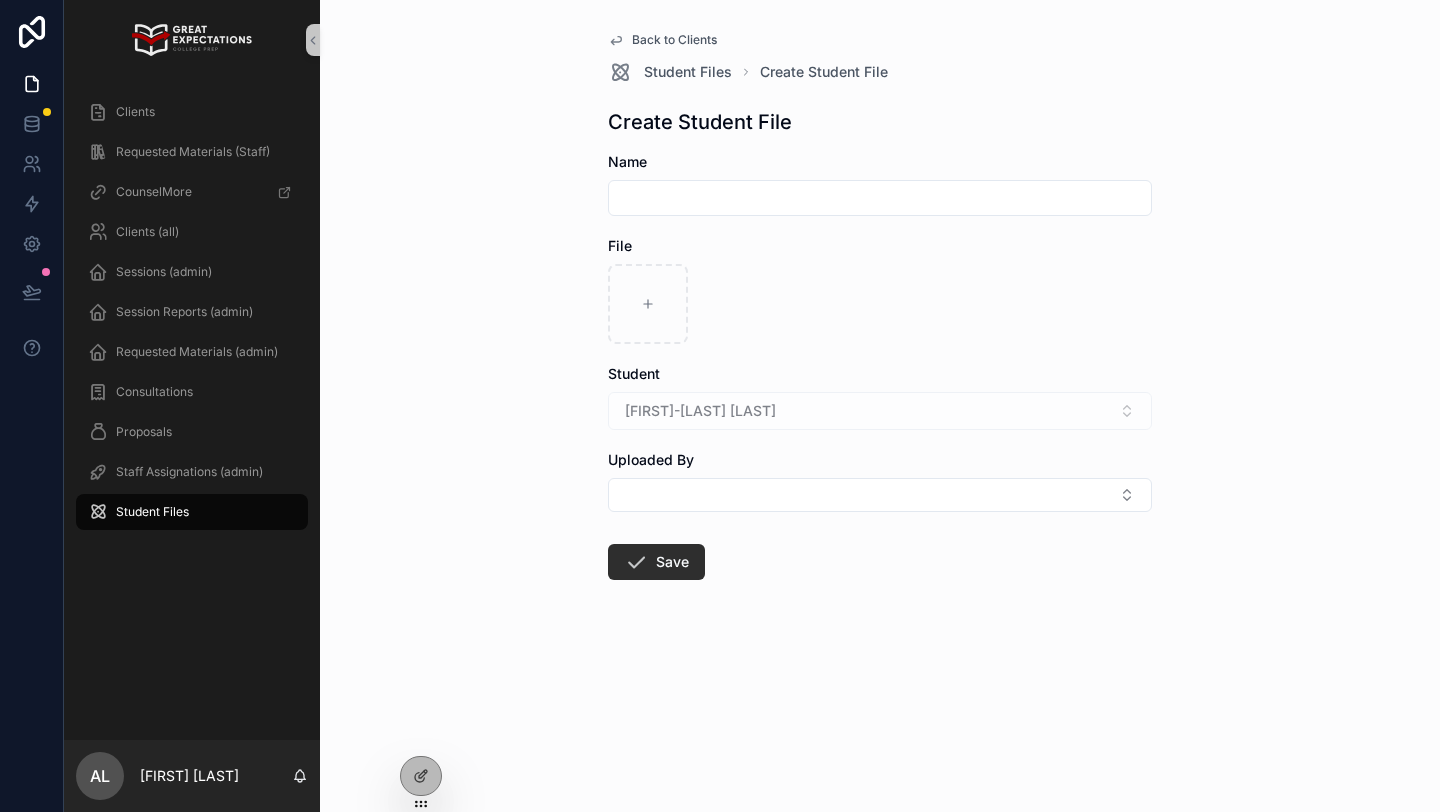 paste on "**********" 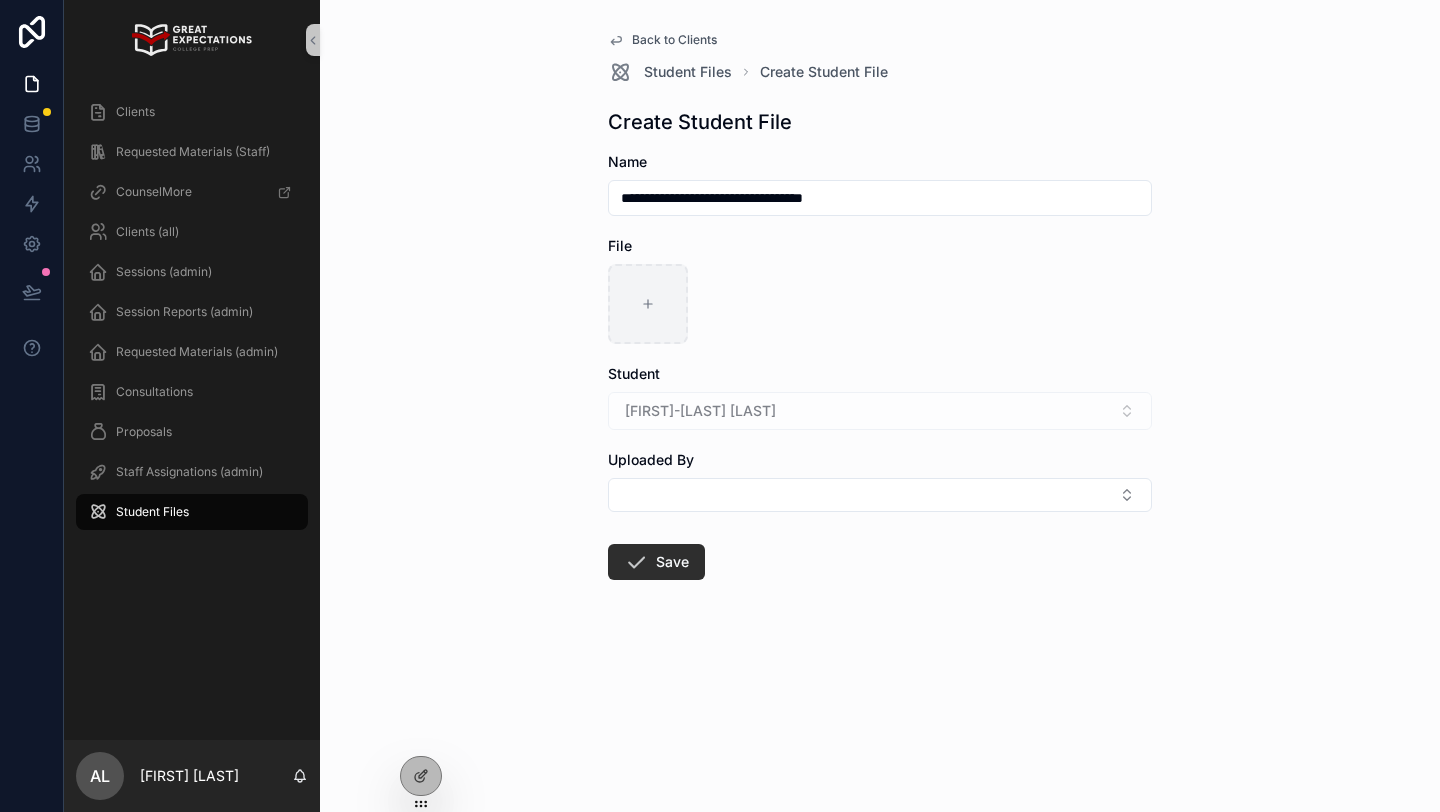 type on "**********" 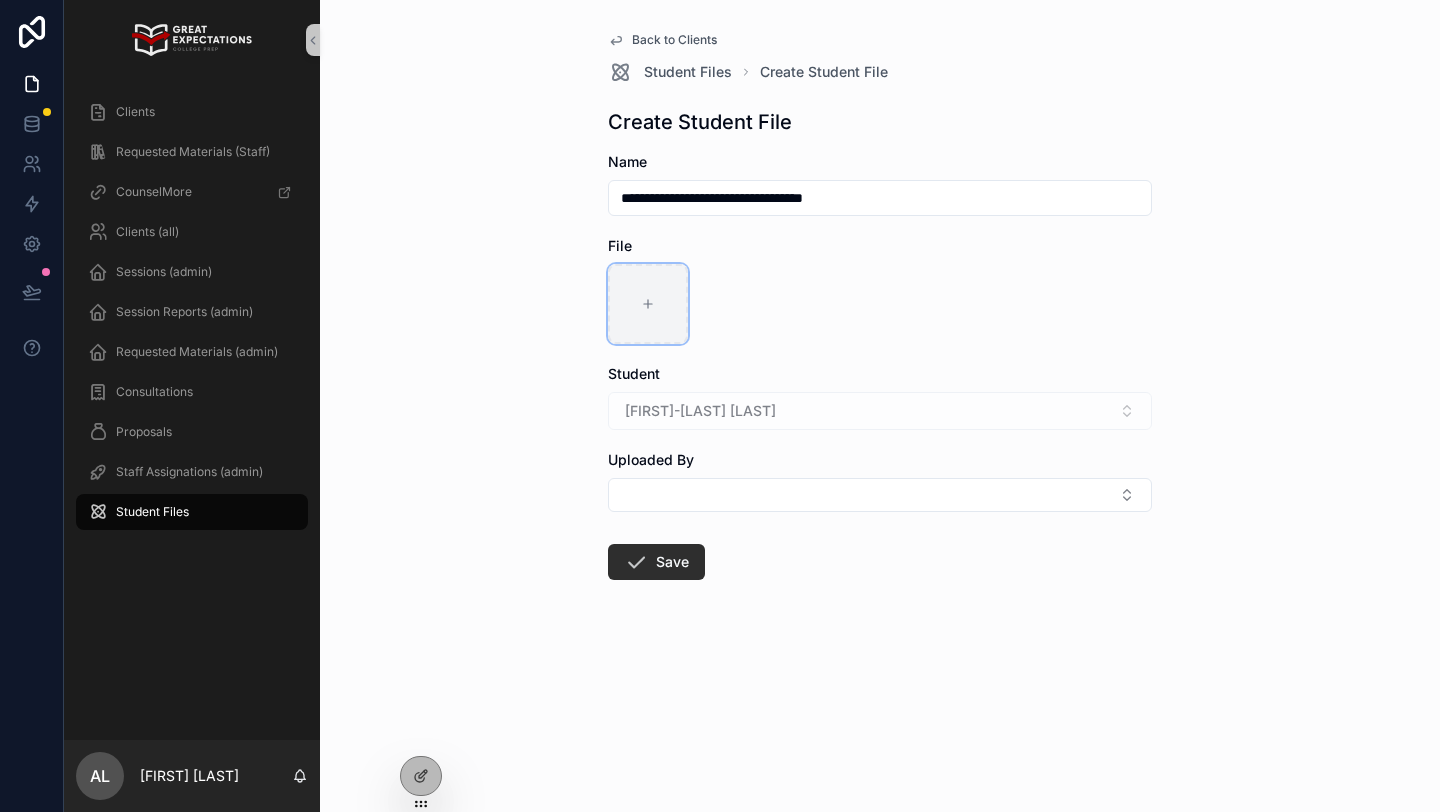 click at bounding box center (648, 304) 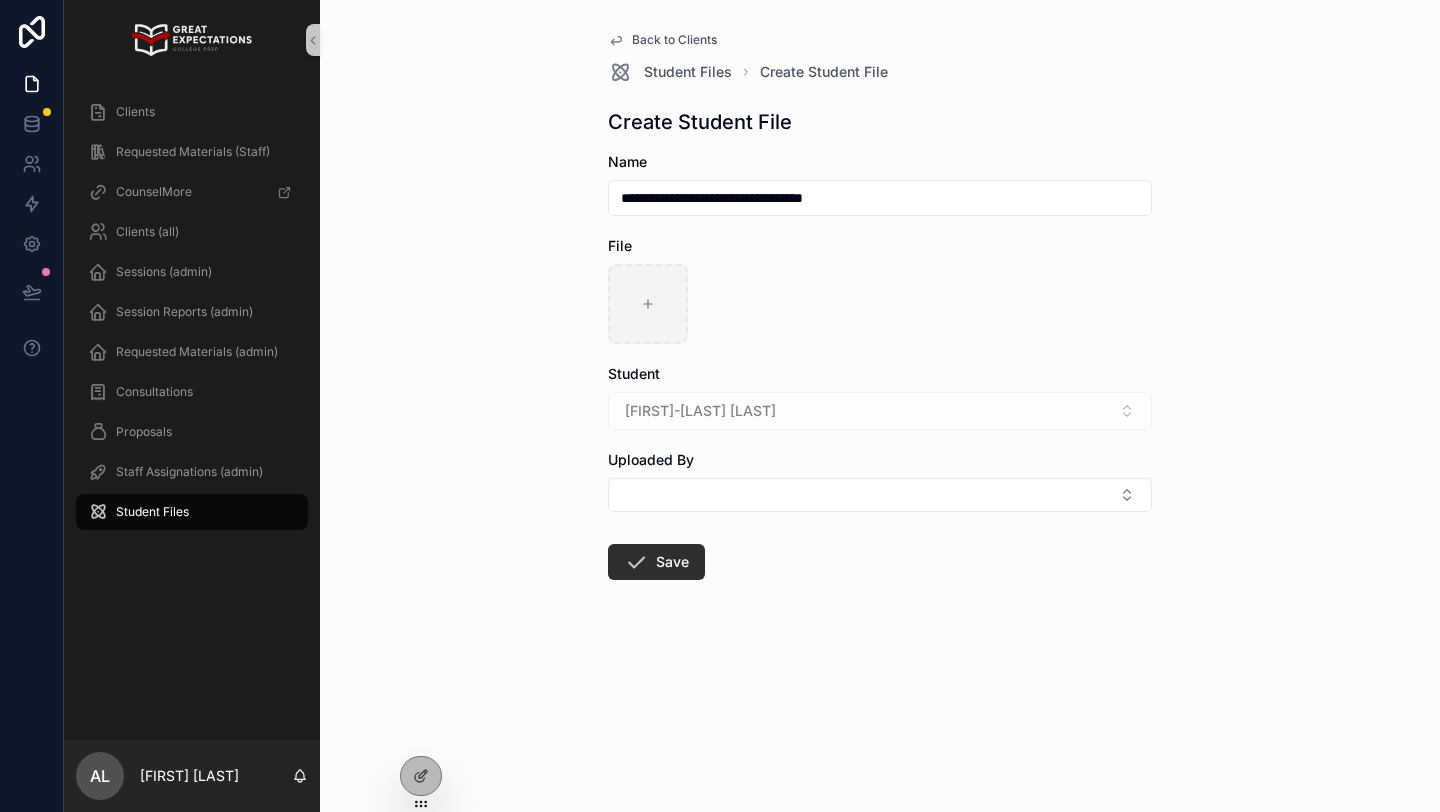 type on "**********" 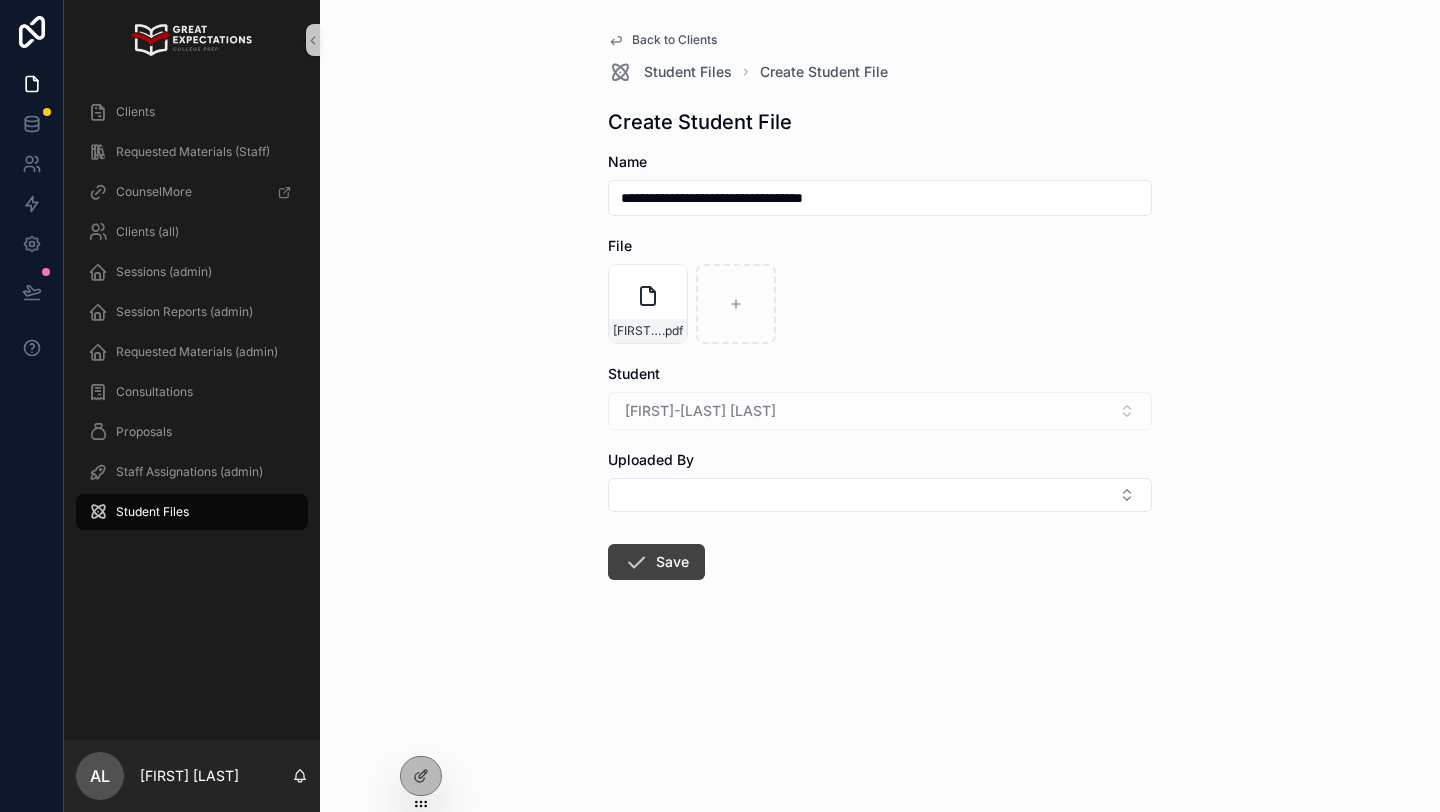 click on "Save" at bounding box center (656, 562) 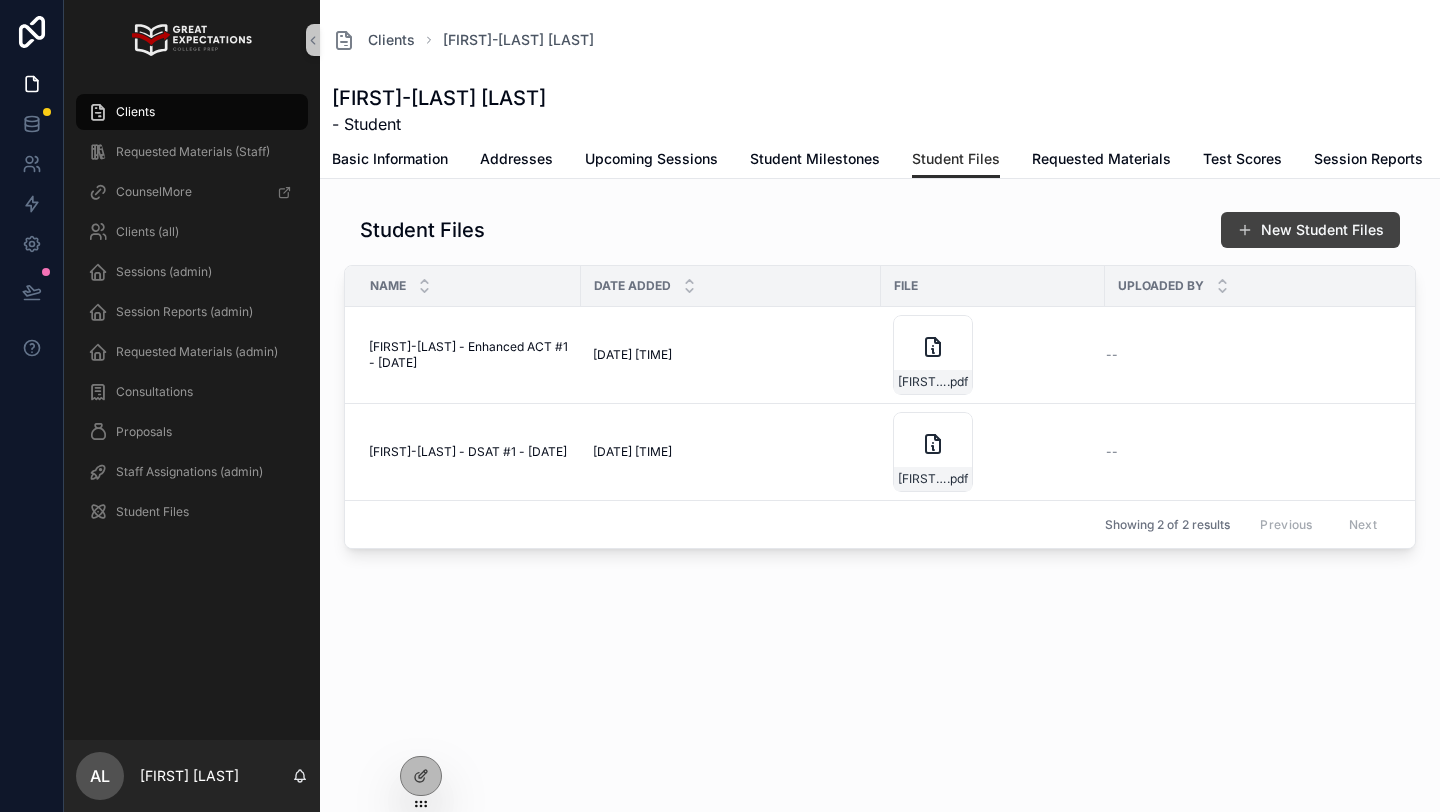 click on "New Student Files" at bounding box center [1310, 230] 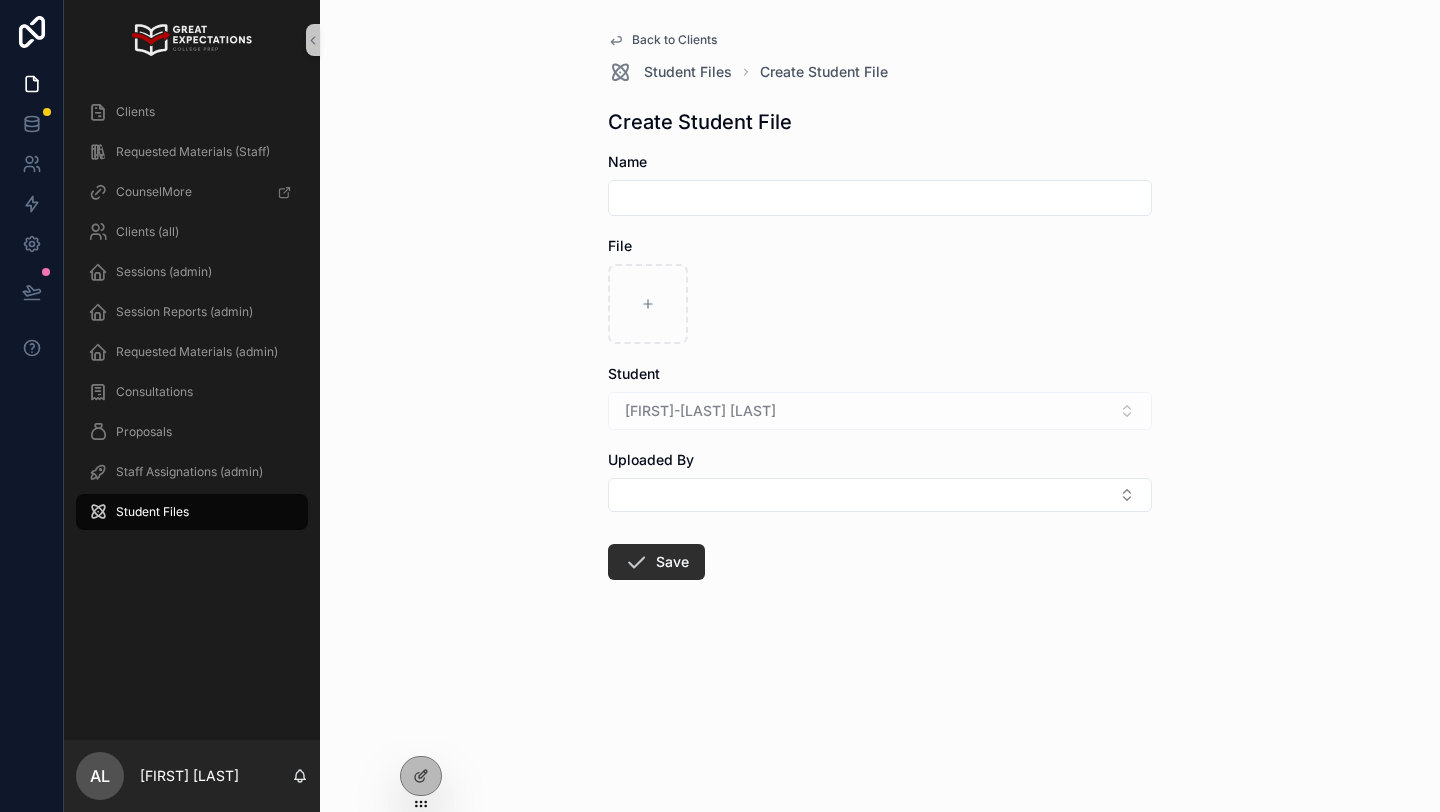 click at bounding box center [880, 198] 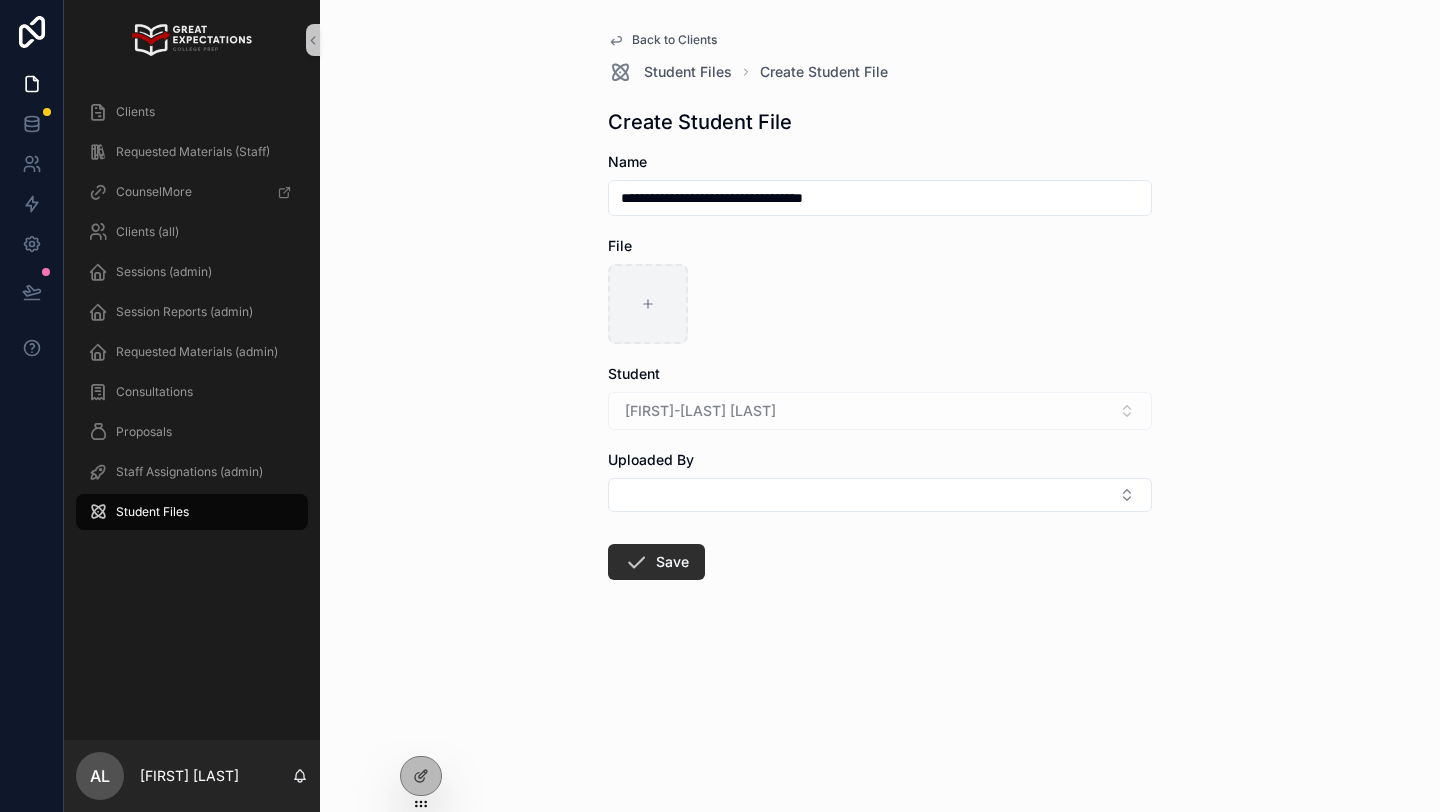 type on "**********" 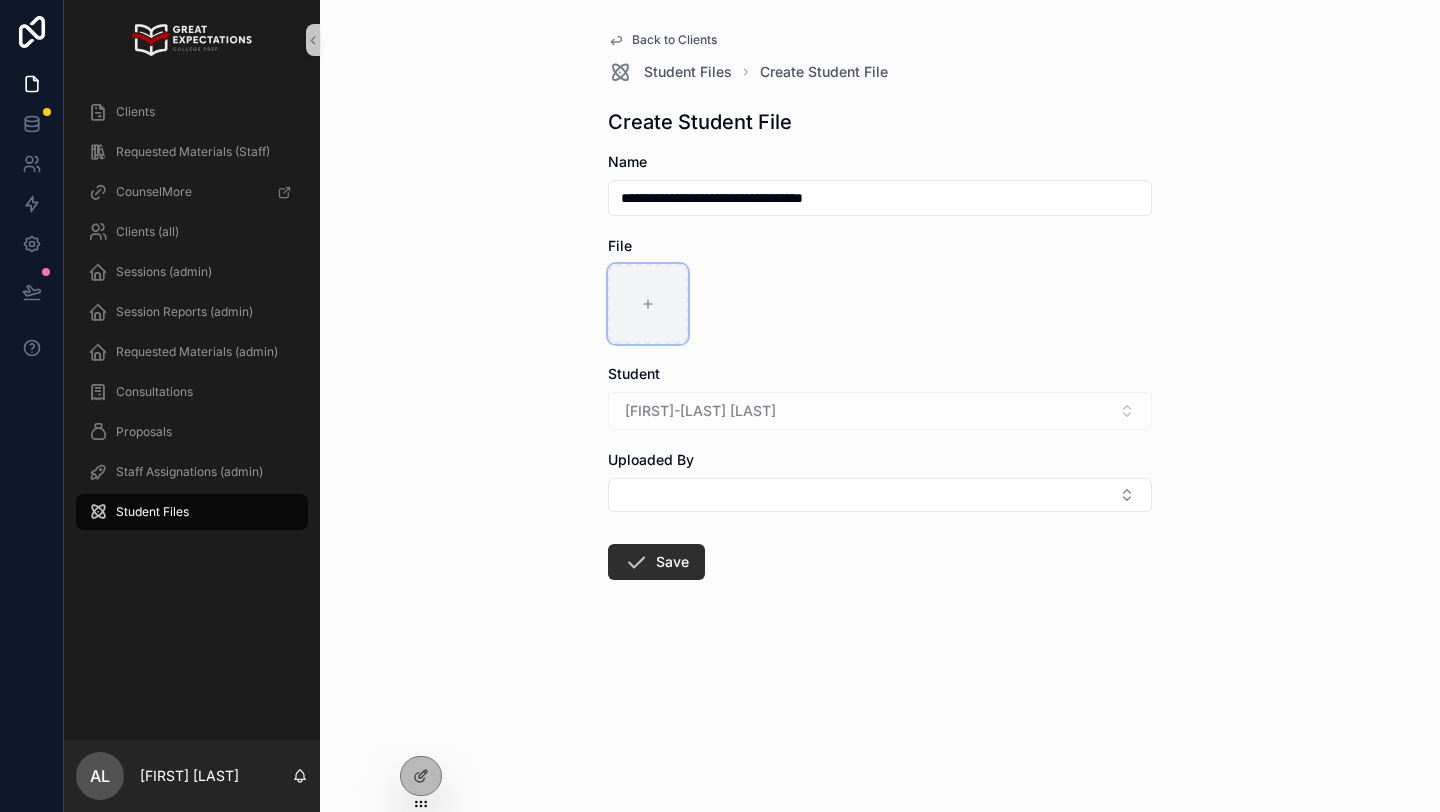 click at bounding box center [648, 304] 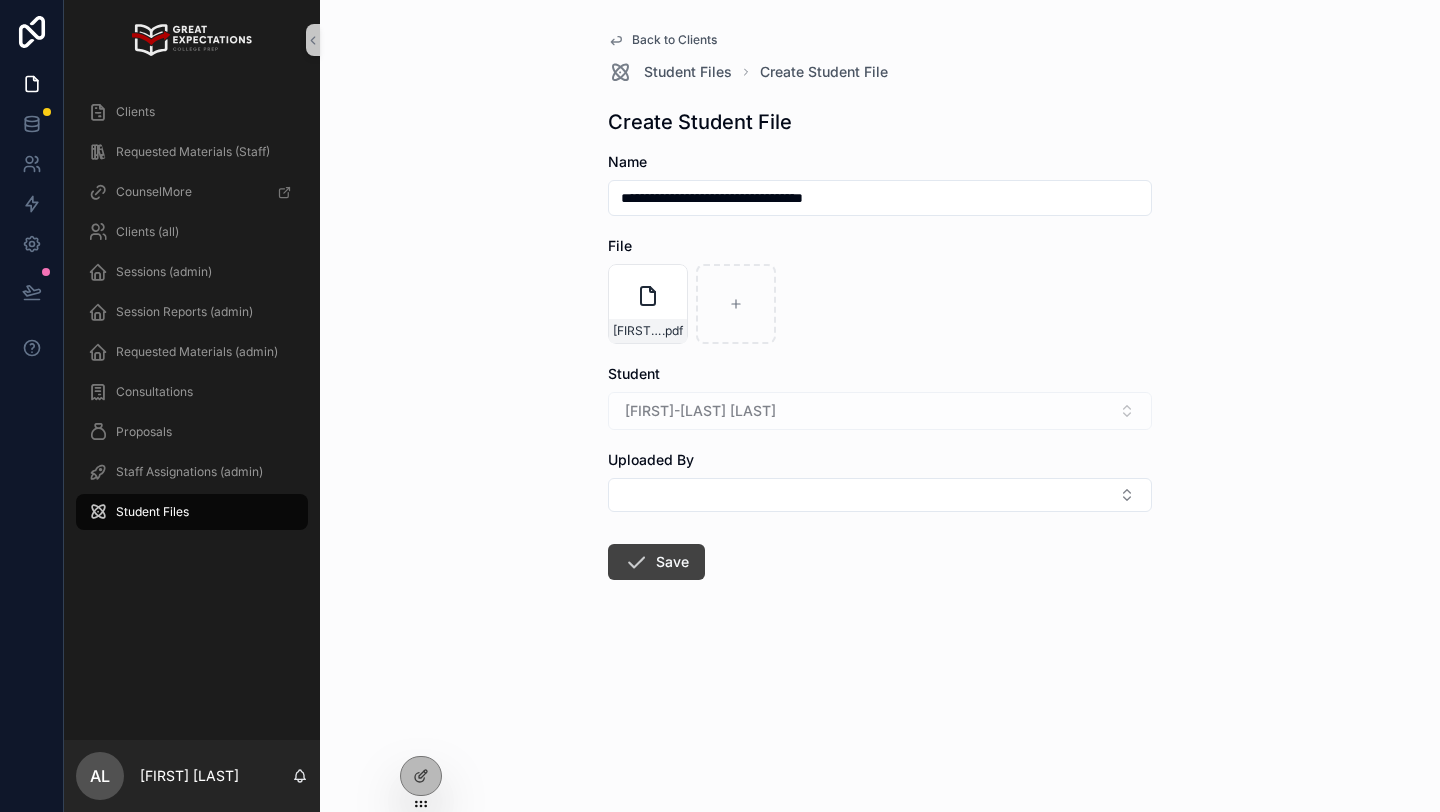 click at bounding box center (636, 562) 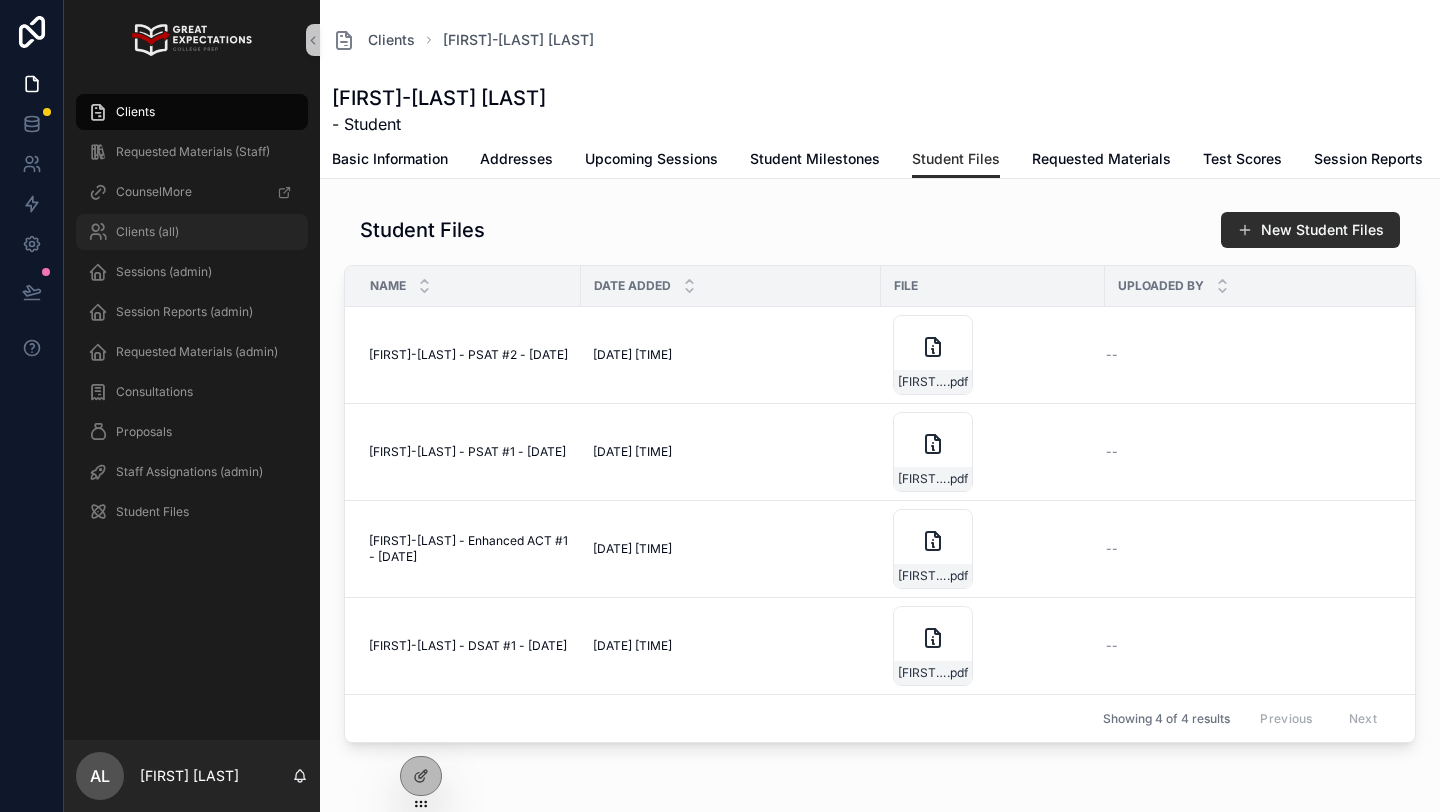 click on "Clients (all)" at bounding box center (192, 232) 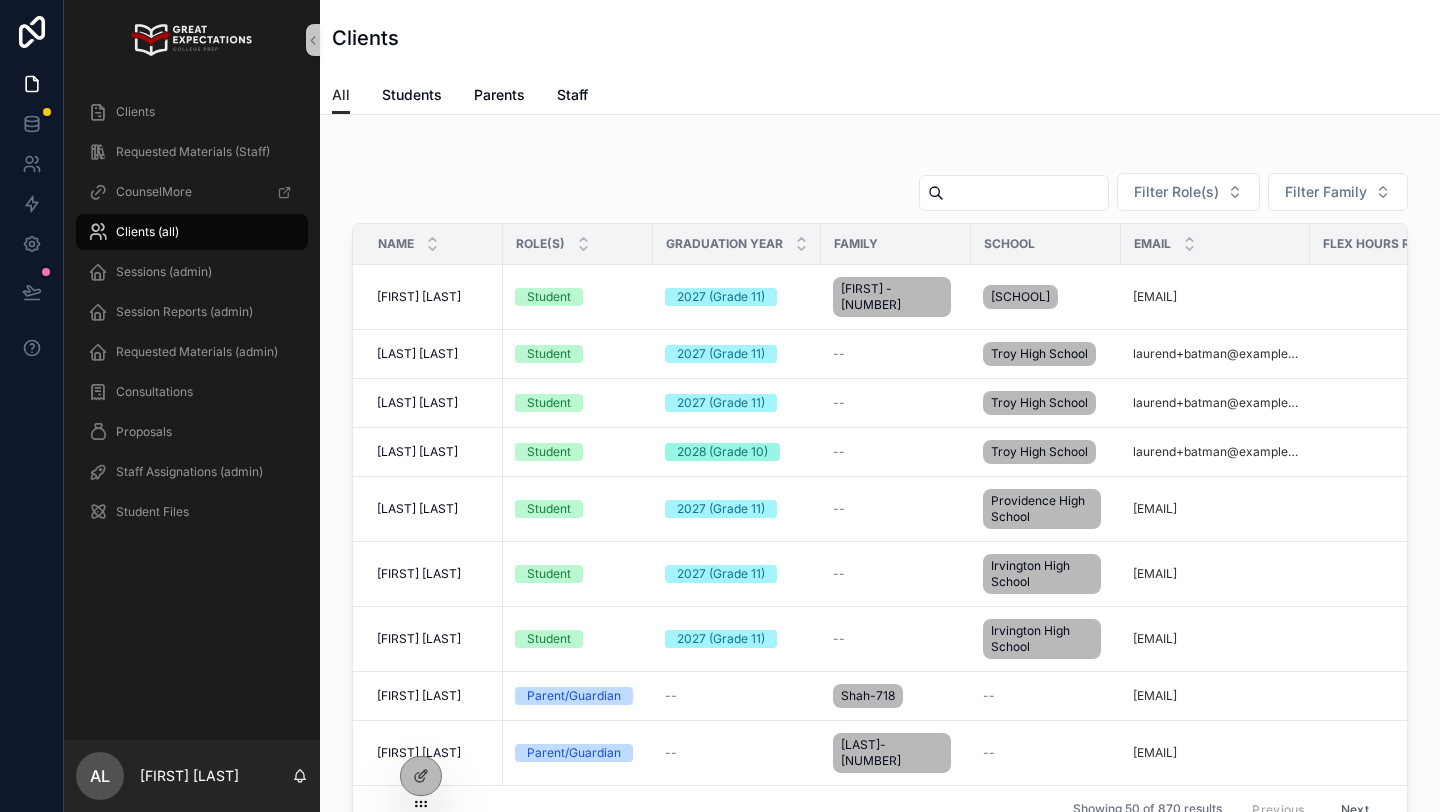 click at bounding box center [1026, 193] 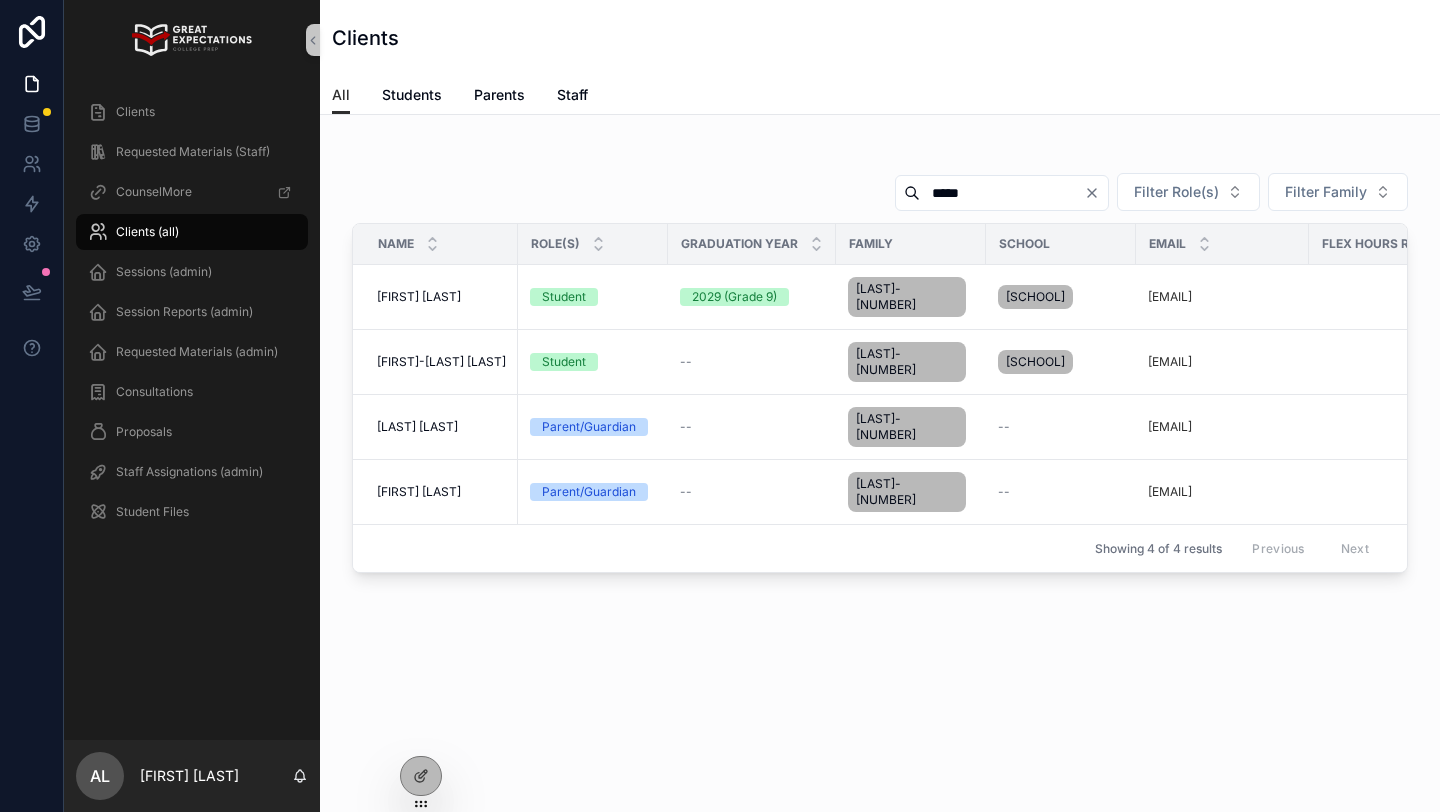 click on "*****" at bounding box center [1002, 193] 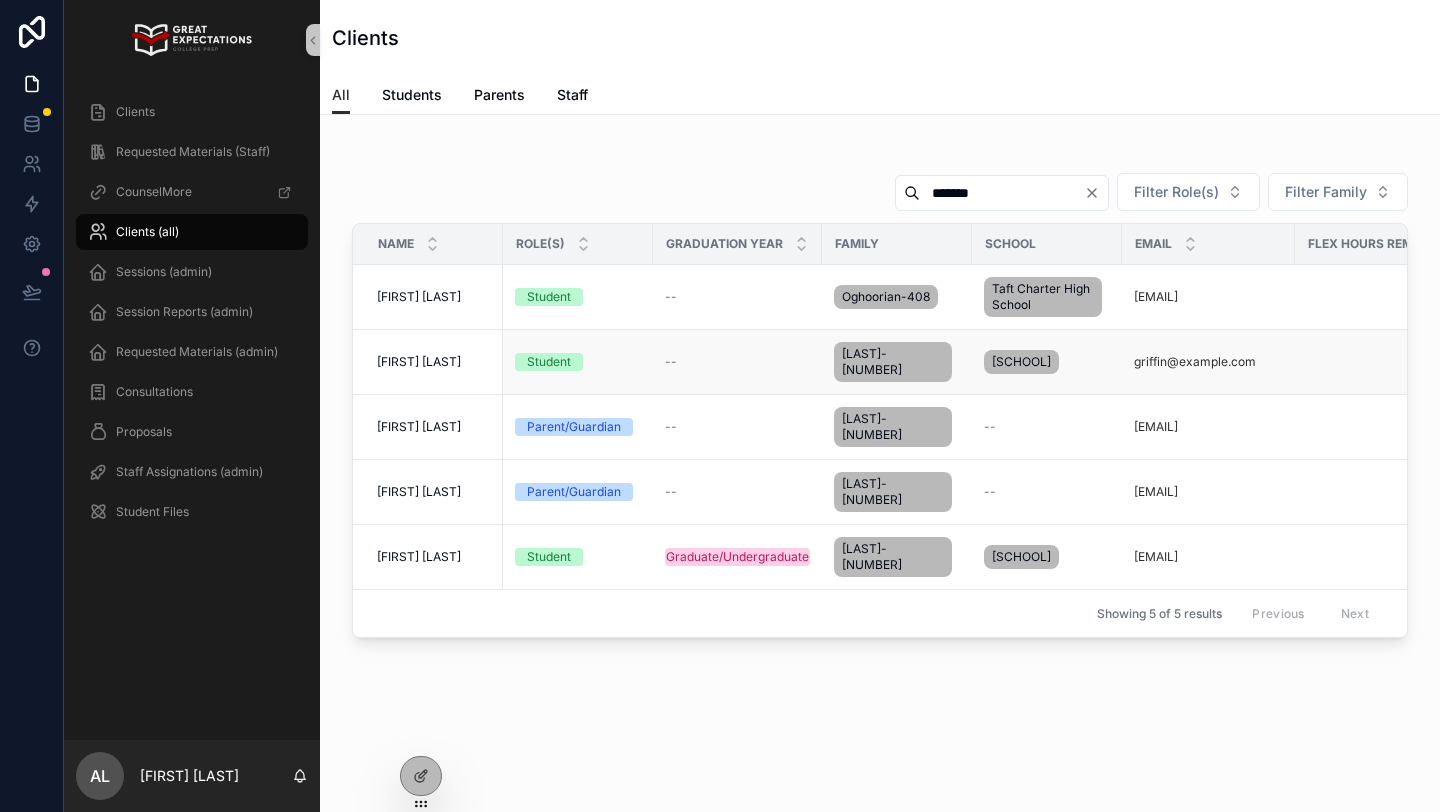 type on "*******" 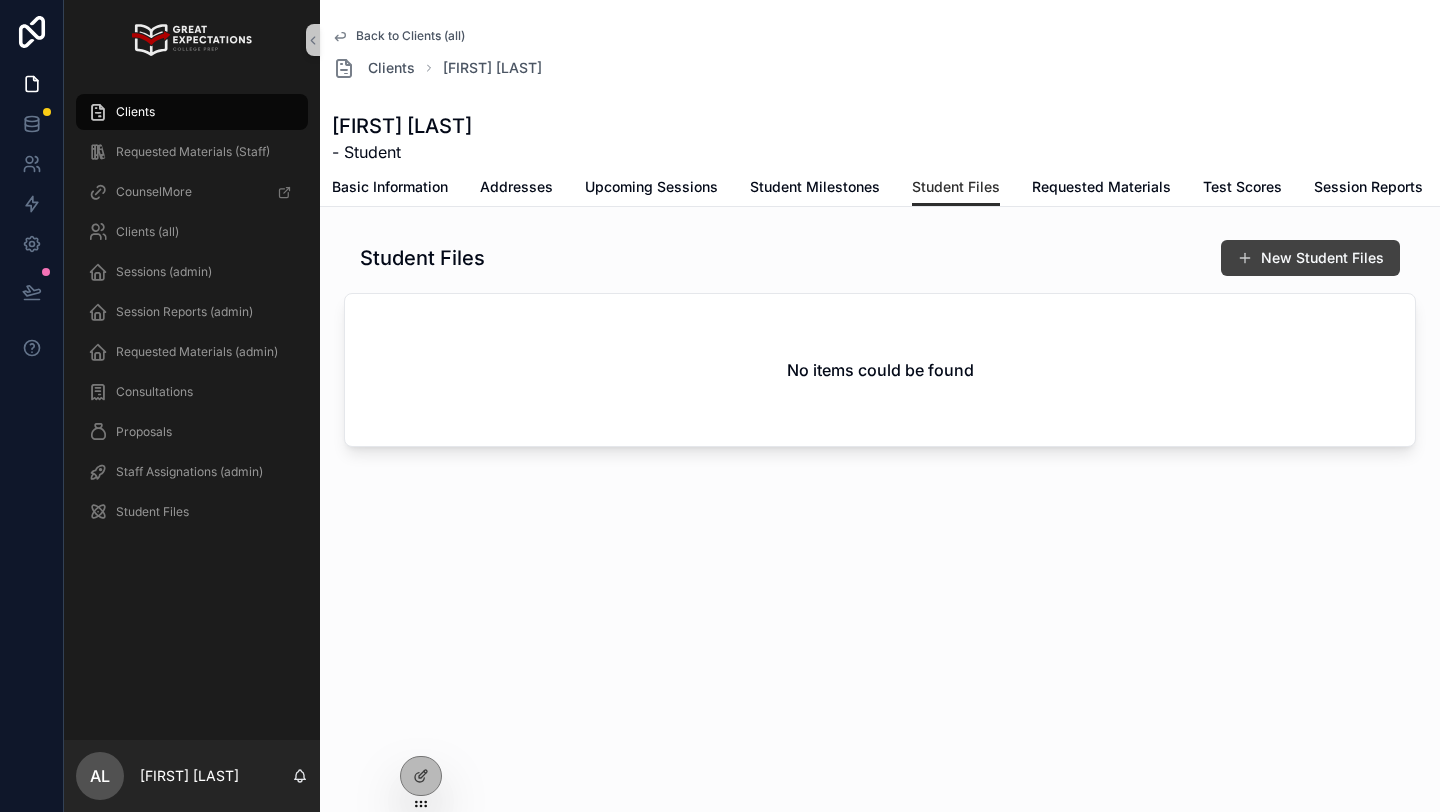 click on "New Student Files" at bounding box center (1310, 258) 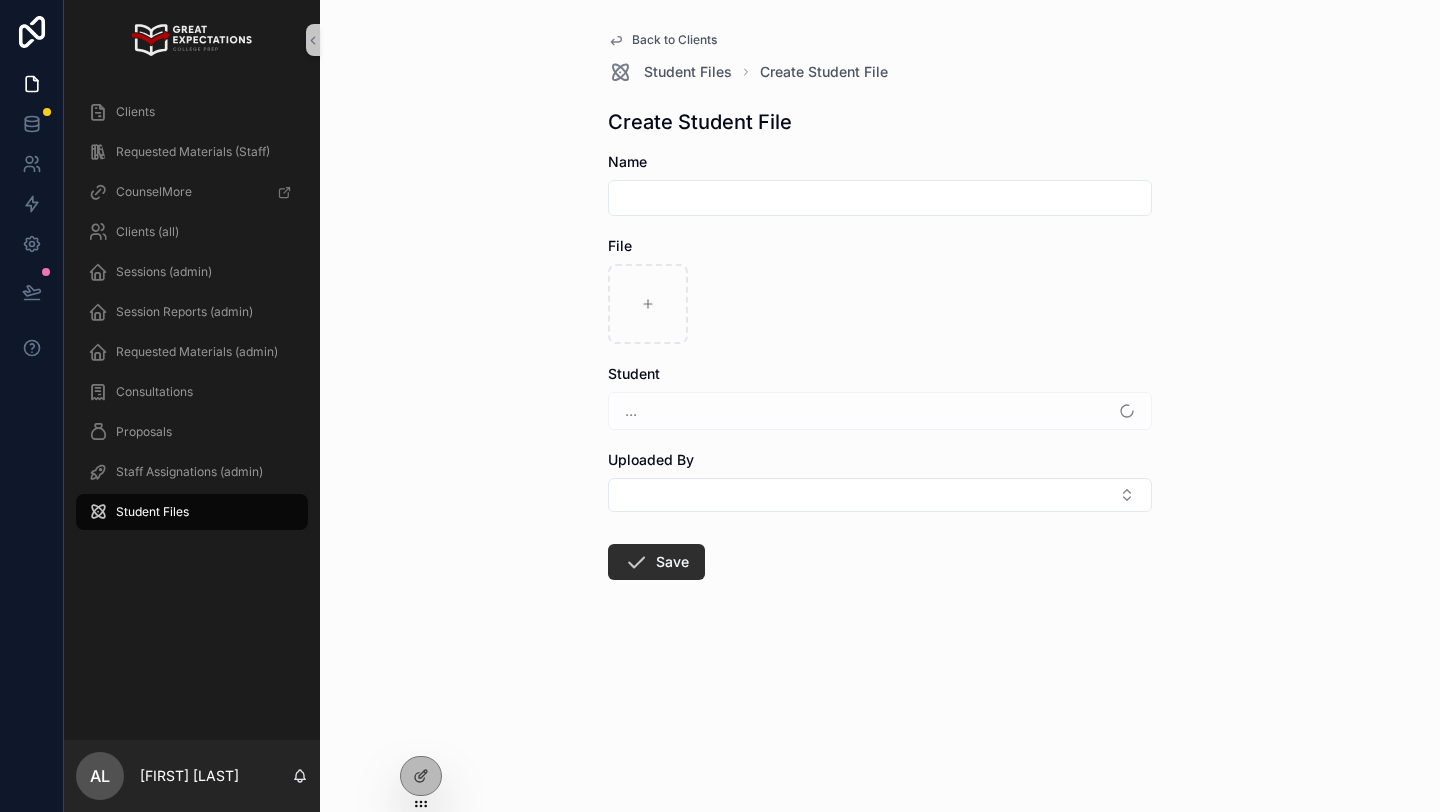 click at bounding box center (880, 198) 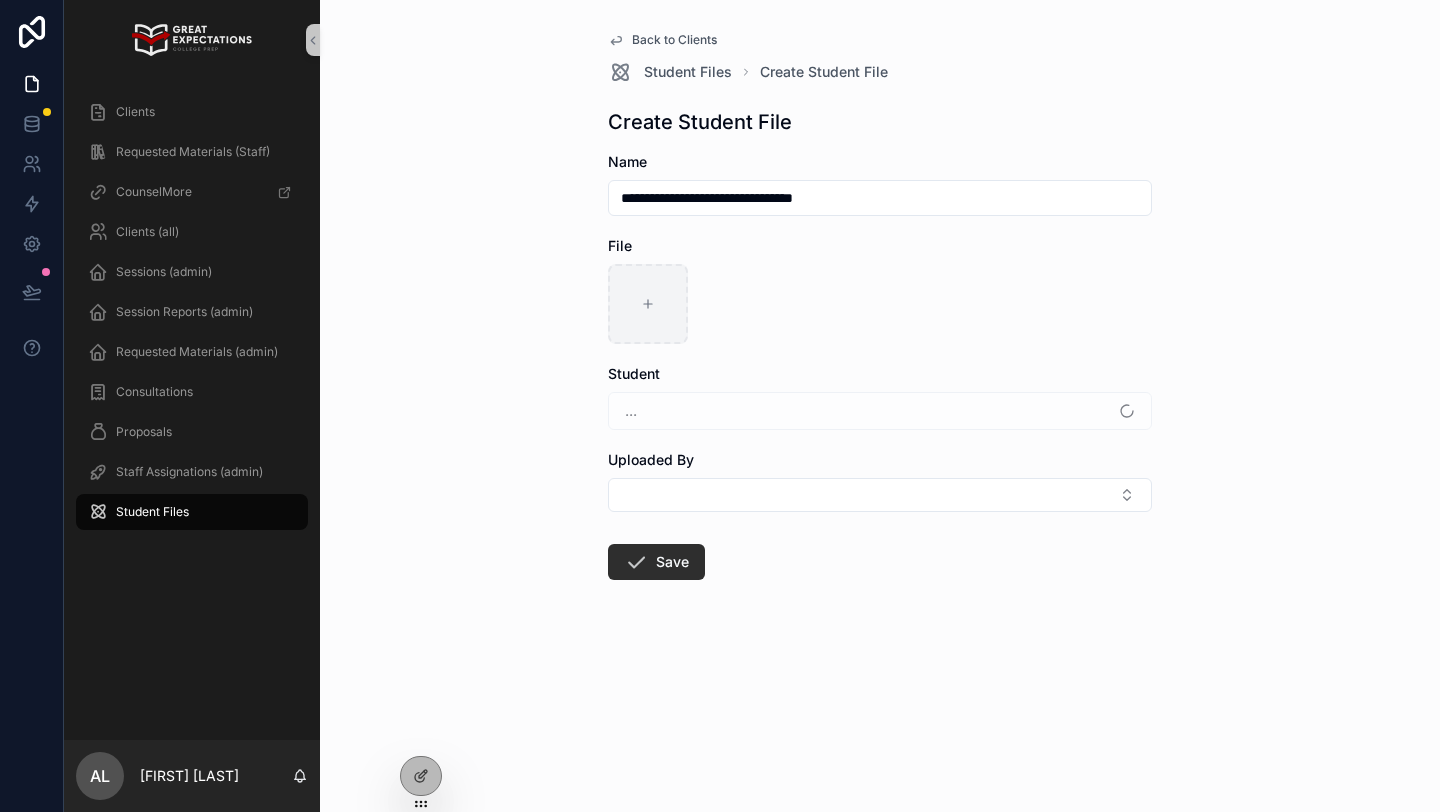 type on "**********" 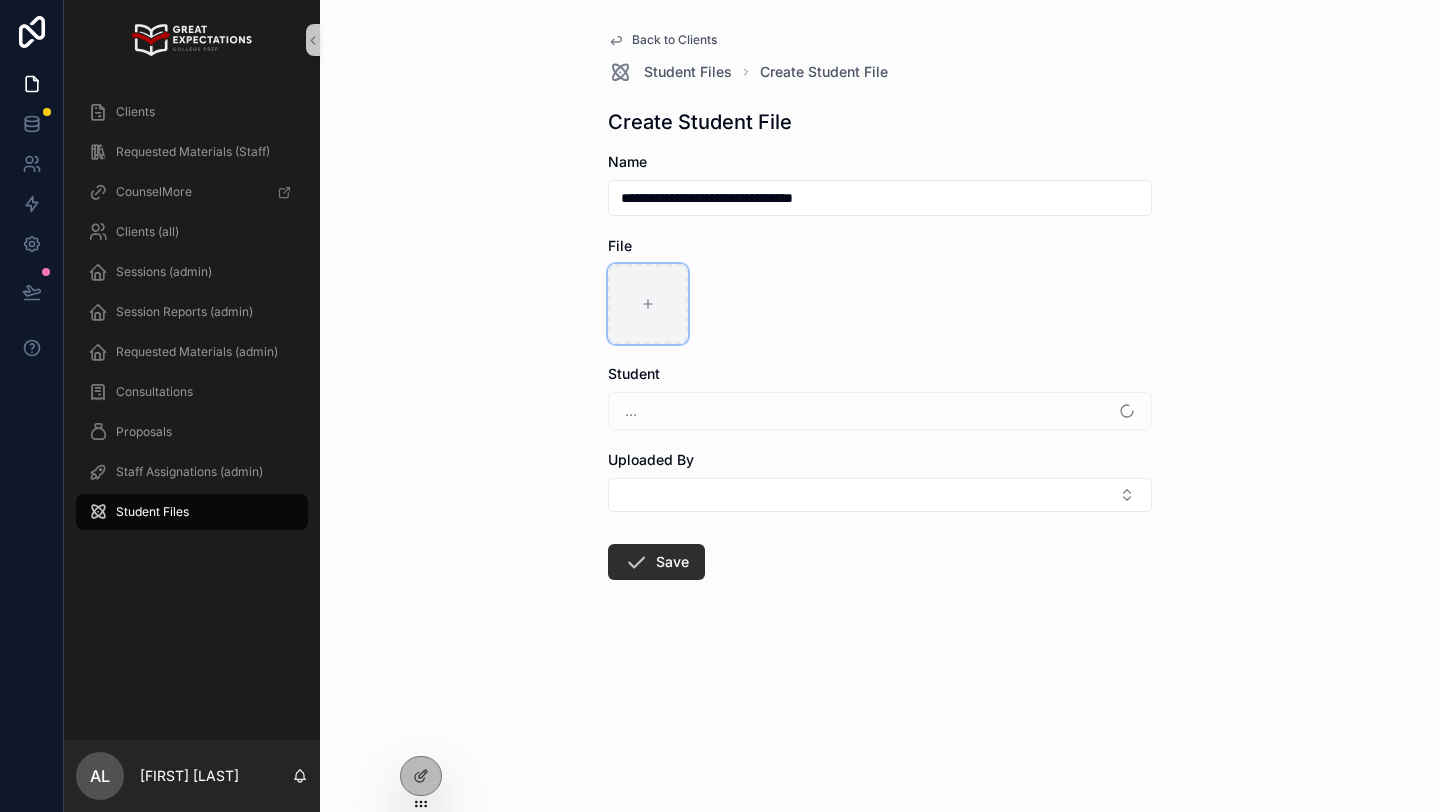 click at bounding box center [648, 304] 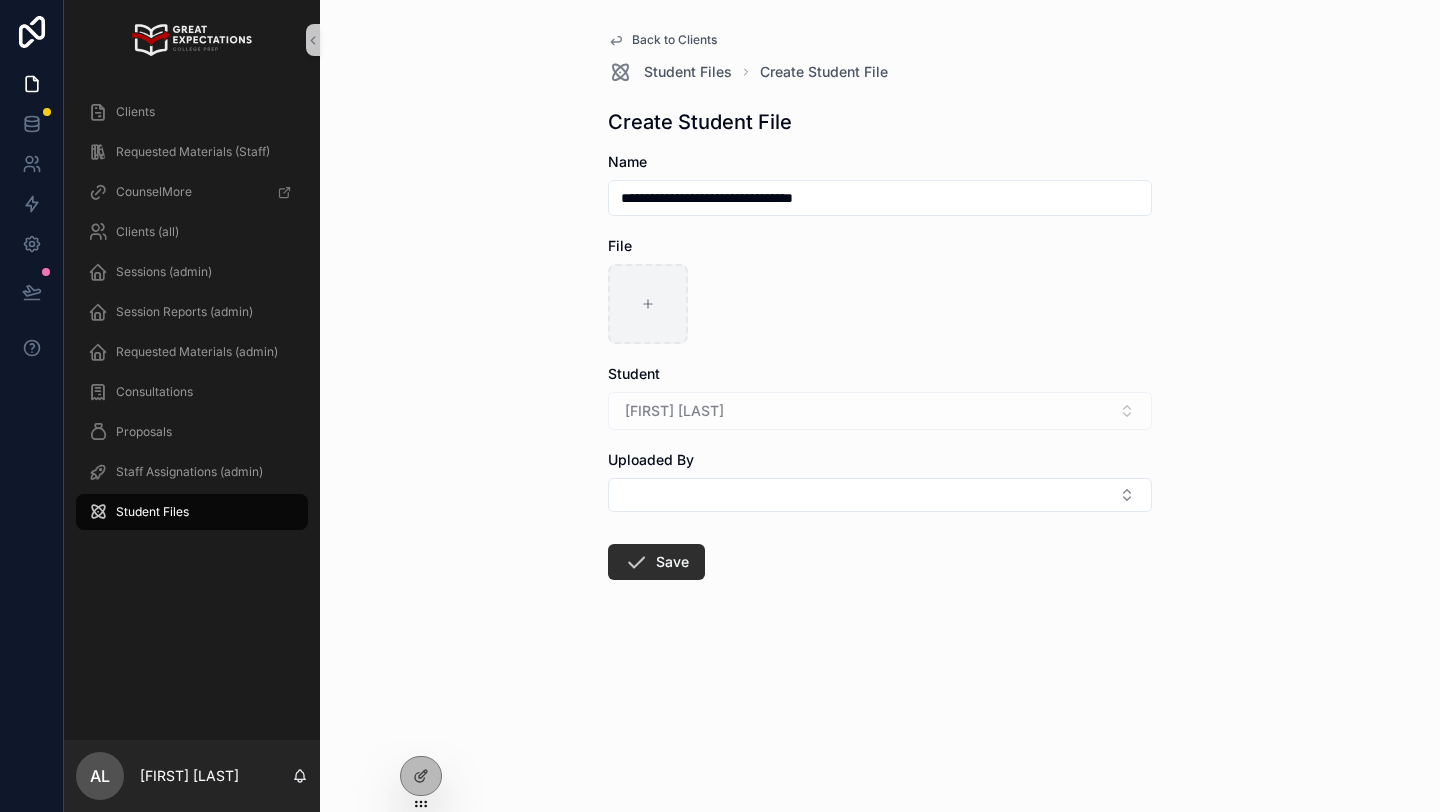 type on "**********" 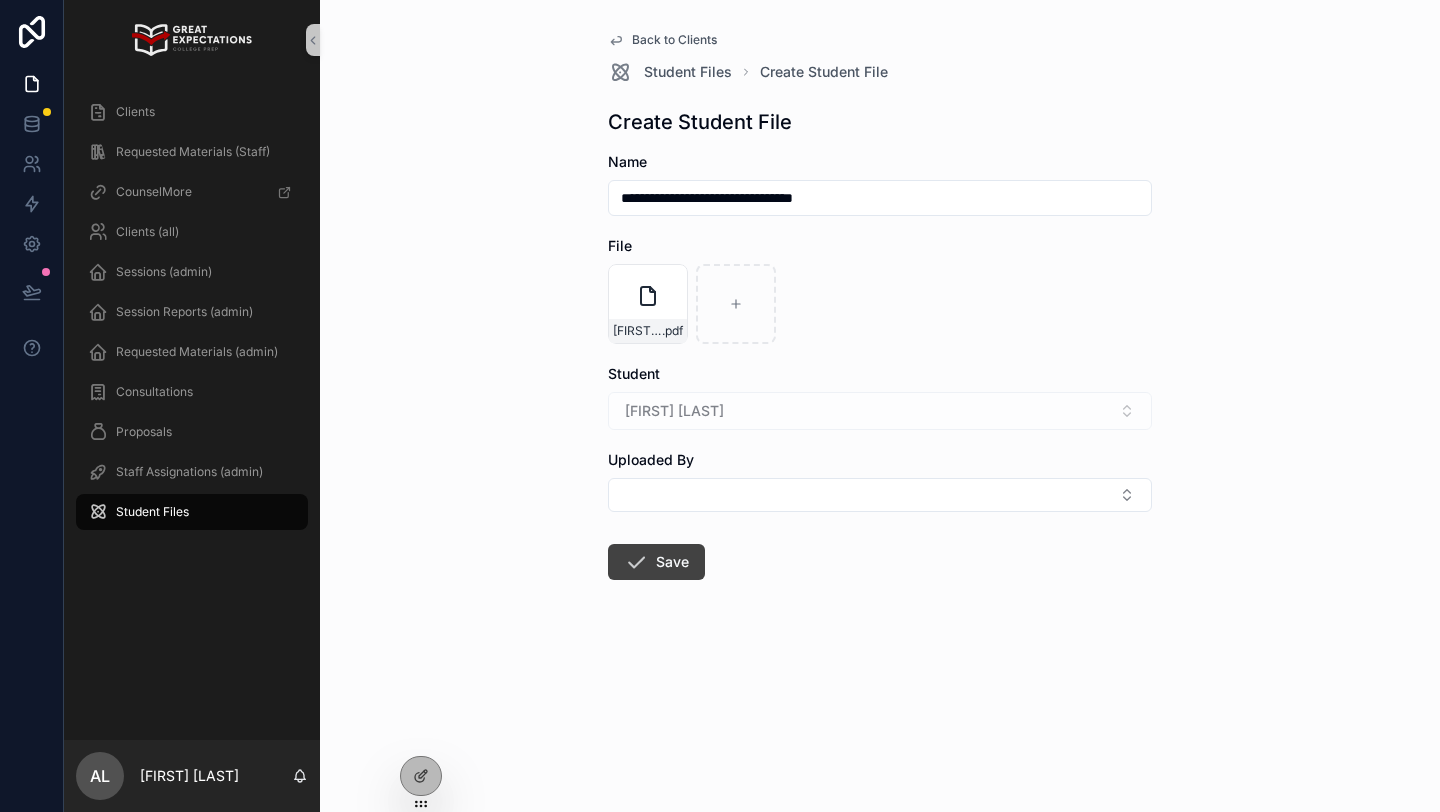 click on "Save" at bounding box center (656, 562) 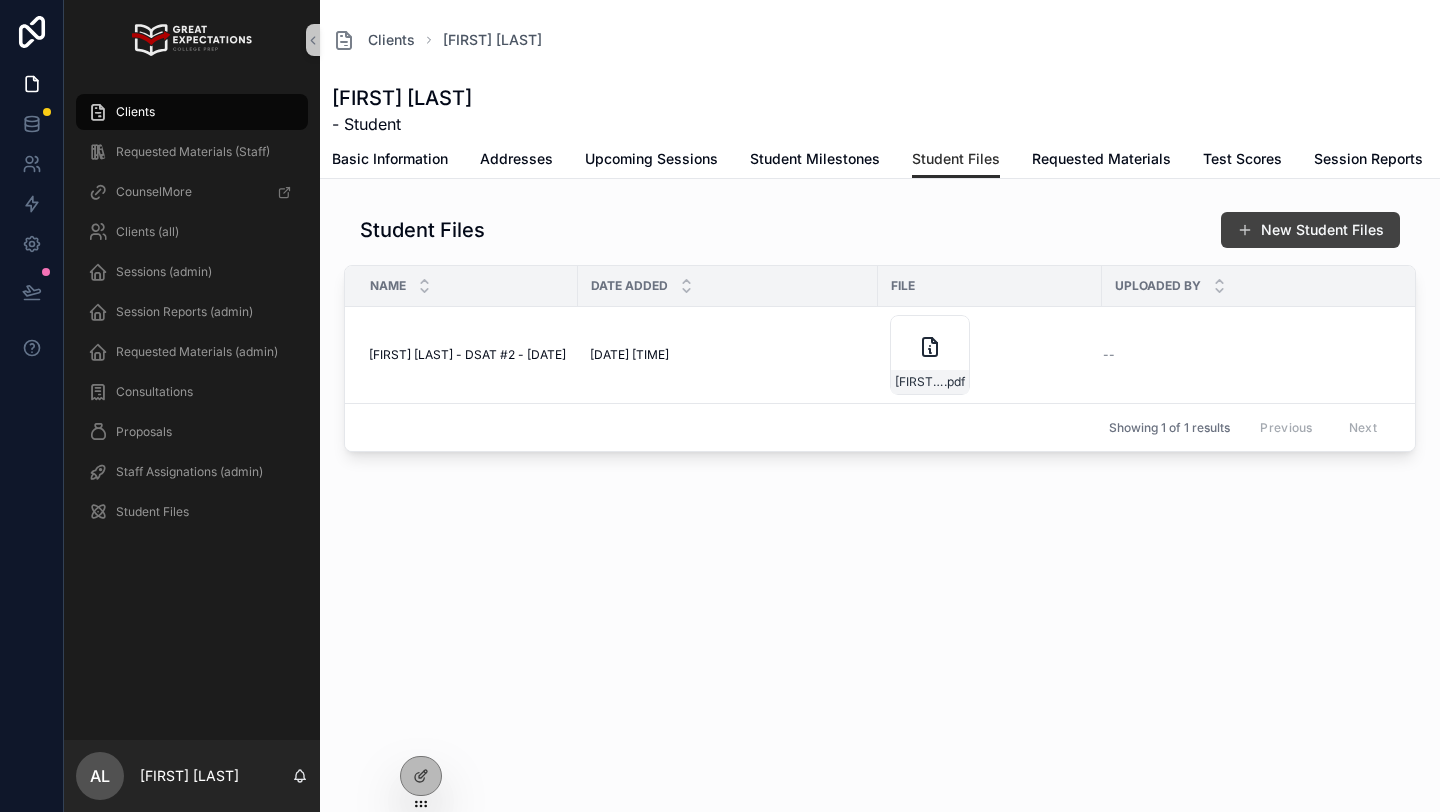 click on "New Student Files" at bounding box center [1310, 230] 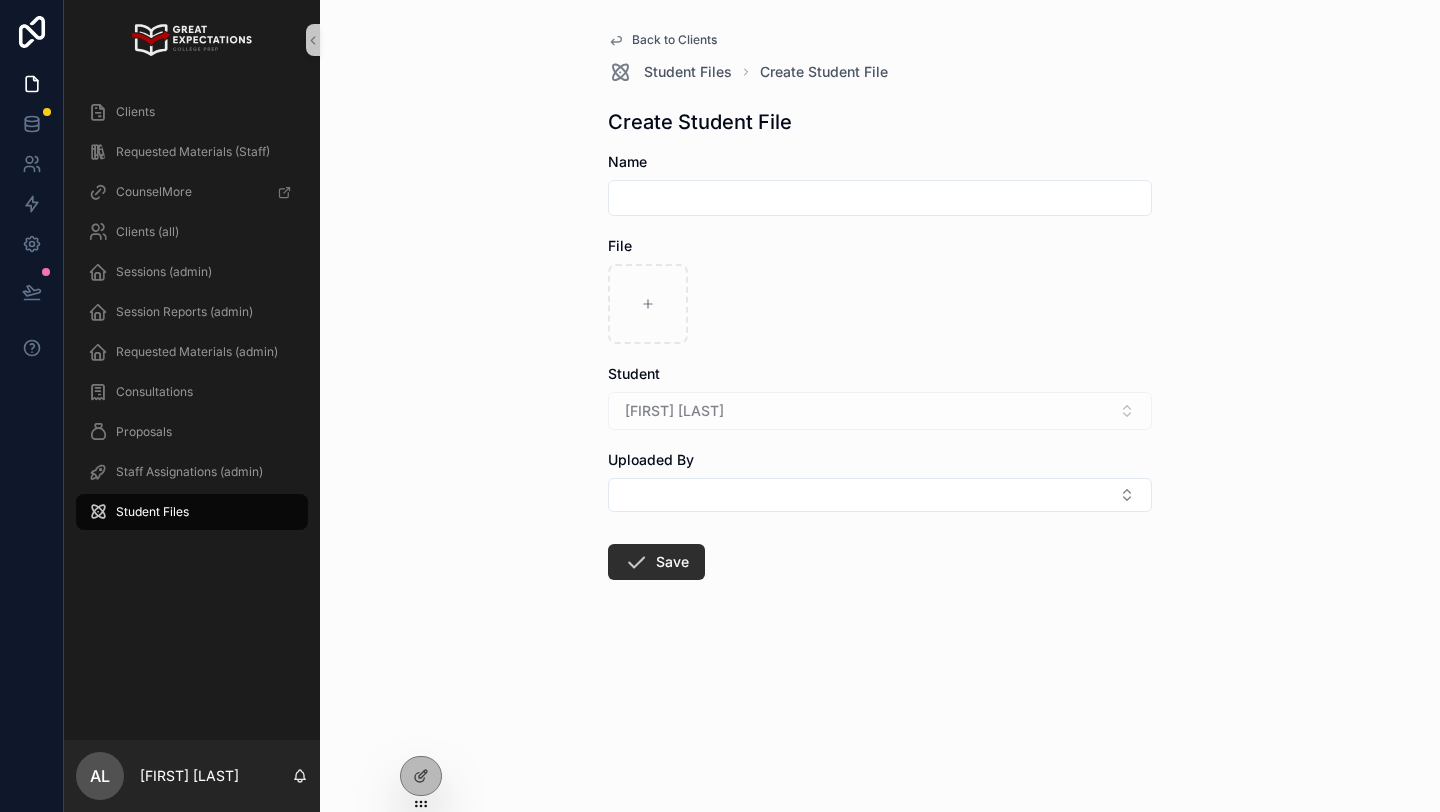 click at bounding box center (880, 198) 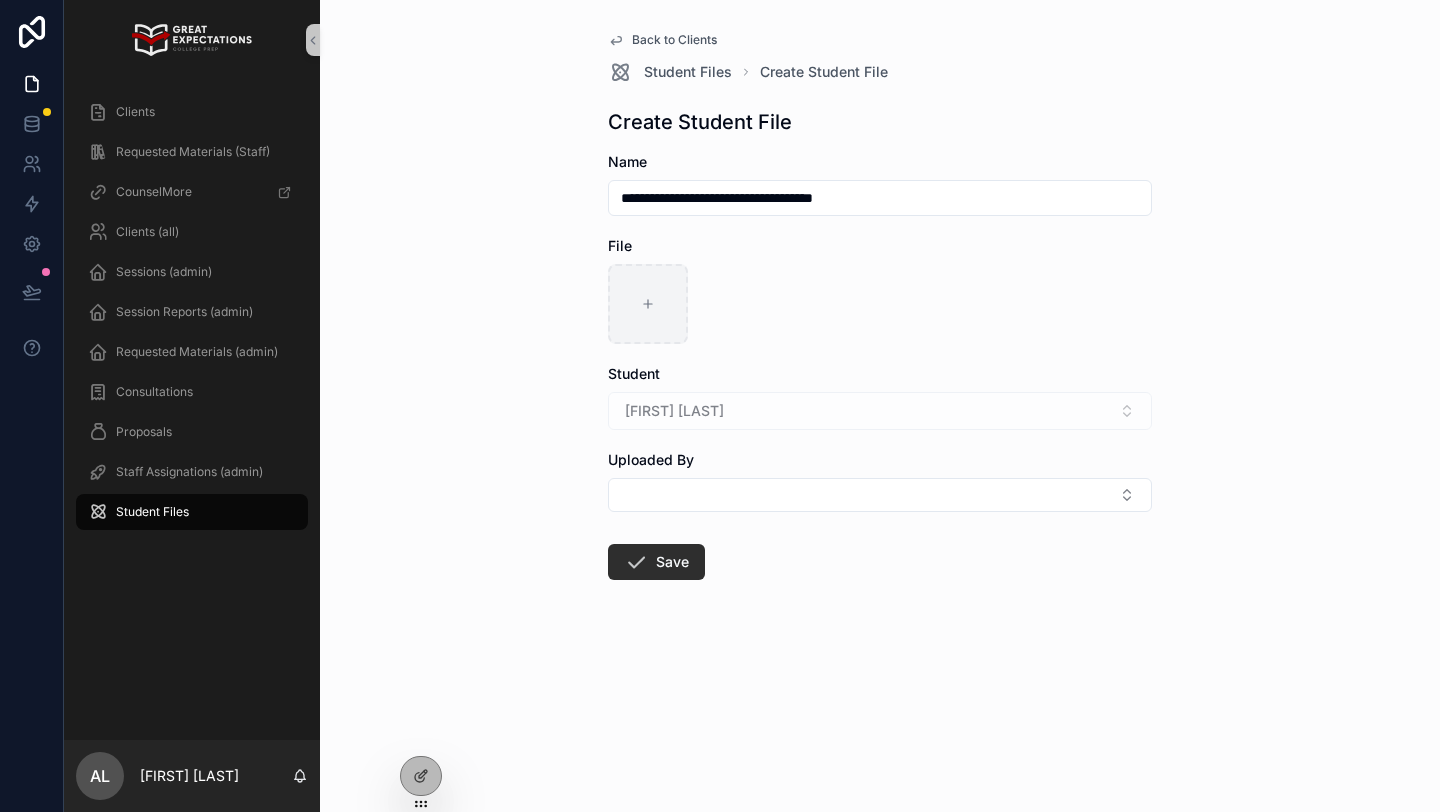 type on "**********" 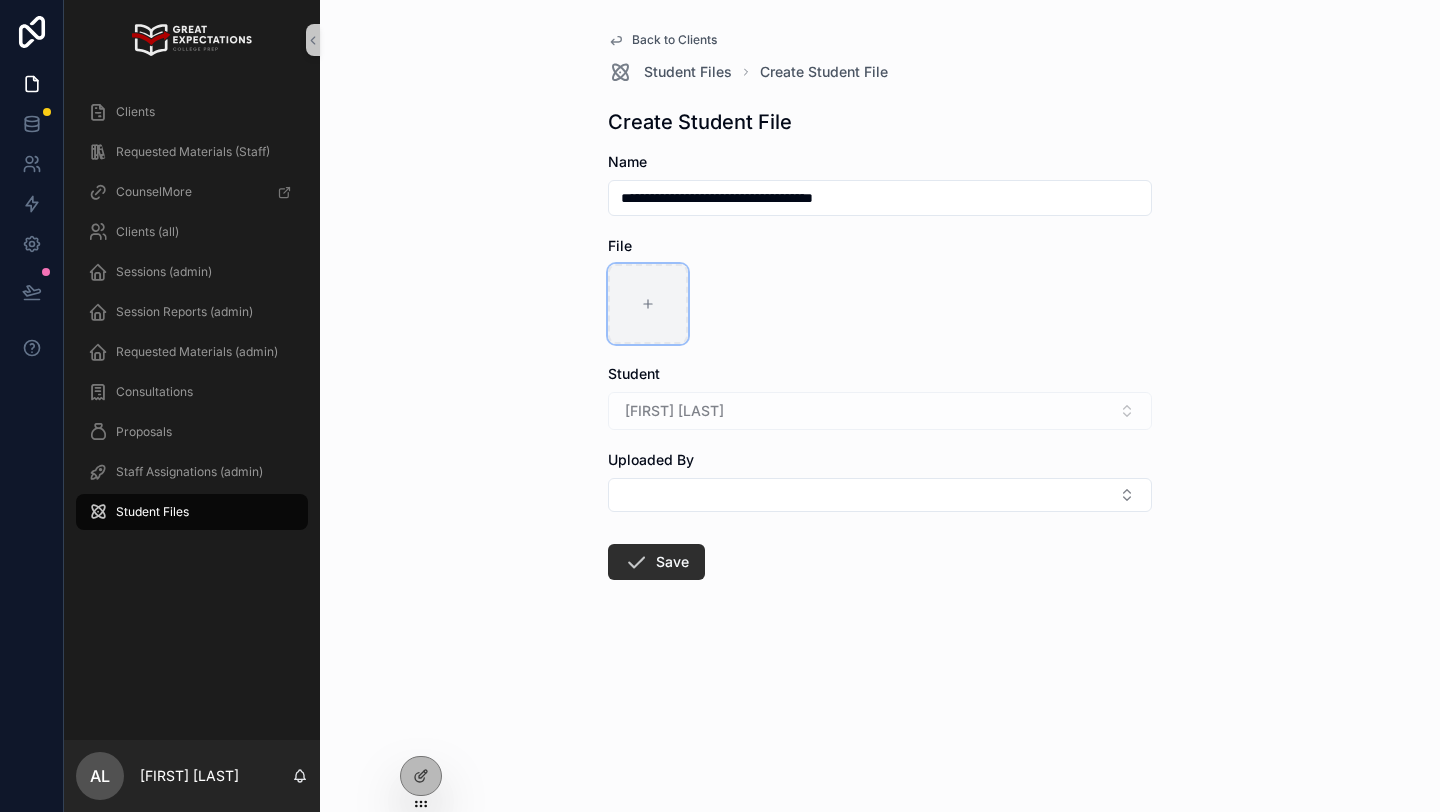 click at bounding box center (648, 304) 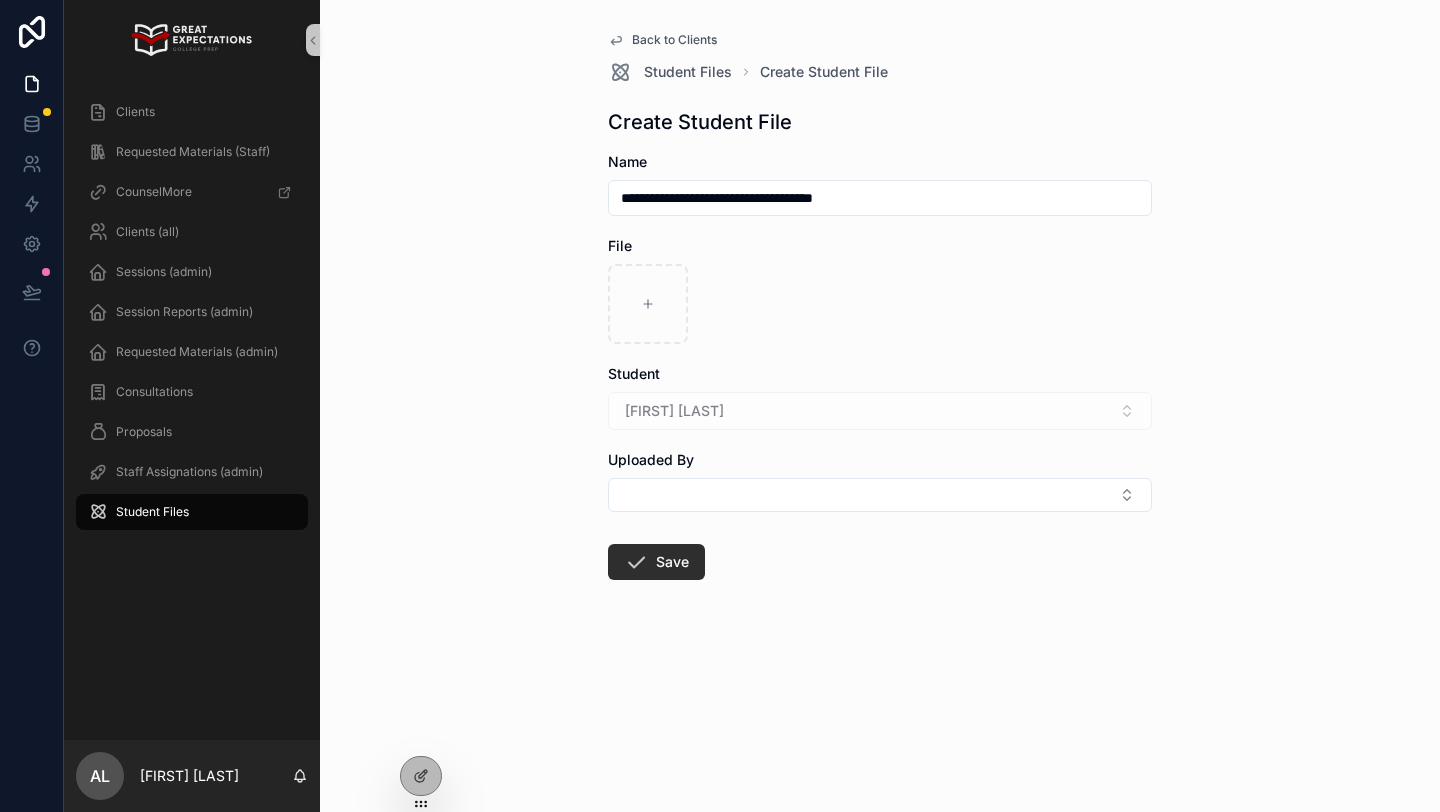 type on "**********" 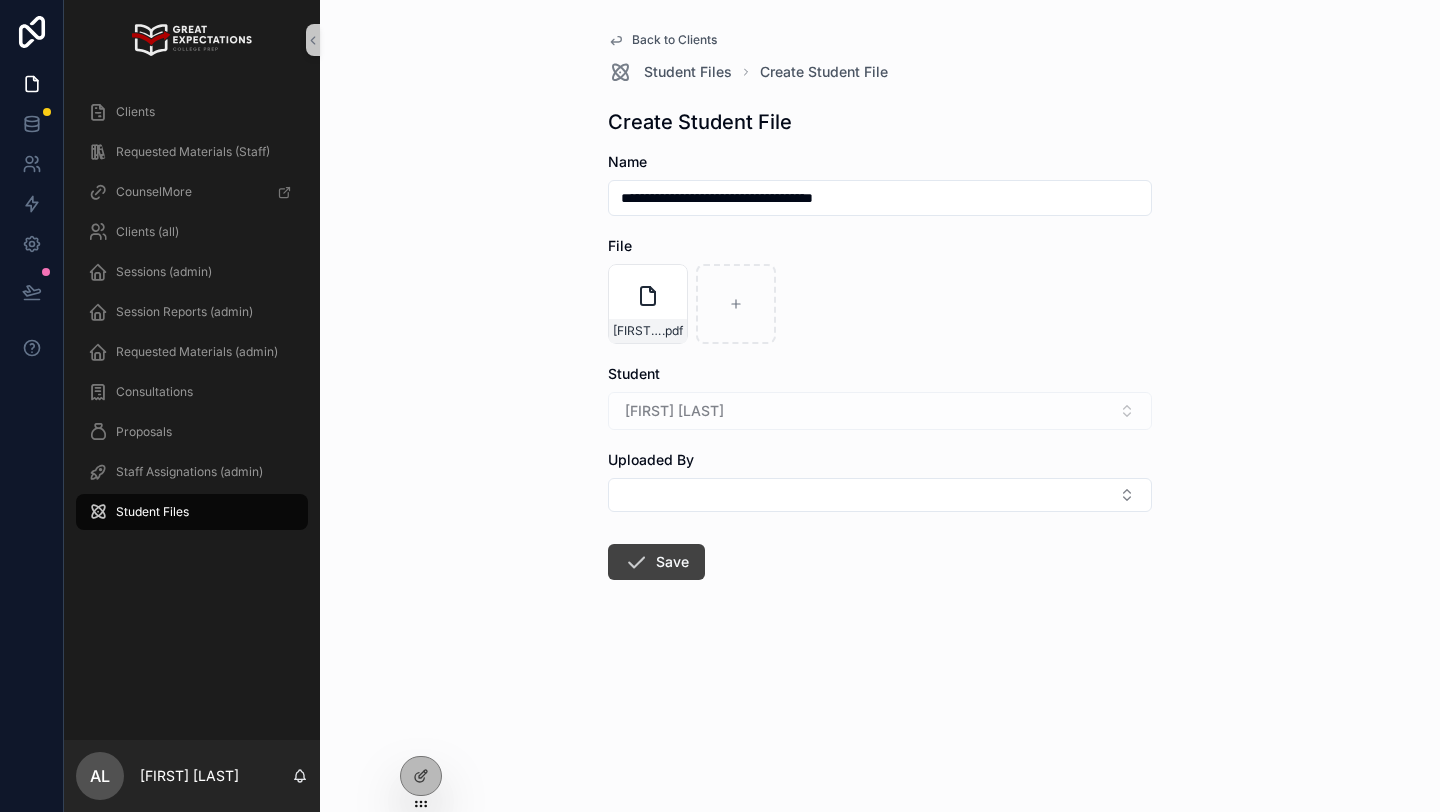 click on "Save" at bounding box center (656, 562) 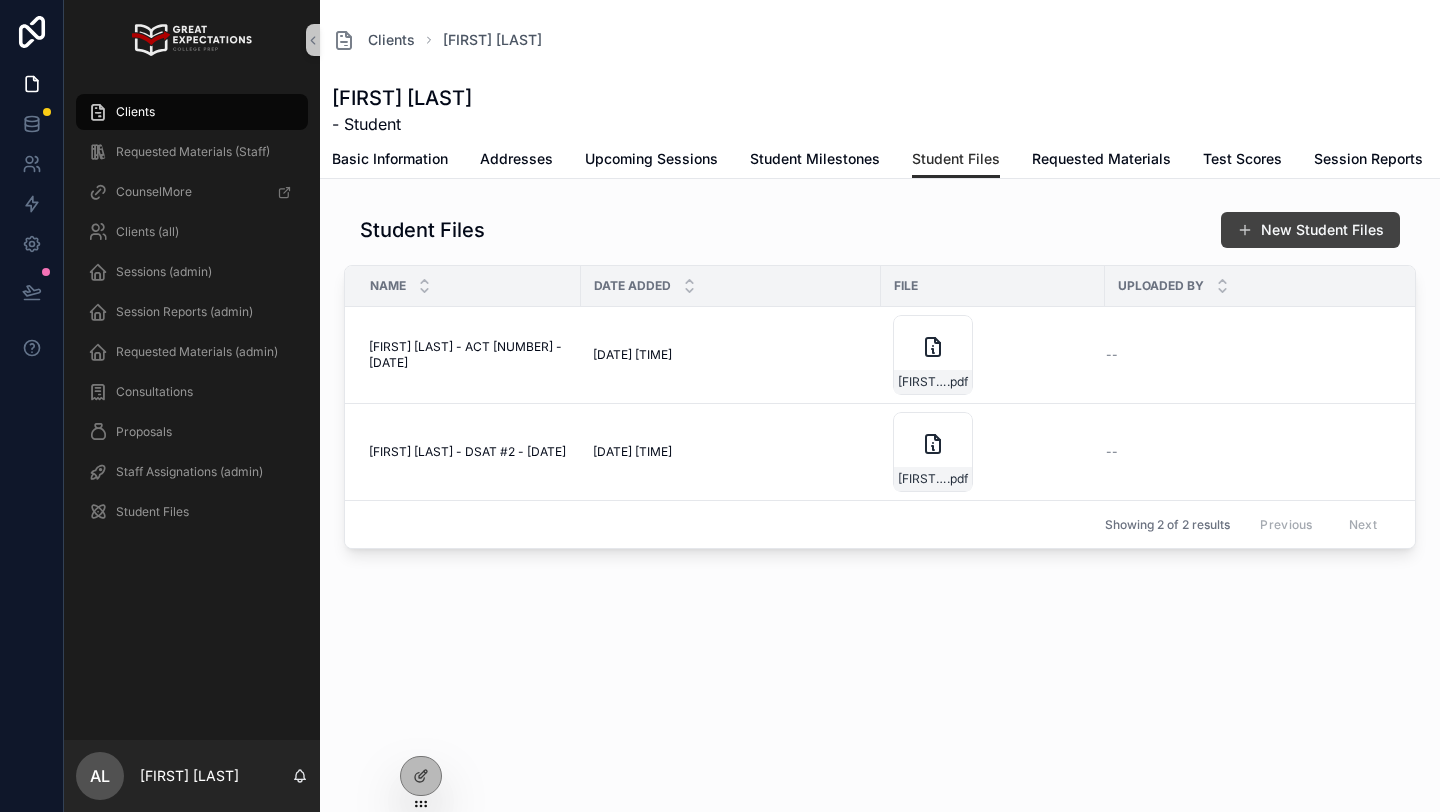click on "New Student Files" at bounding box center (1310, 230) 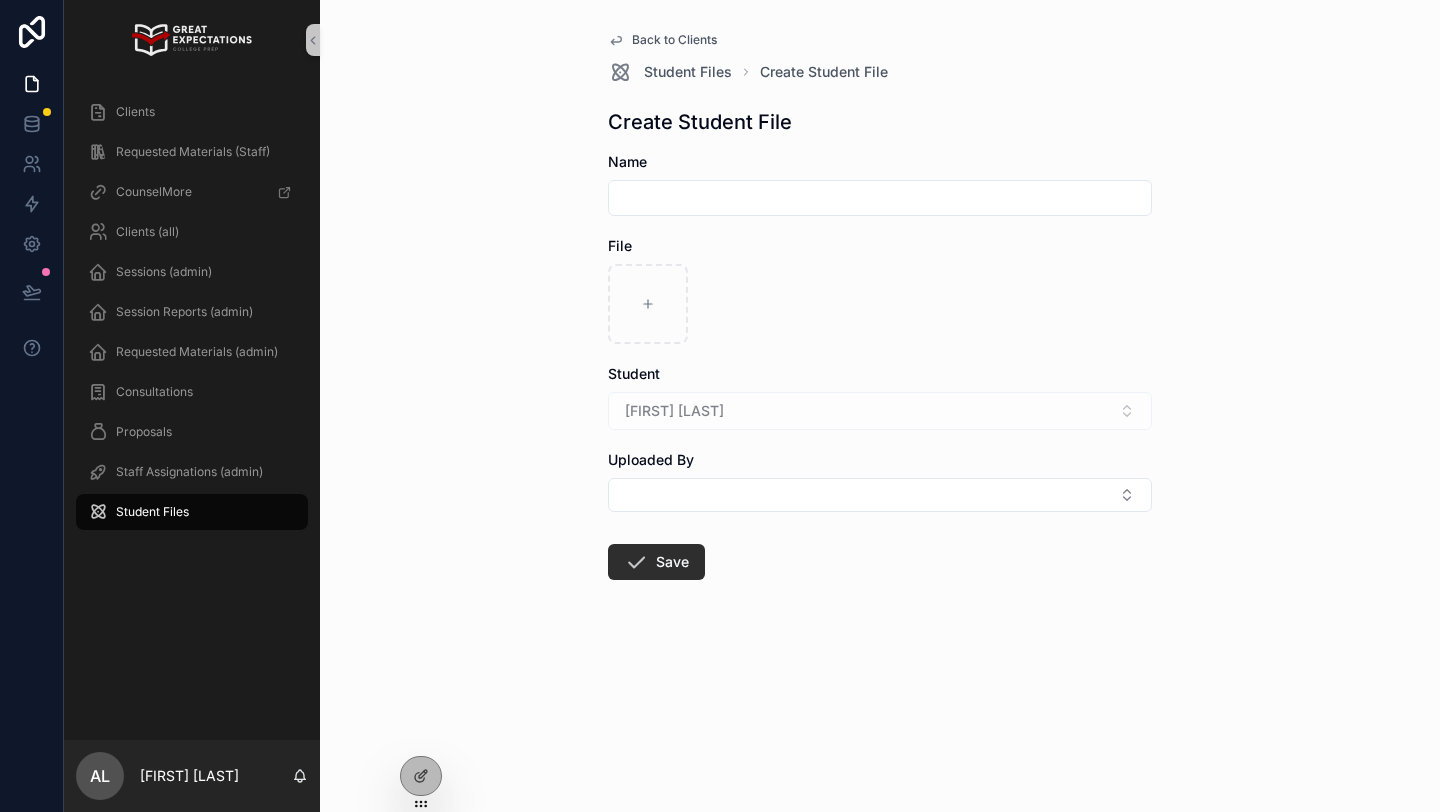 click at bounding box center [880, 198] 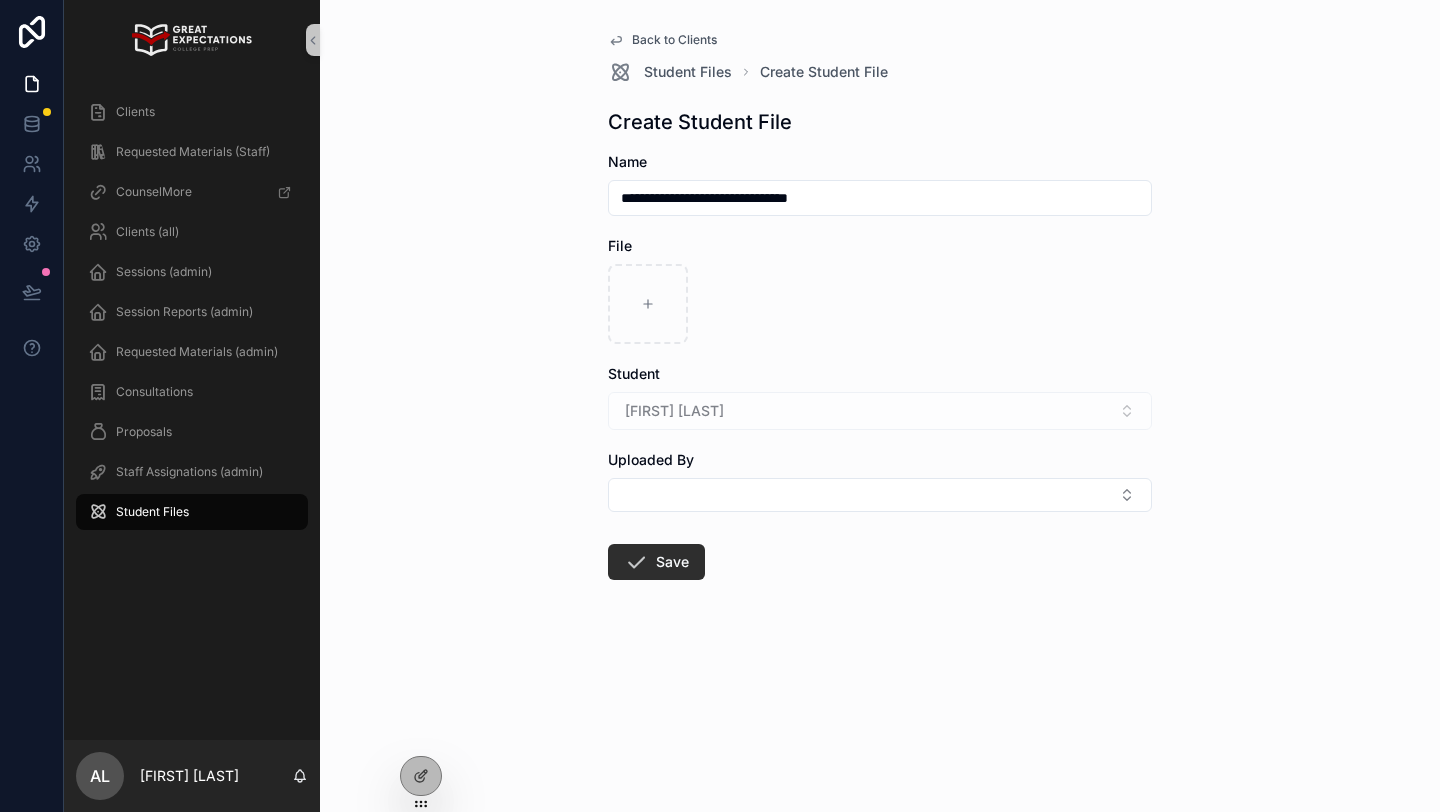 type on "**********" 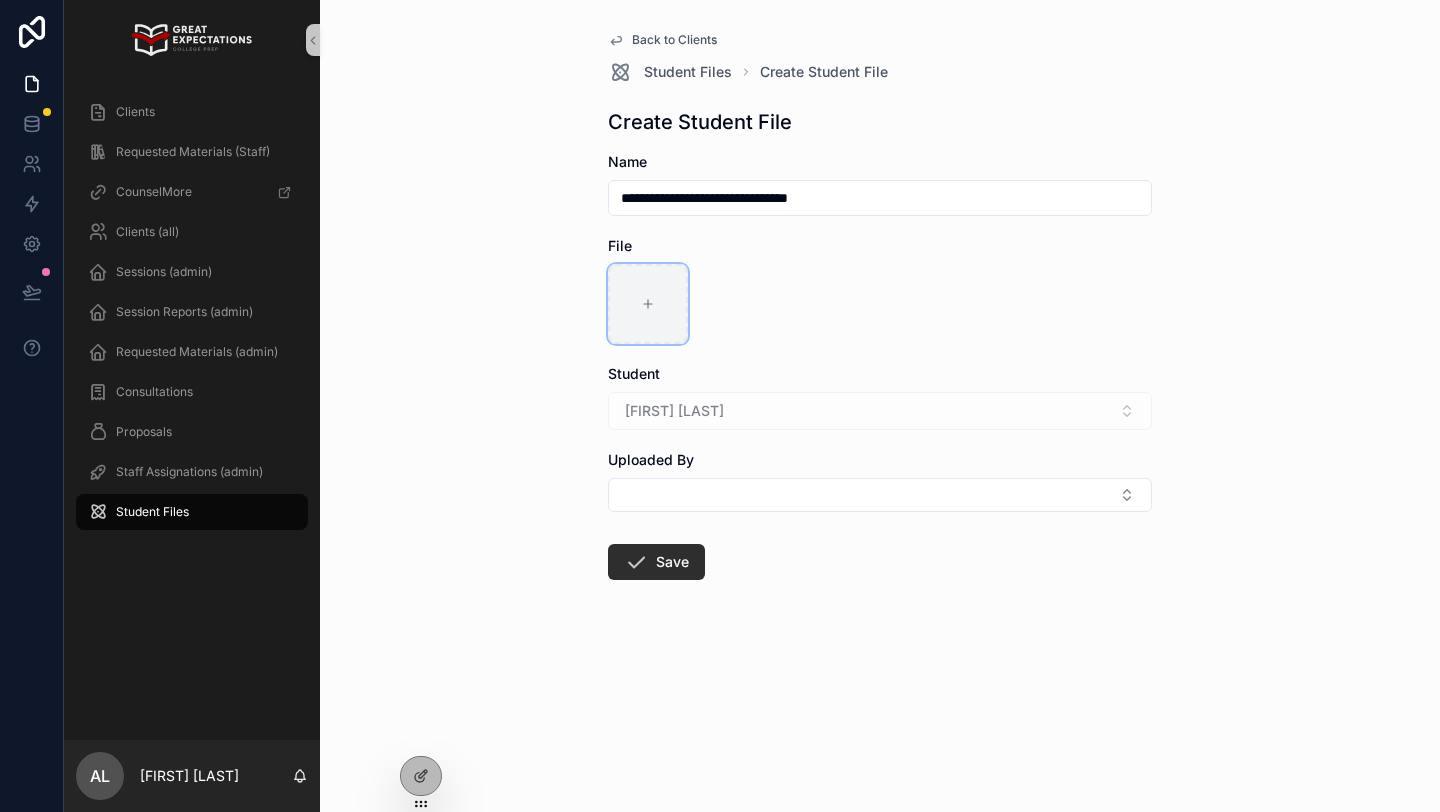 click at bounding box center (648, 304) 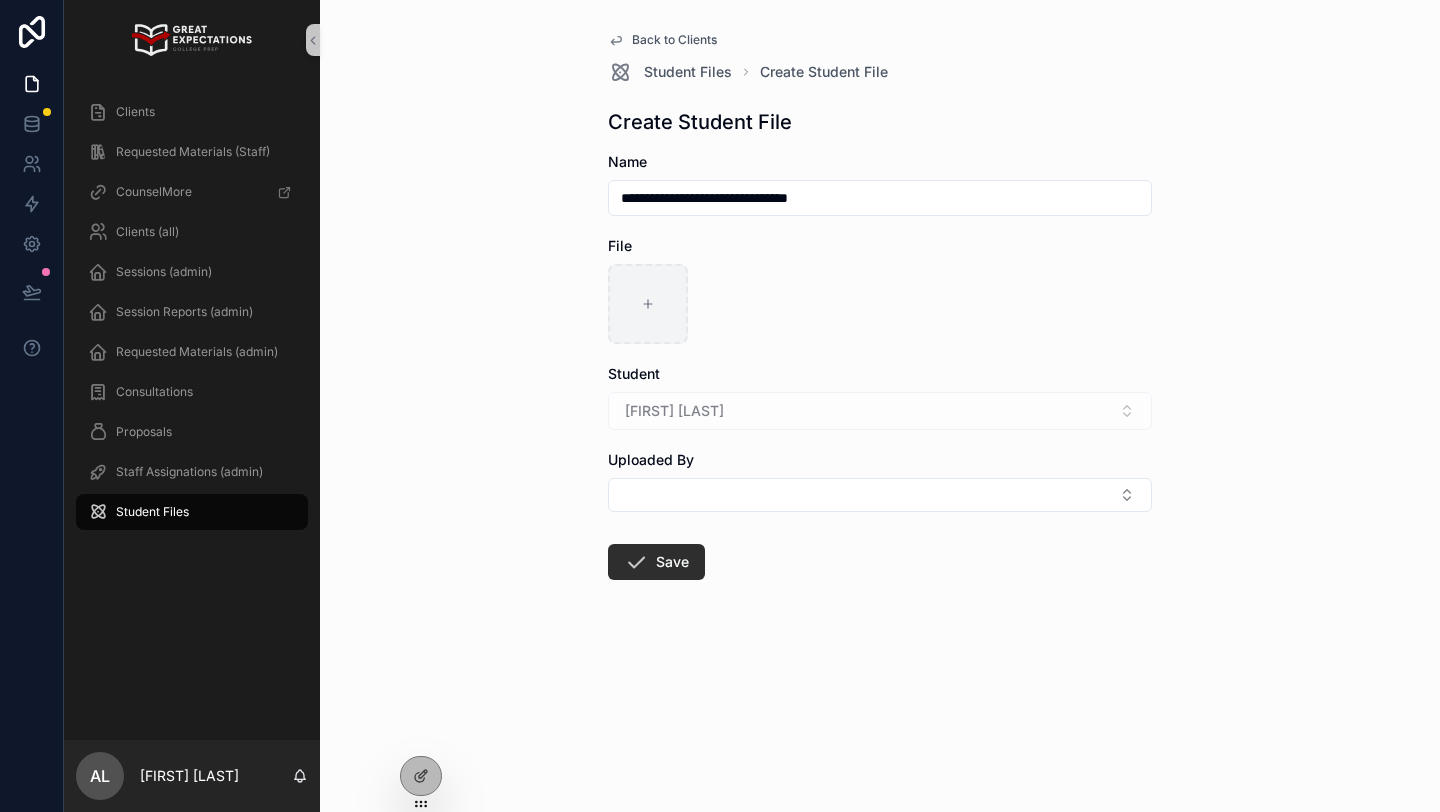 type on "**********" 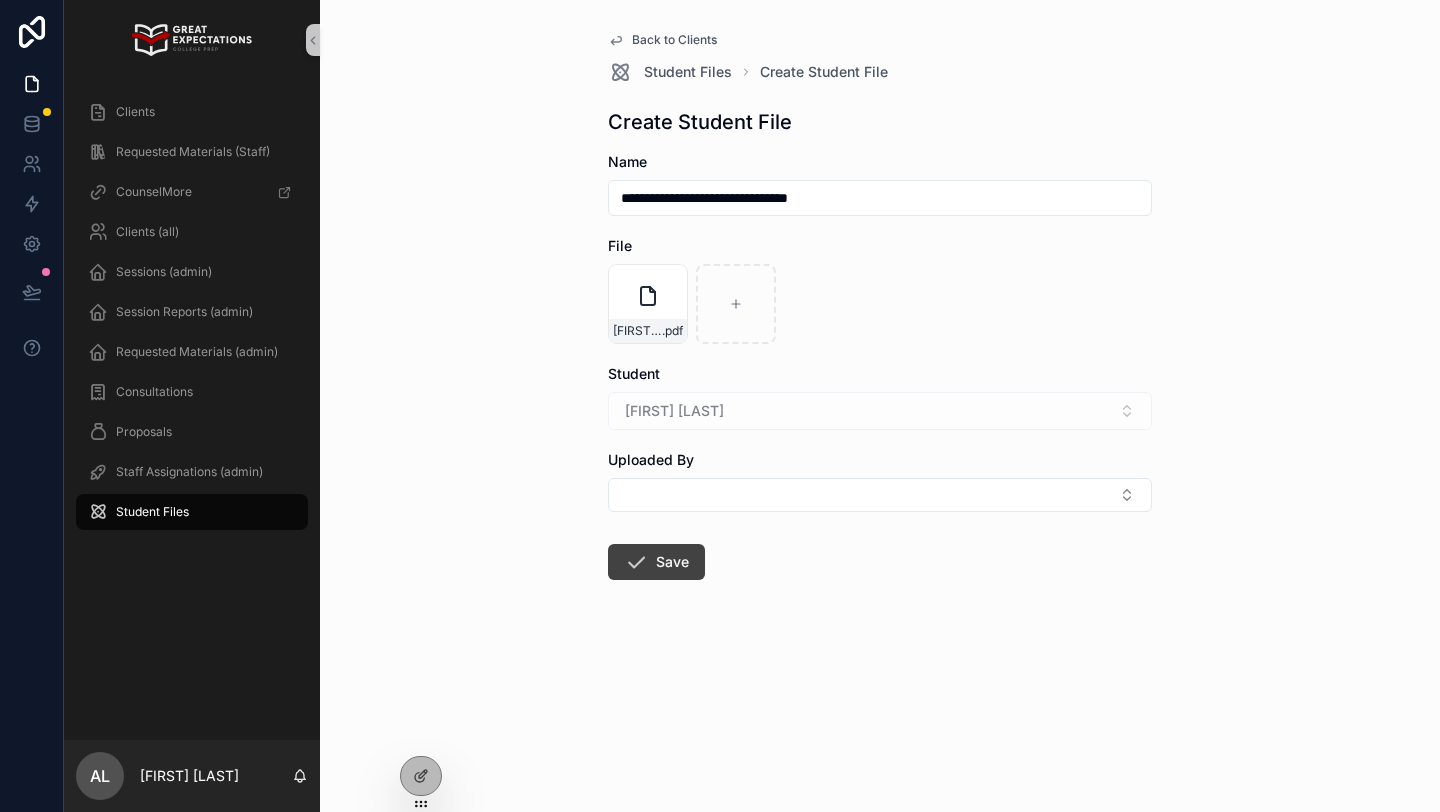 click at bounding box center (636, 562) 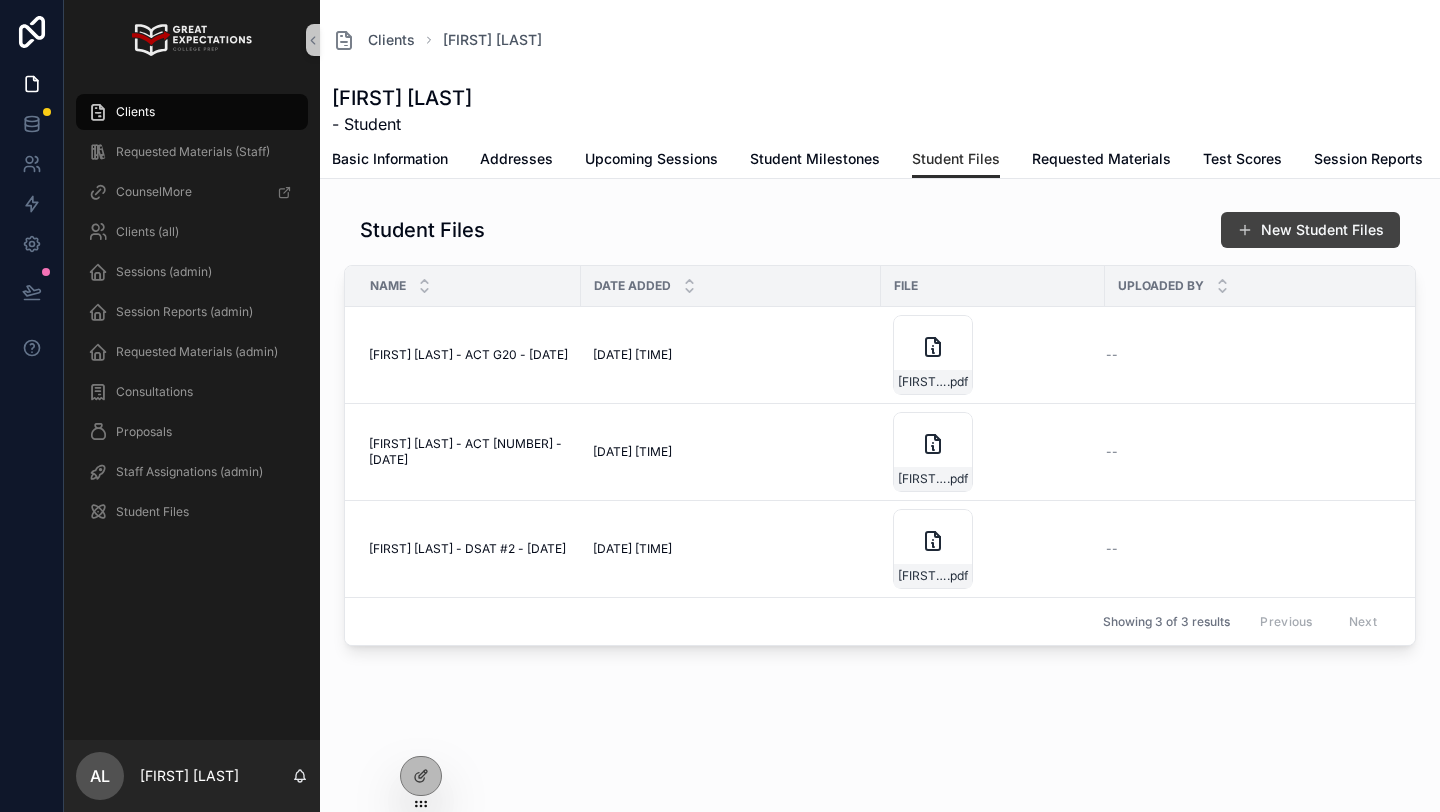 click on "New Student Files" at bounding box center [1310, 230] 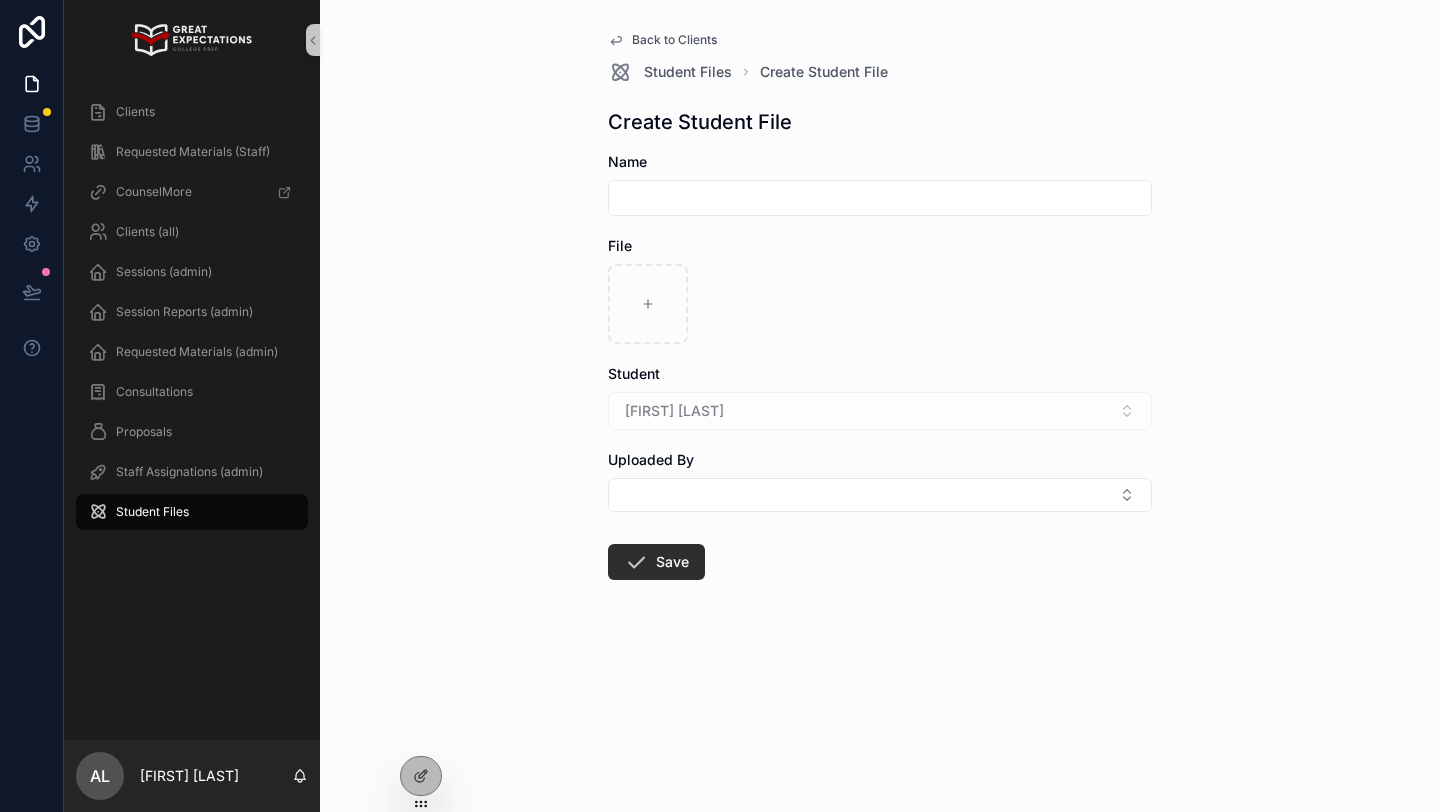 click at bounding box center (880, 198) 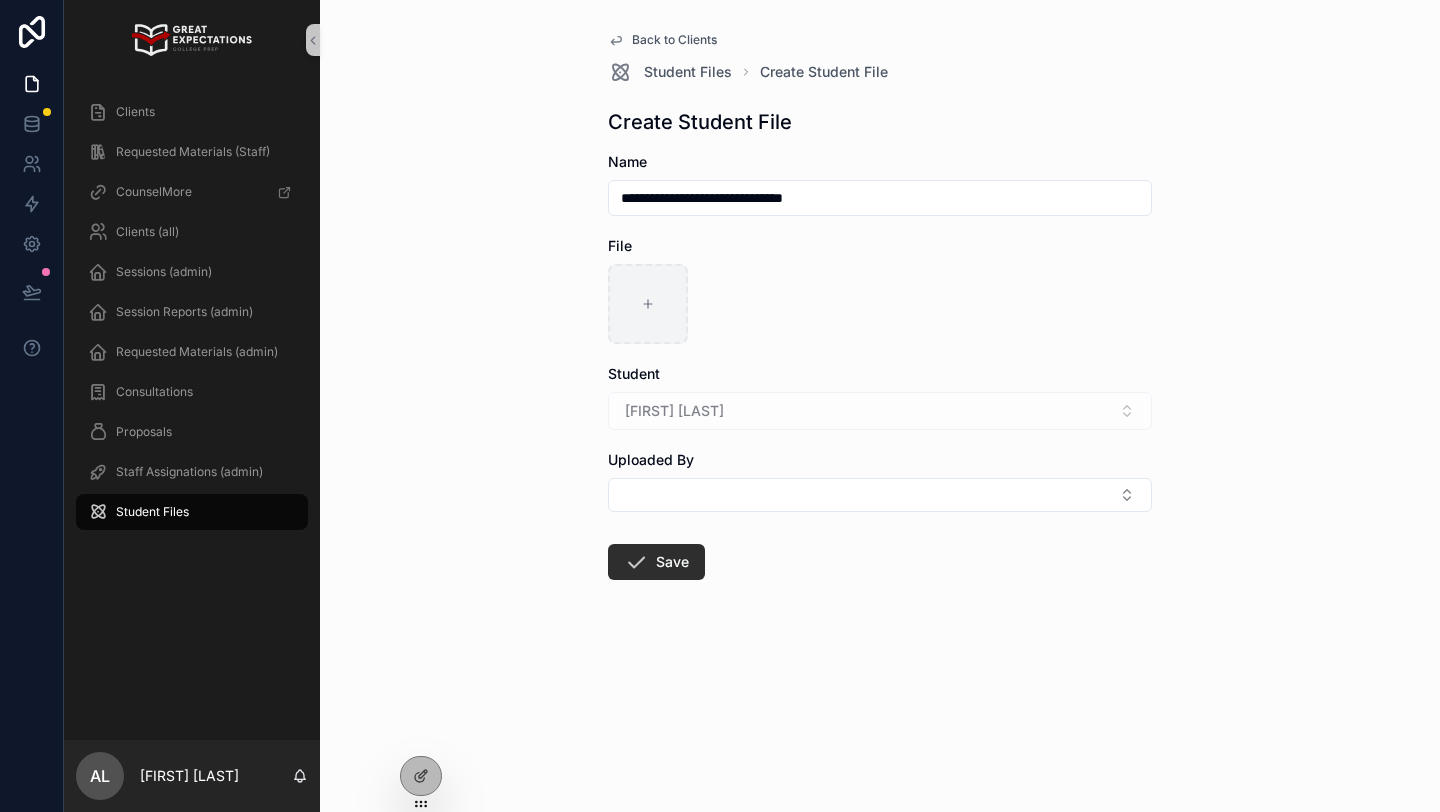 type on "**********" 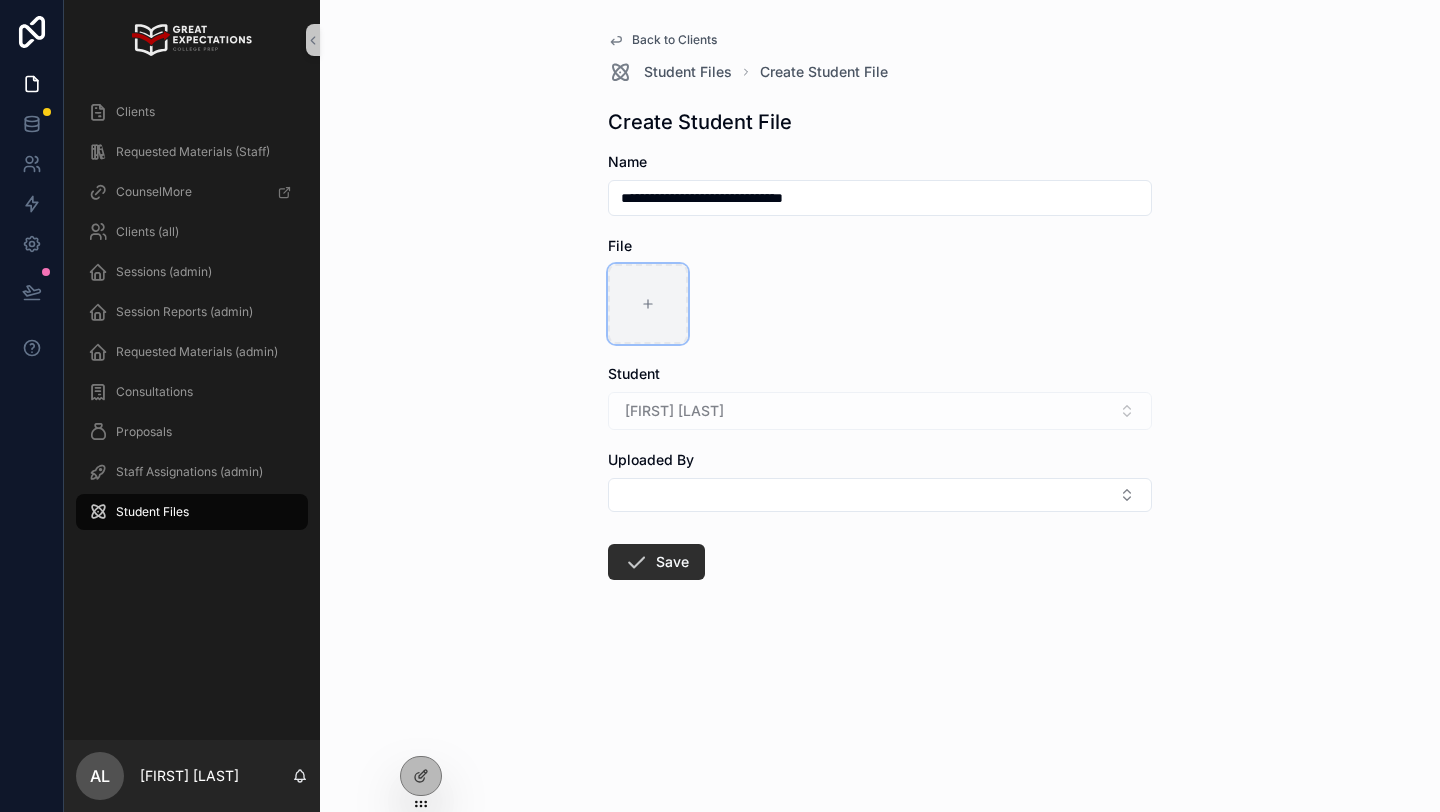 click at bounding box center [648, 304] 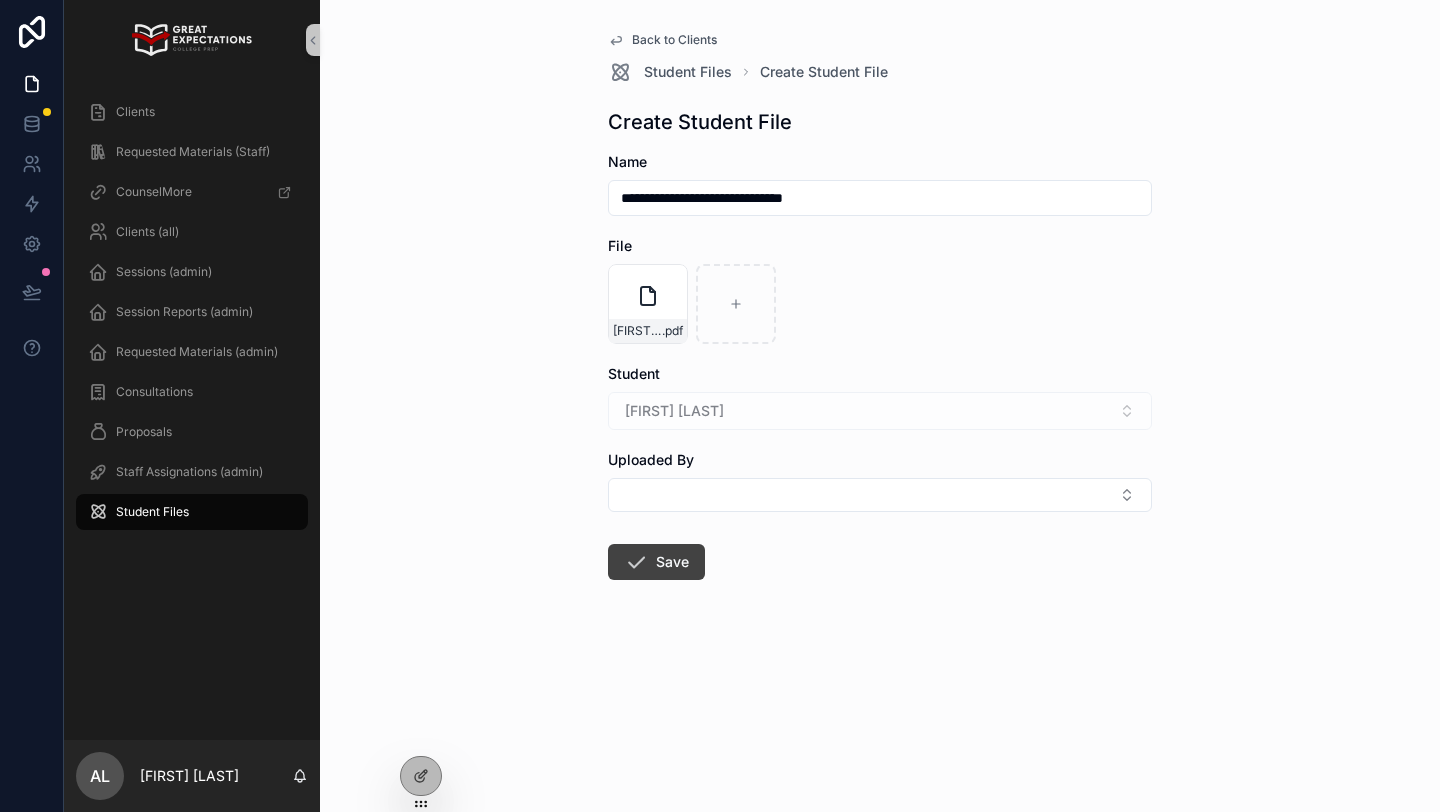 click on "Save" at bounding box center [656, 562] 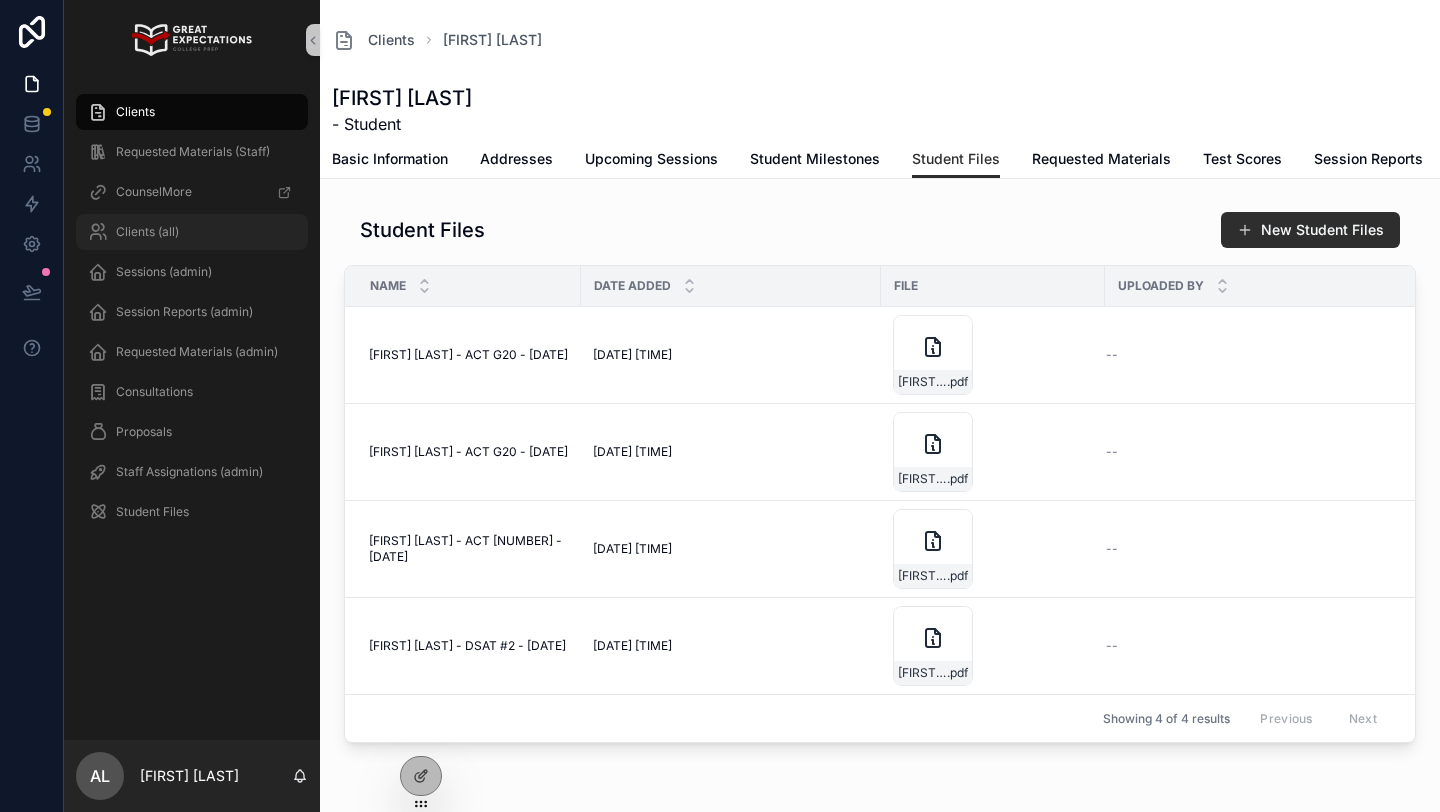 click on "Clients (all)" at bounding box center (147, 232) 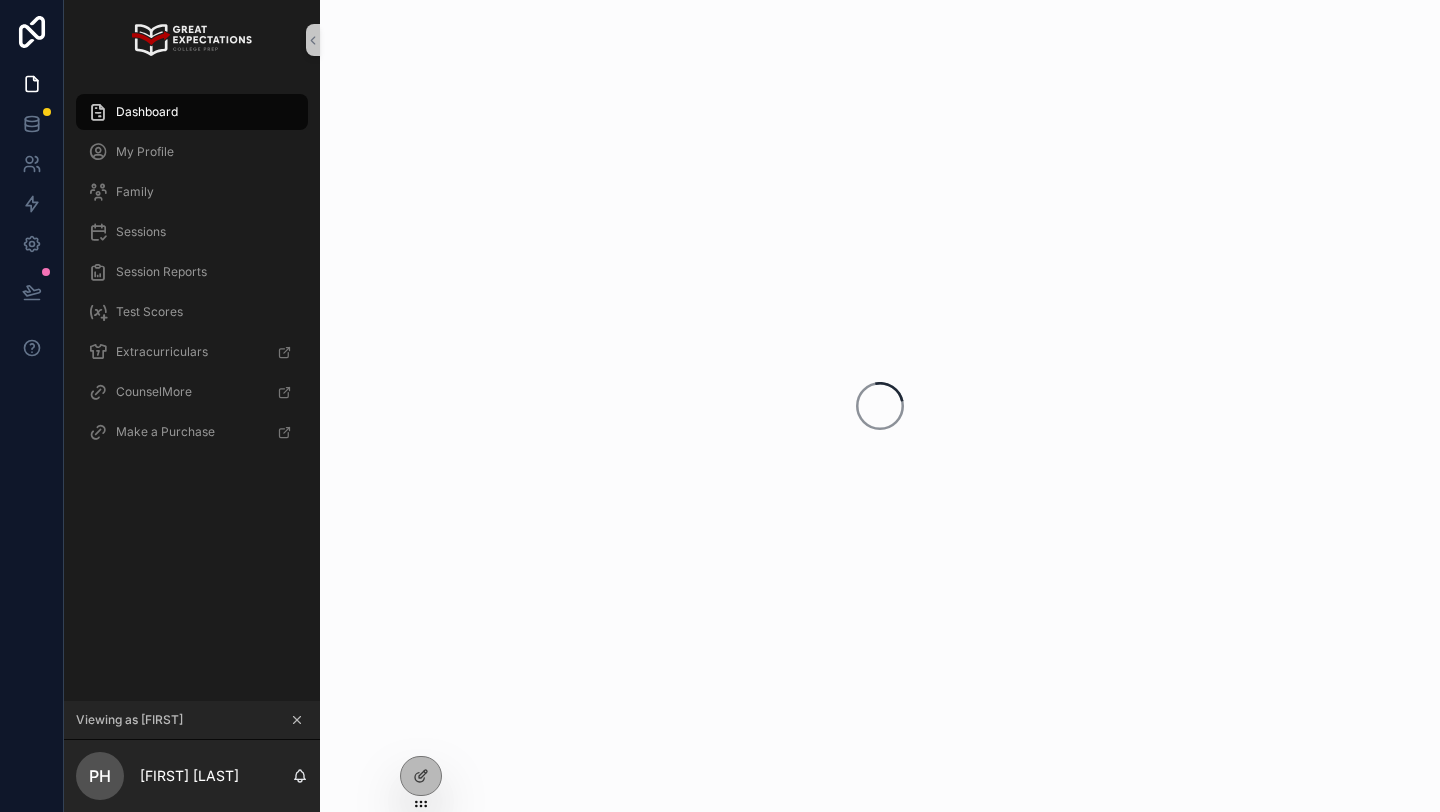 scroll, scrollTop: 0, scrollLeft: 0, axis: both 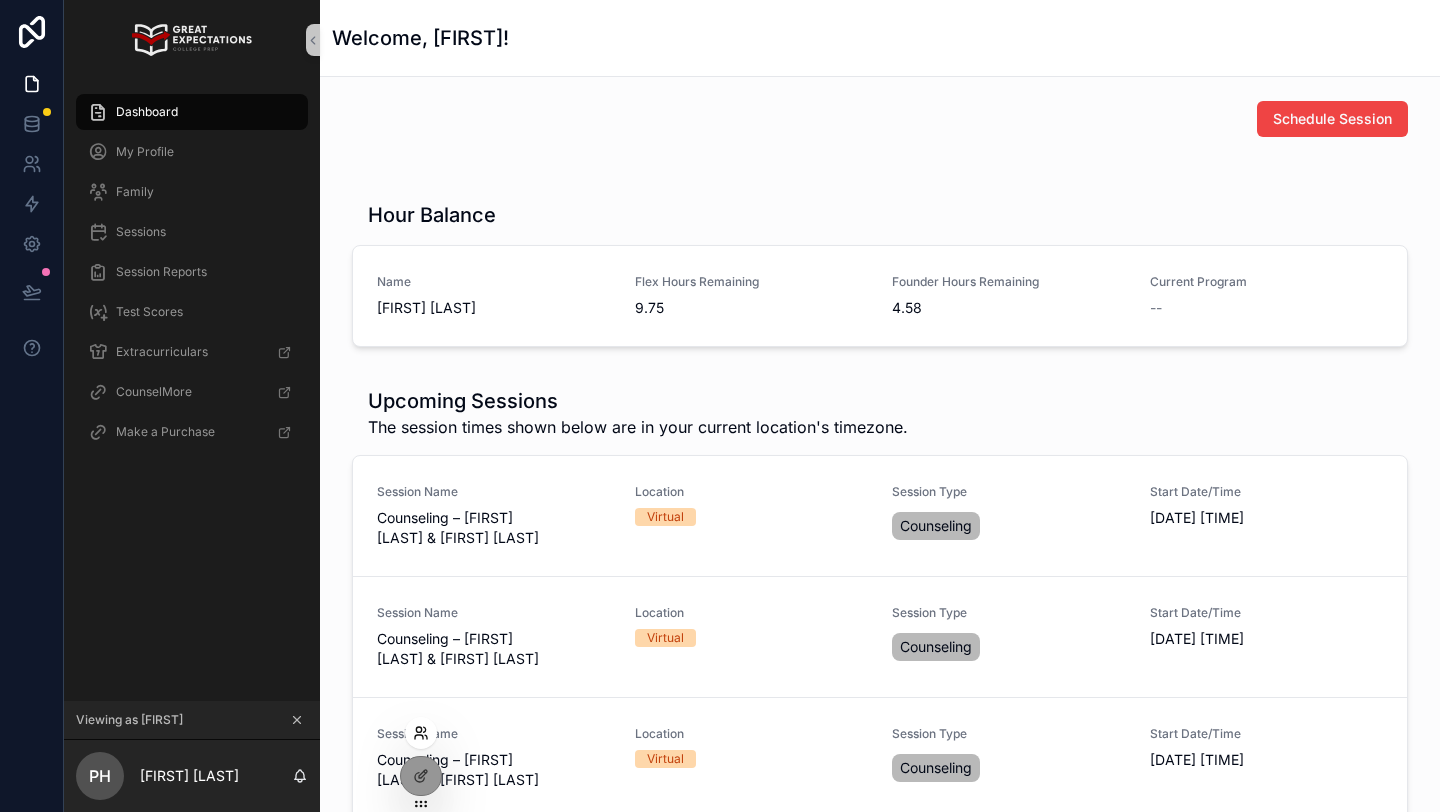 click at bounding box center [421, 733] 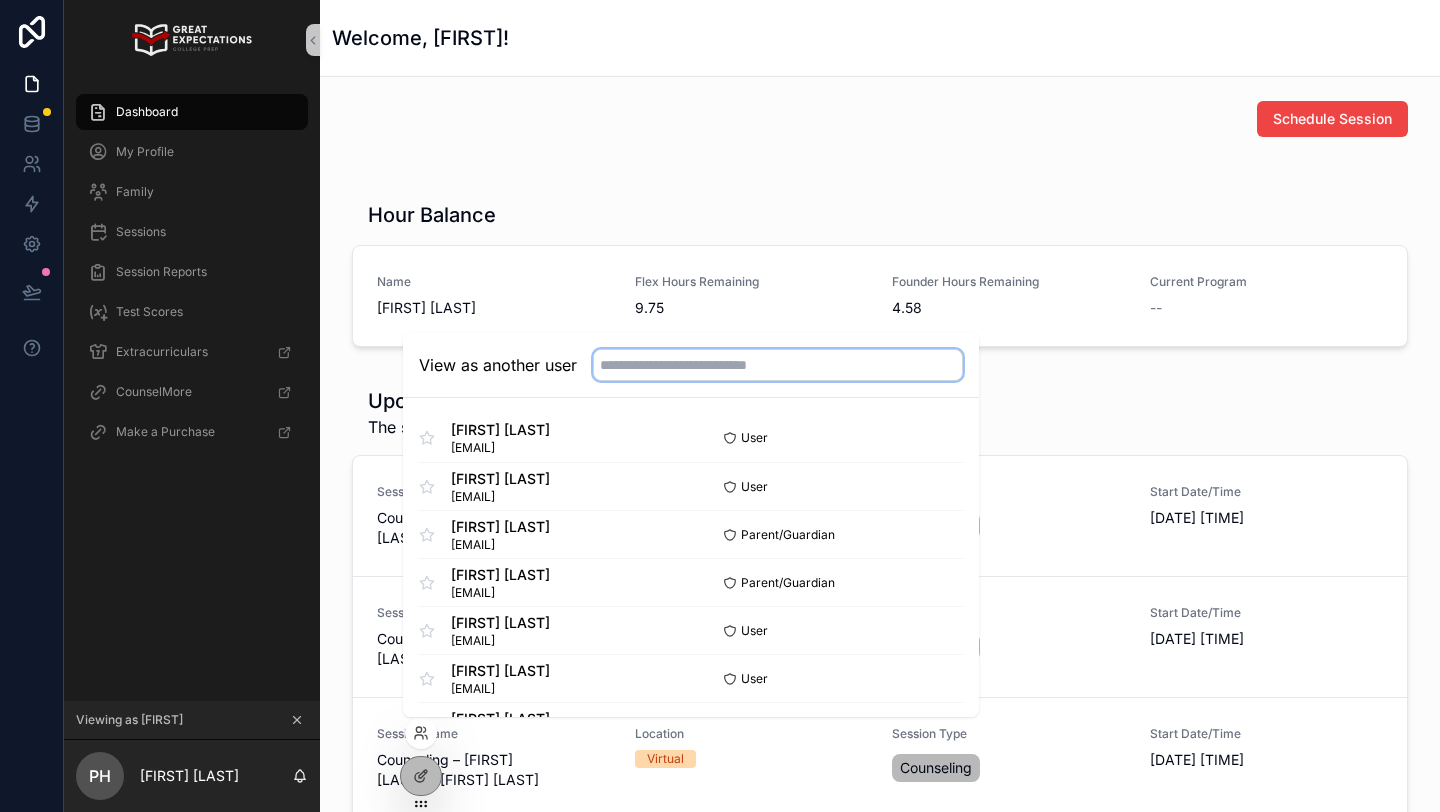 click at bounding box center (778, 365) 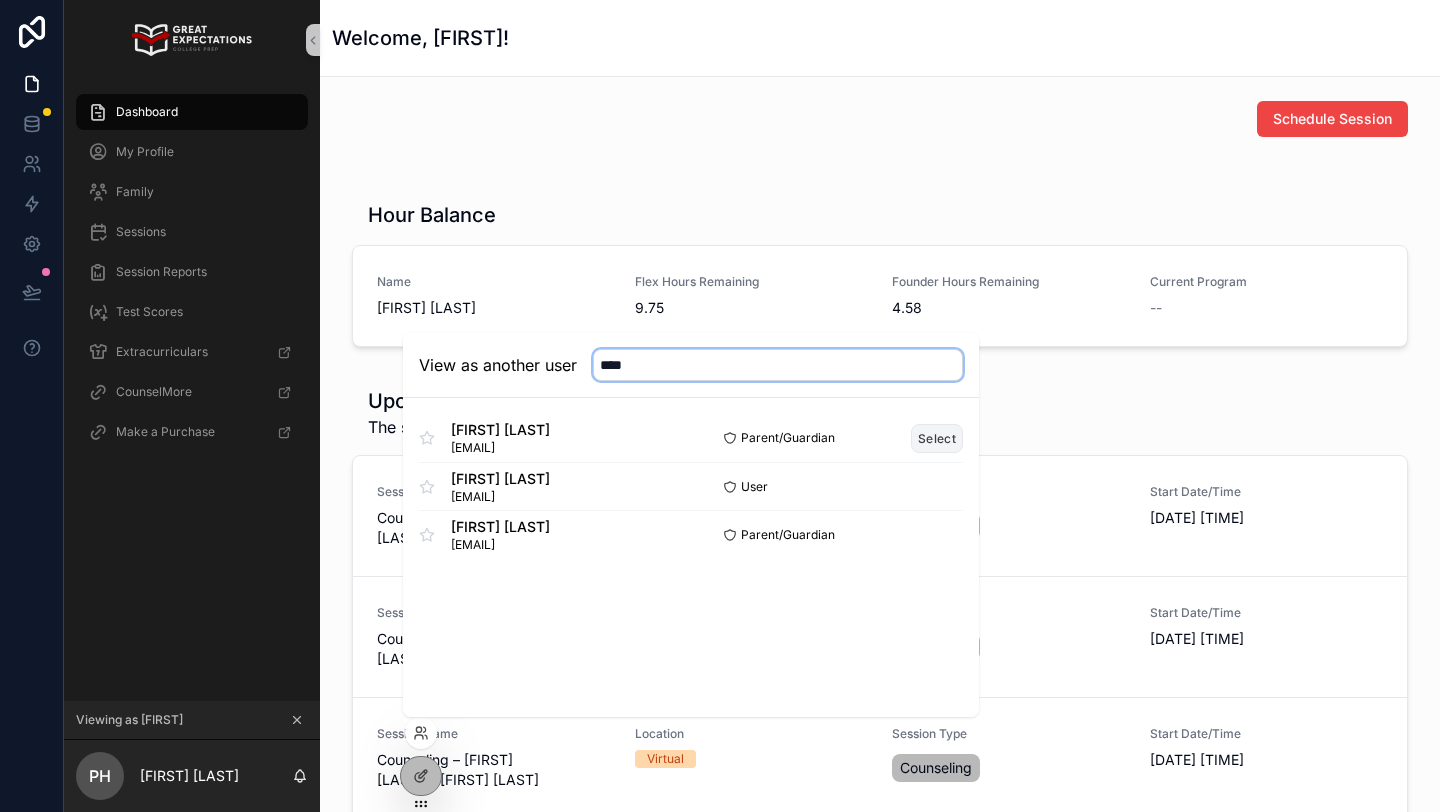 type on "****" 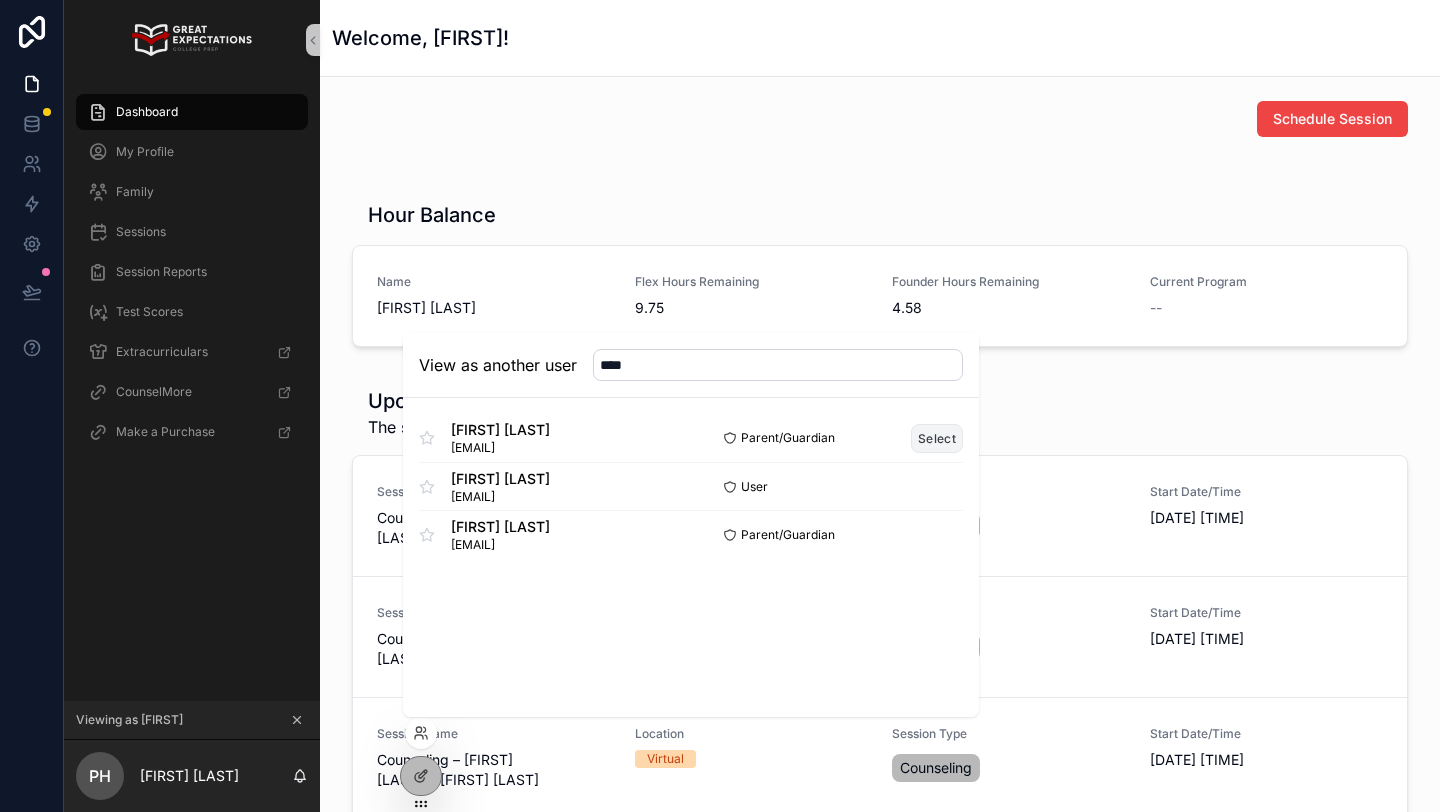 click on "Select" at bounding box center [937, 438] 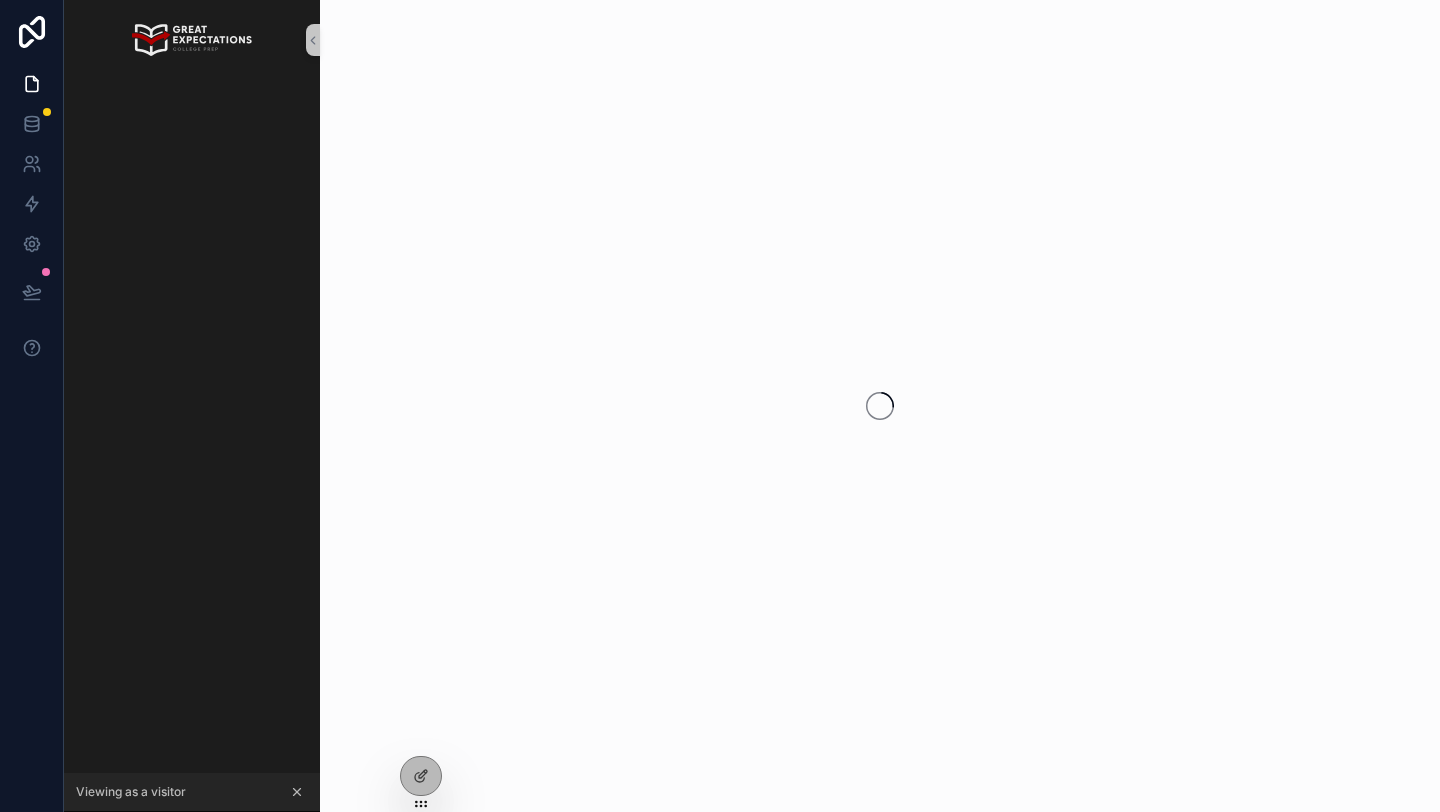 scroll, scrollTop: 0, scrollLeft: 0, axis: both 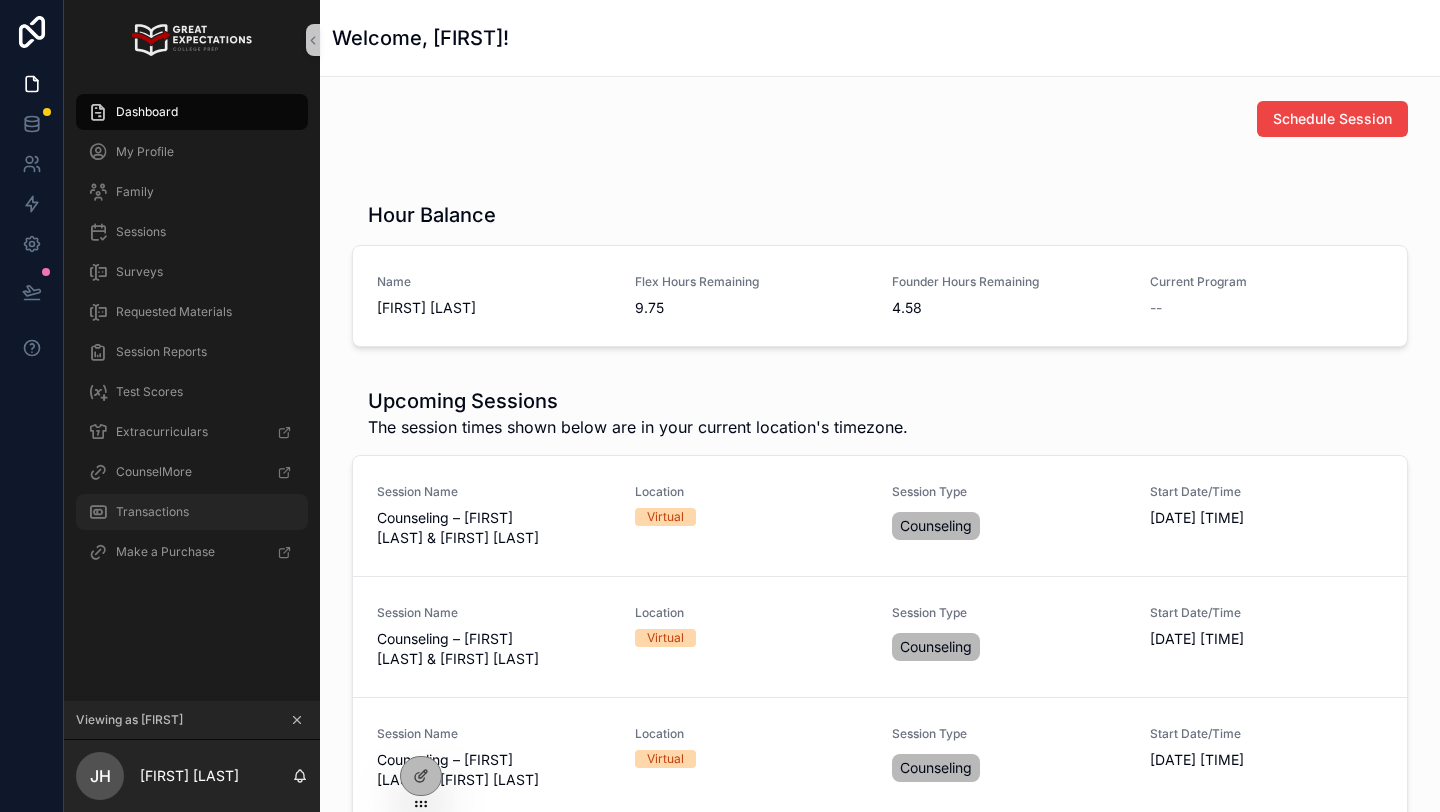 click on "Transactions" at bounding box center [192, 512] 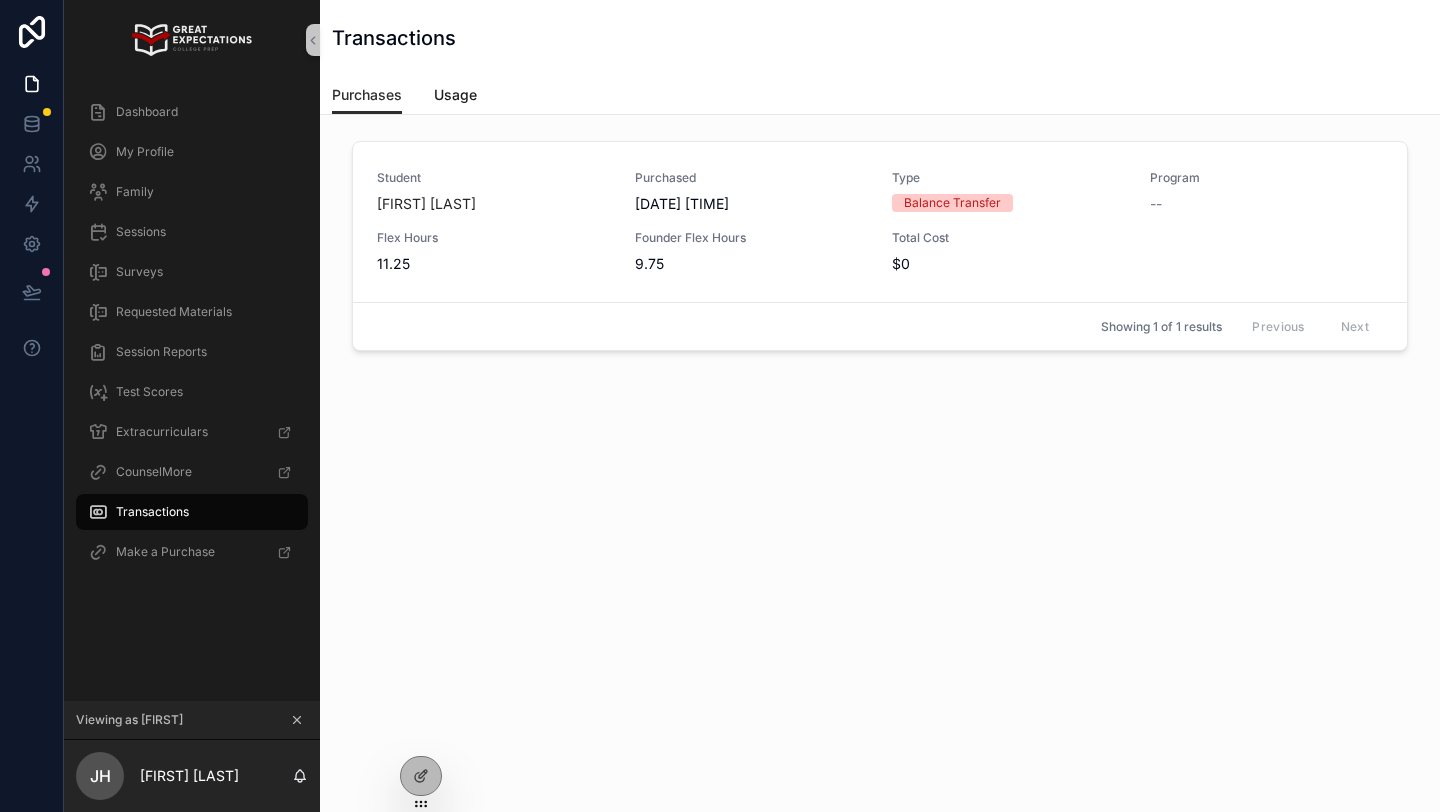 click on "Usage" at bounding box center [455, 95] 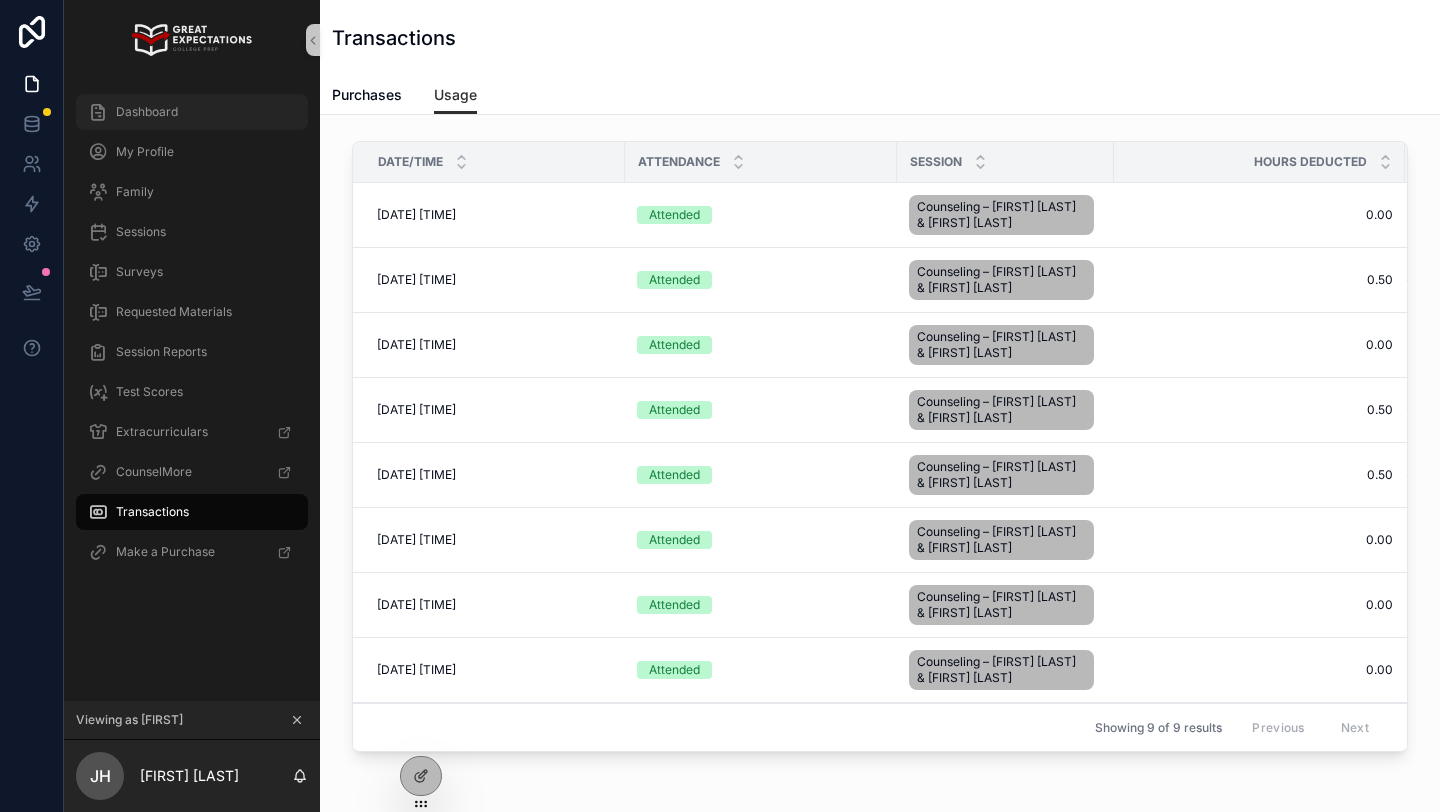 click on "Dashboard" at bounding box center (192, 112) 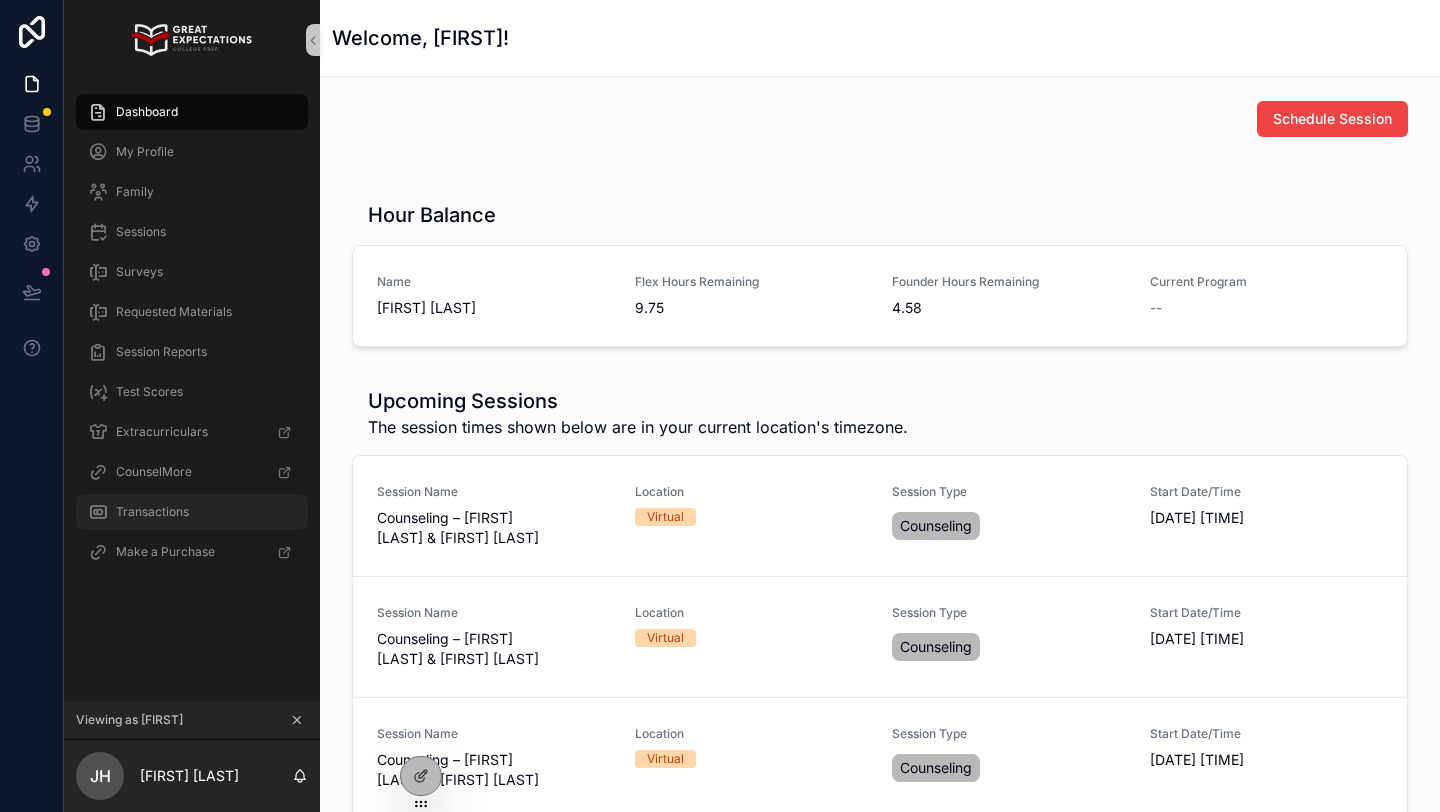 click on "Transactions" at bounding box center [152, 512] 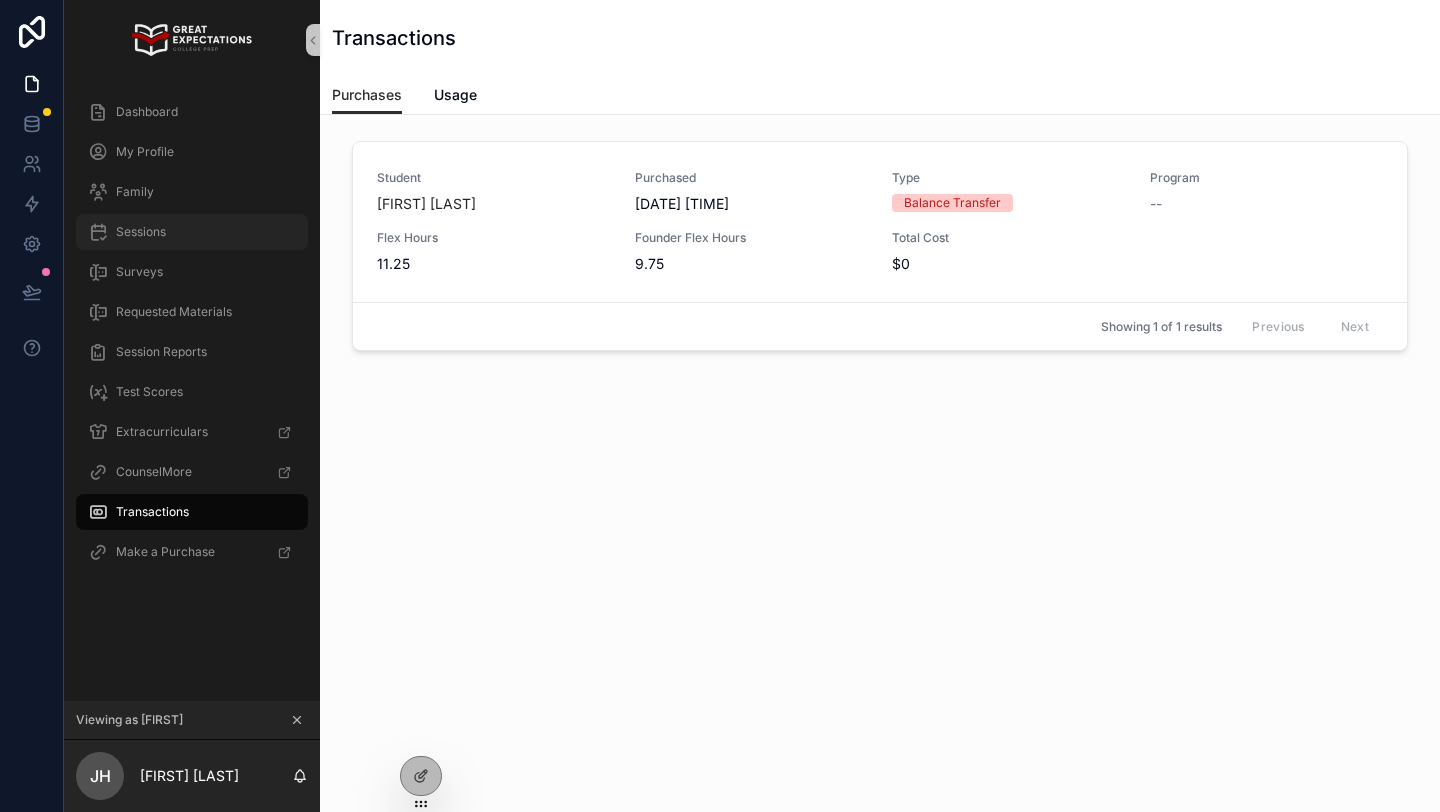 click on "Sessions" at bounding box center [192, 232] 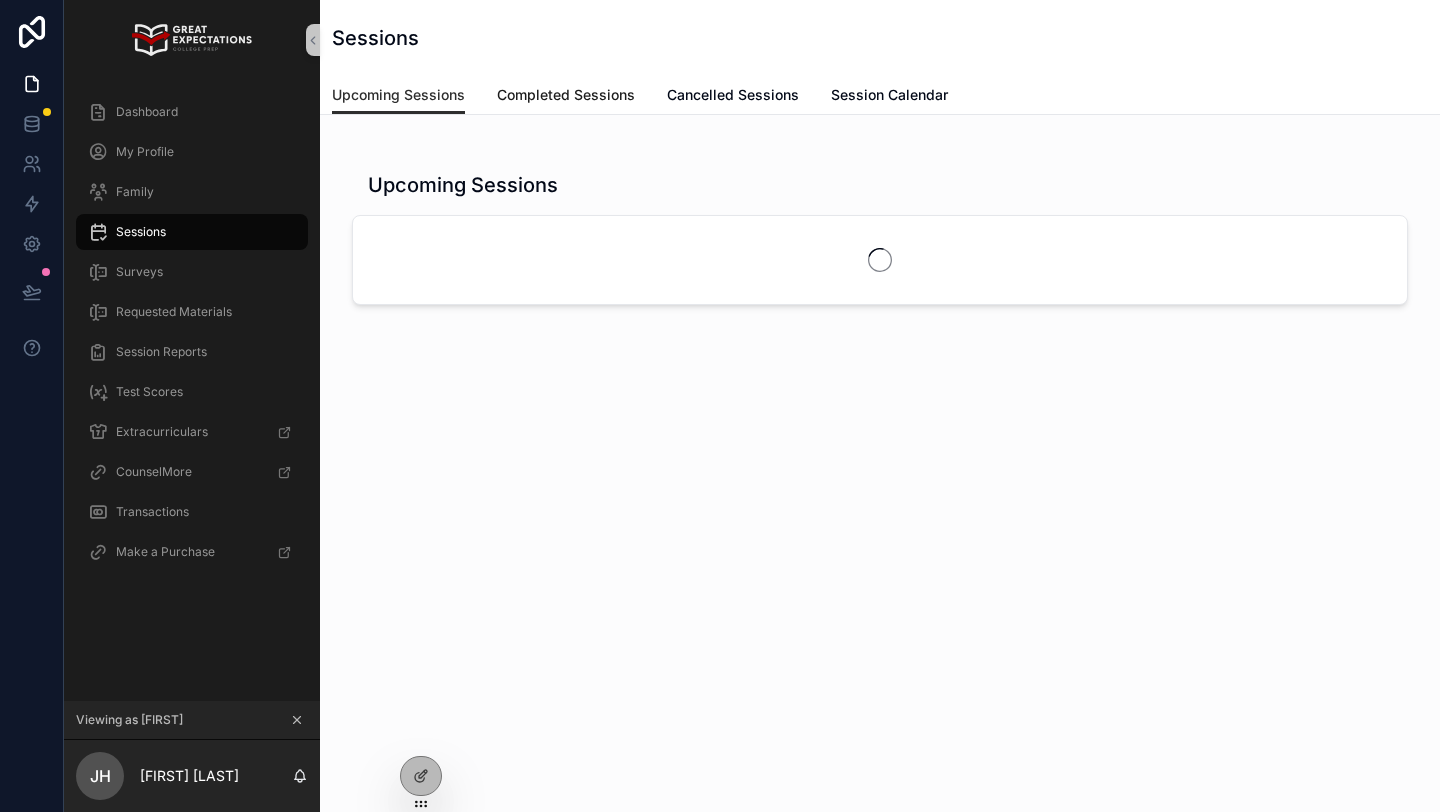 click on "Completed Sessions" at bounding box center (566, 95) 